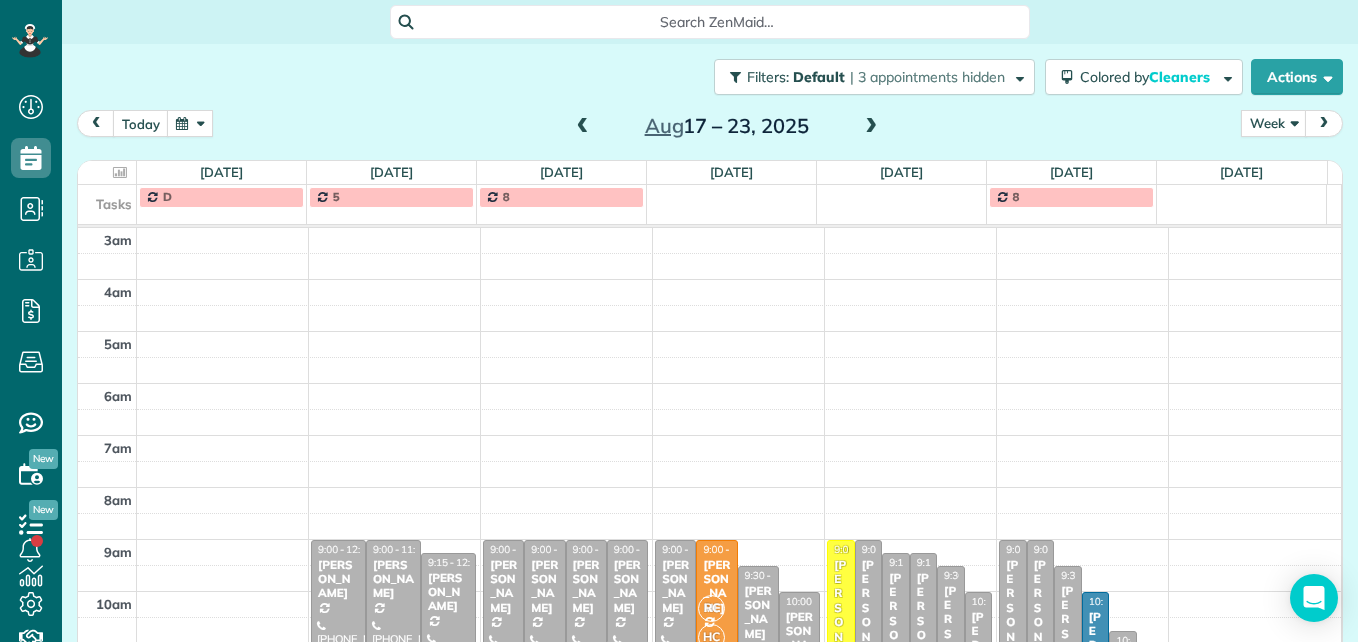 scroll, scrollTop: 0, scrollLeft: 0, axis: both 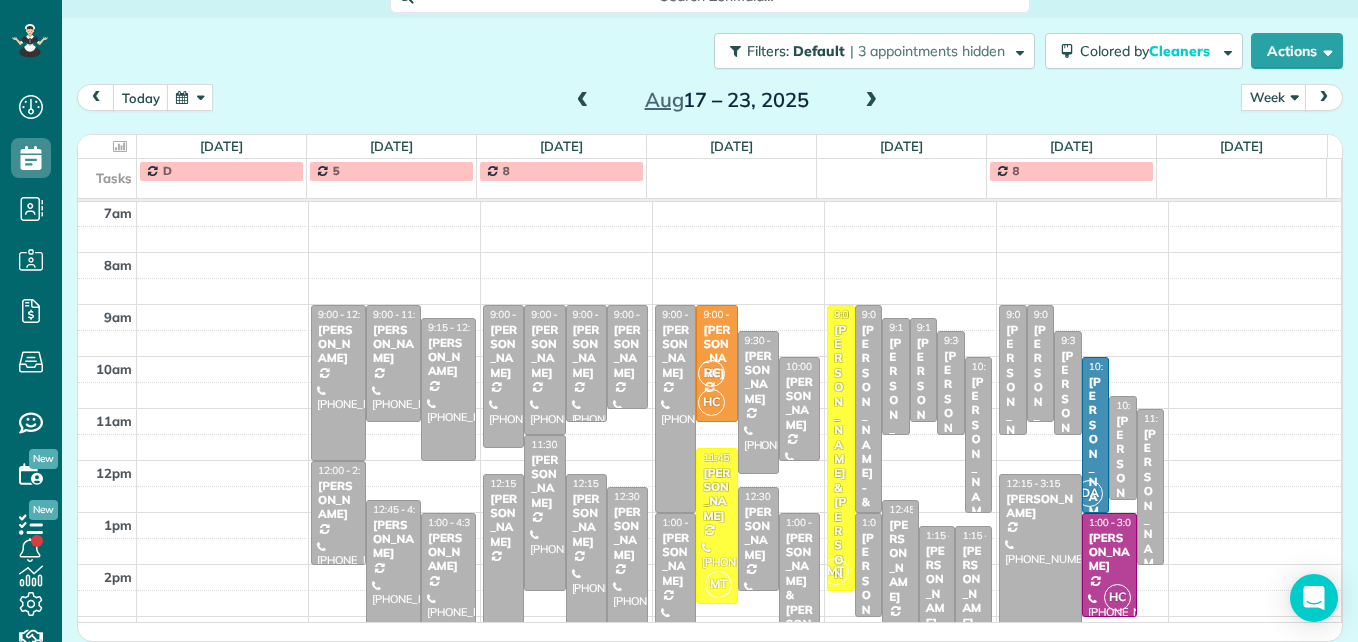 click at bounding box center (583, 101) 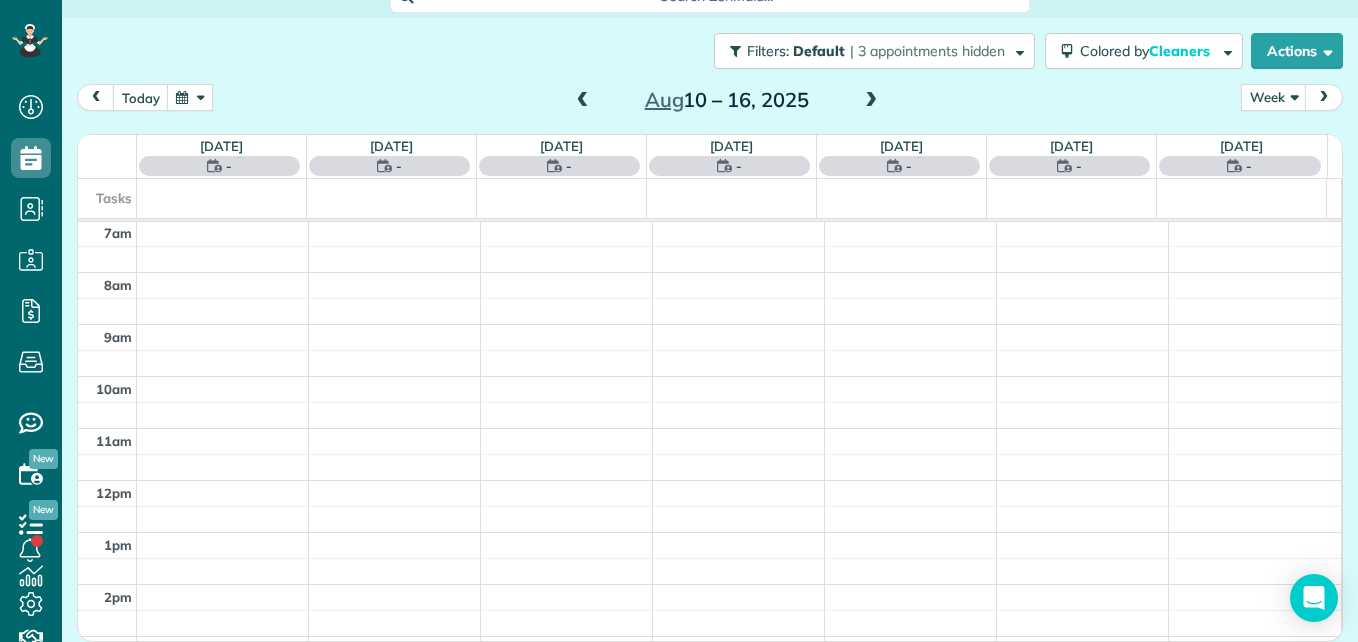 scroll, scrollTop: 24, scrollLeft: 0, axis: vertical 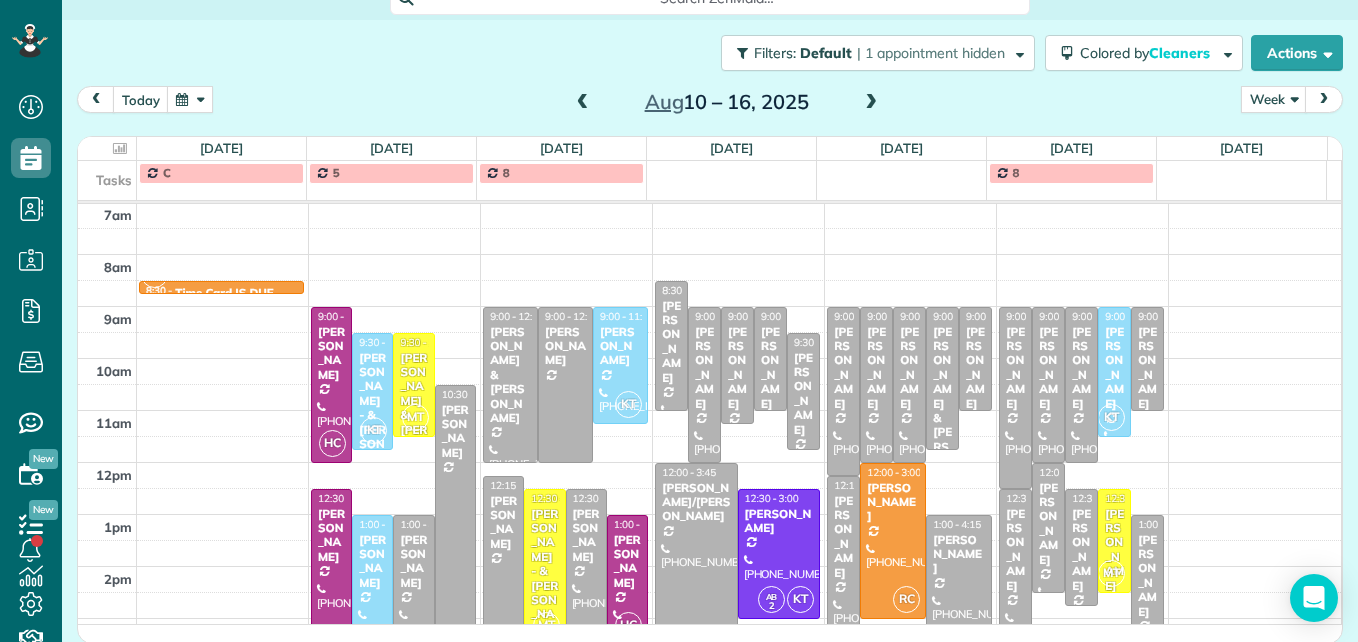 click at bounding box center [583, 103] 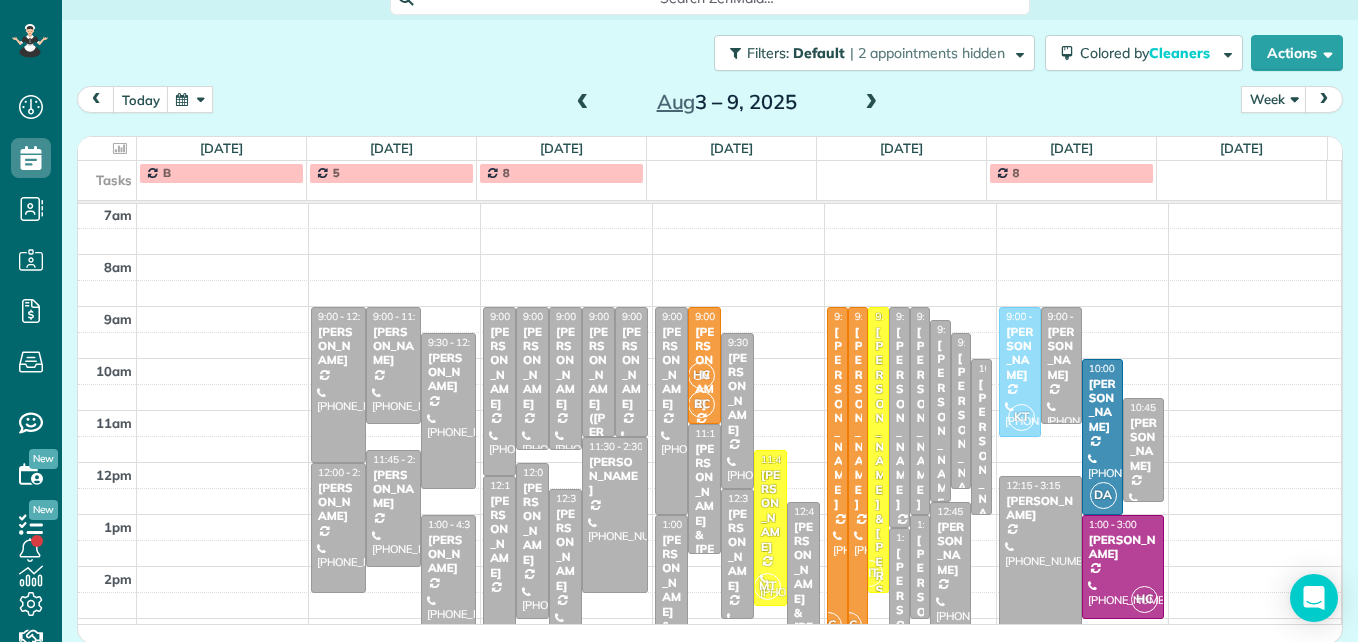 click at bounding box center (583, 103) 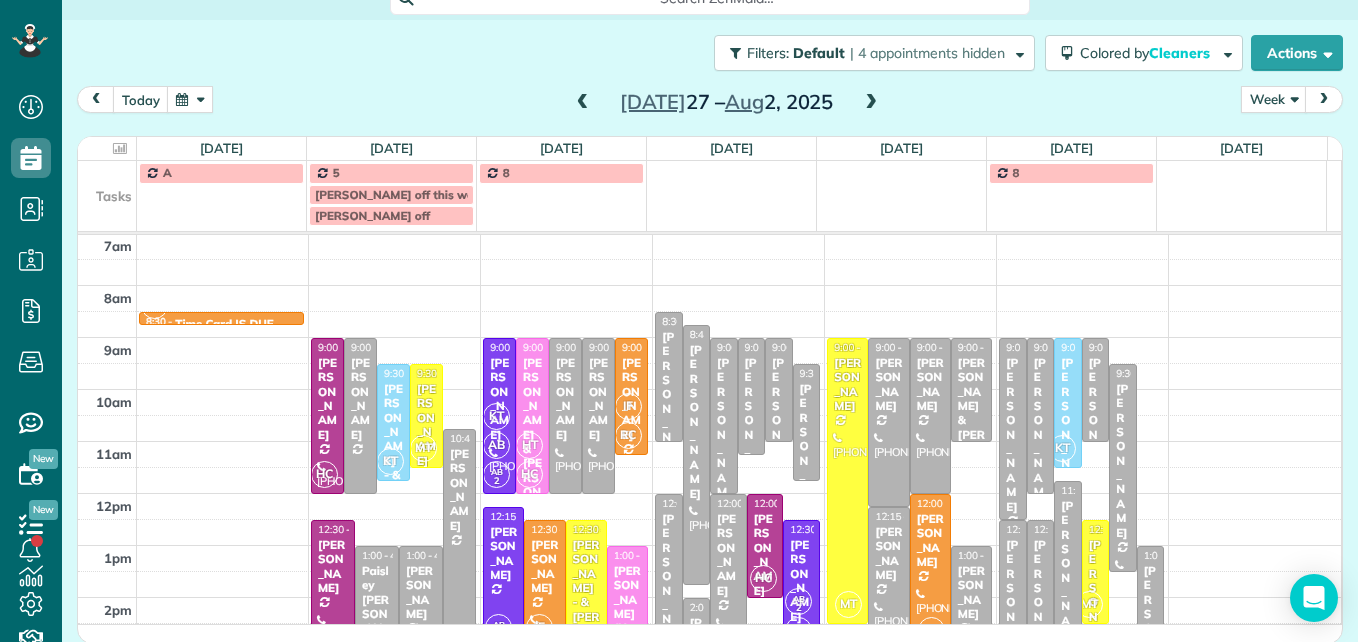 click at bounding box center [583, 103] 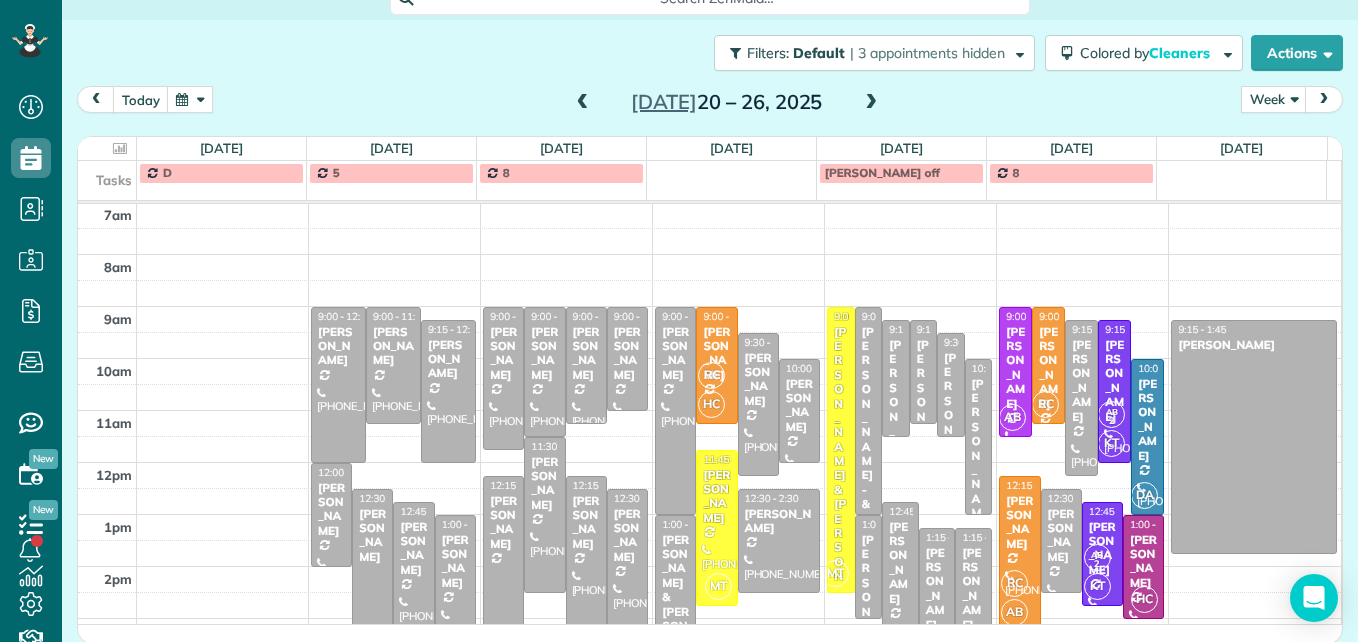 click at bounding box center (583, 103) 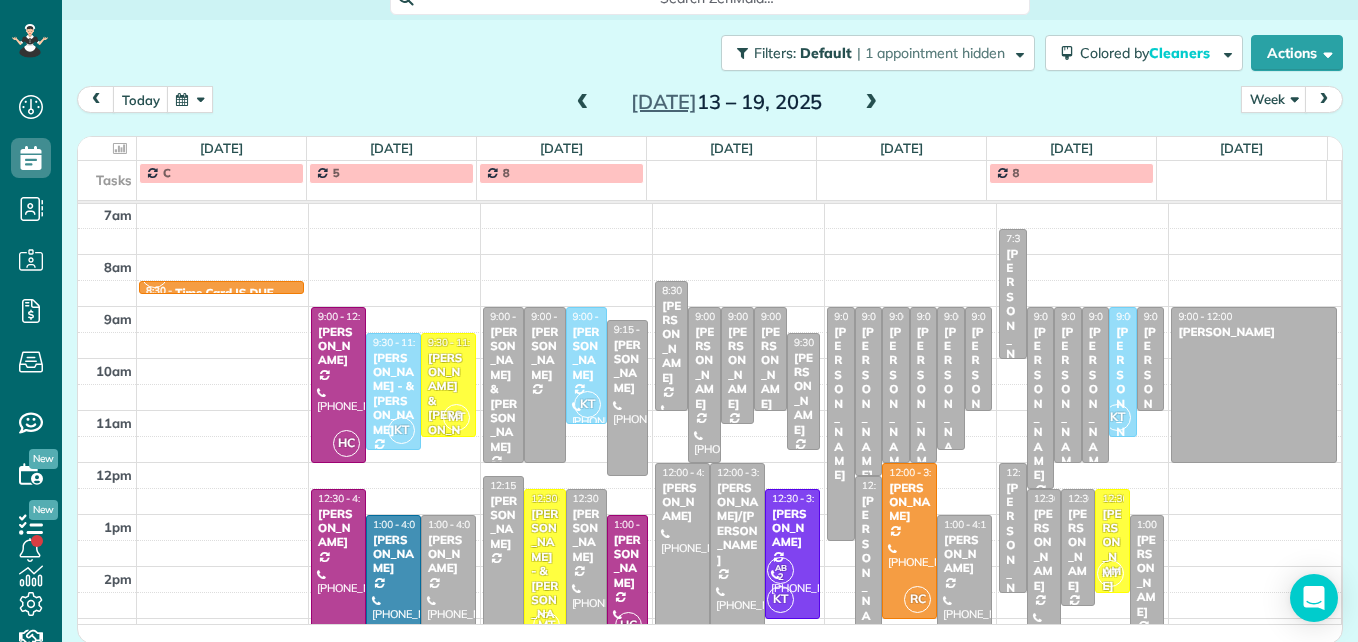 click at bounding box center [583, 103] 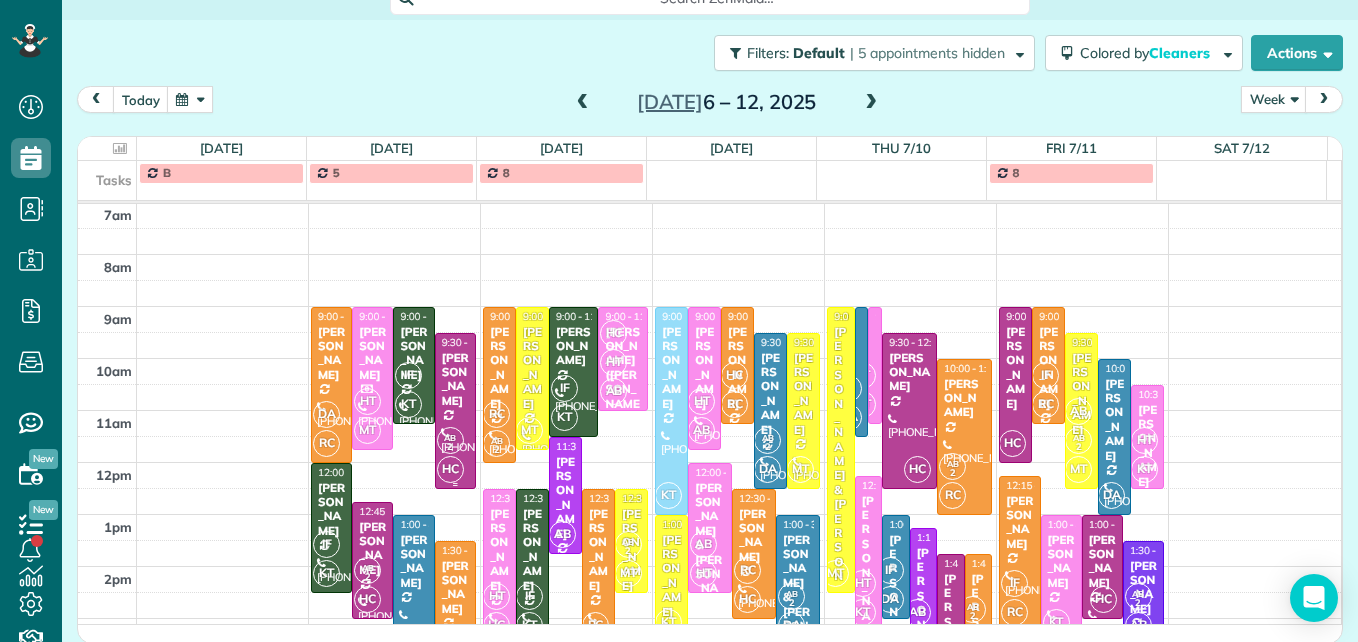 click at bounding box center (455, 411) 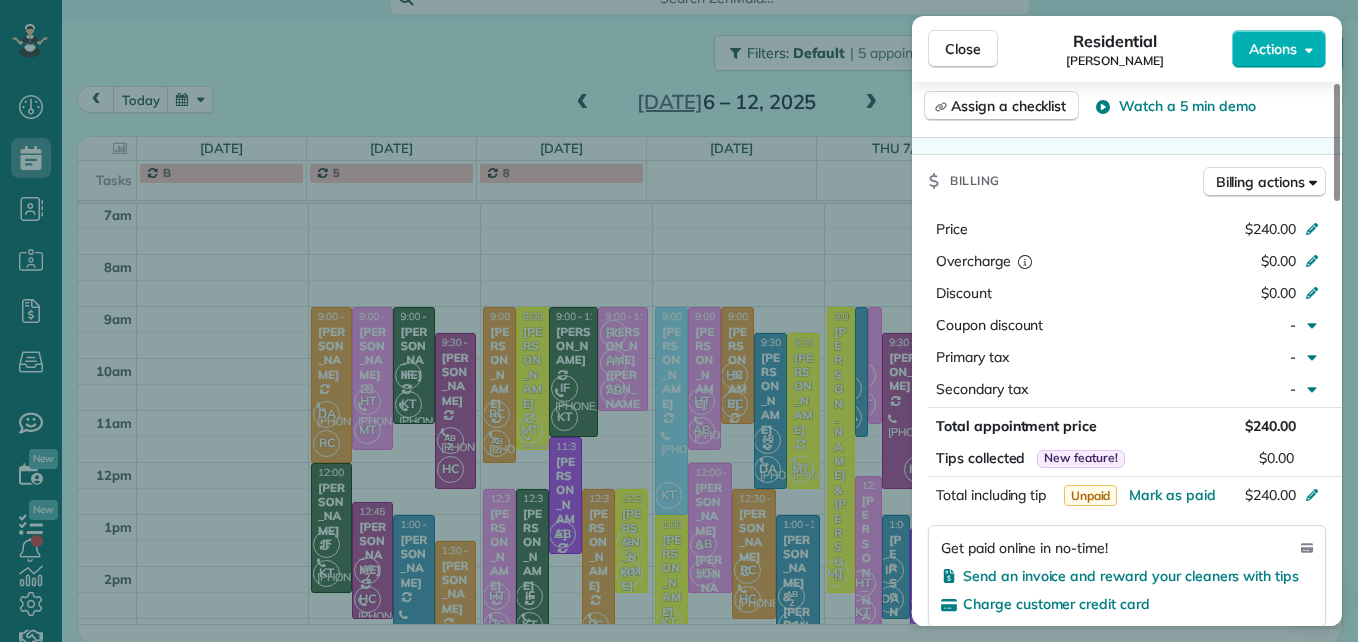 scroll, scrollTop: 1000, scrollLeft: 0, axis: vertical 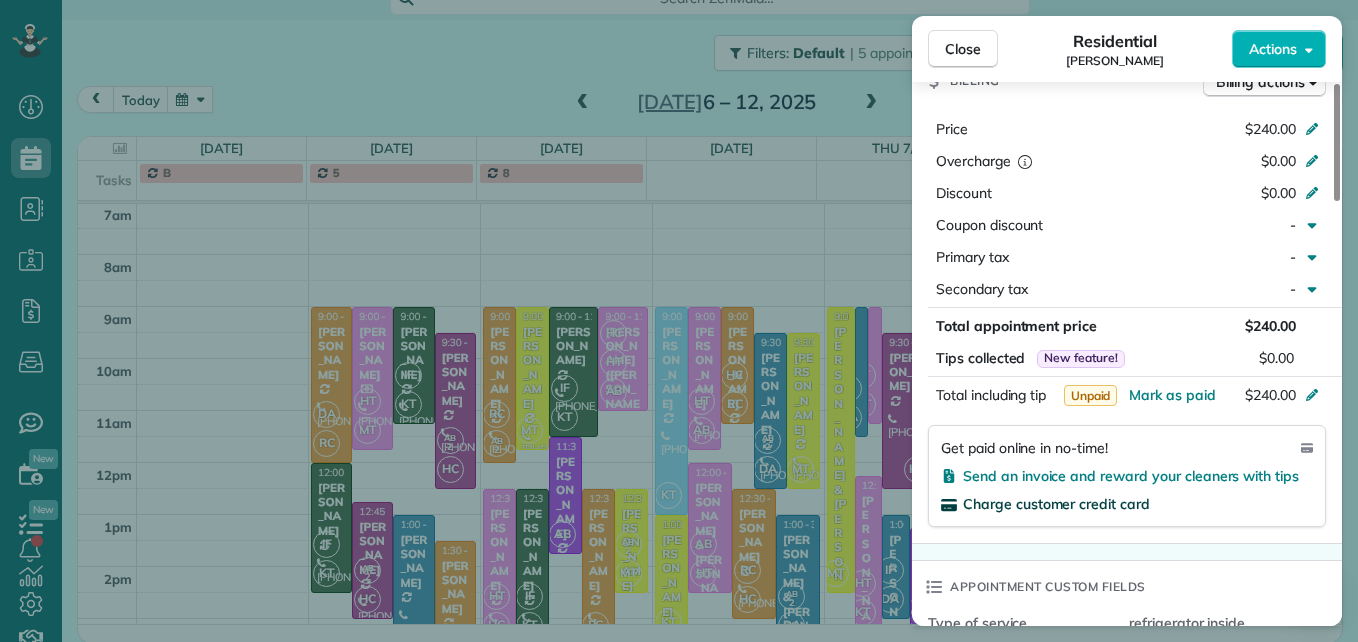 click on "Charge customer credit card" at bounding box center (1056, 504) 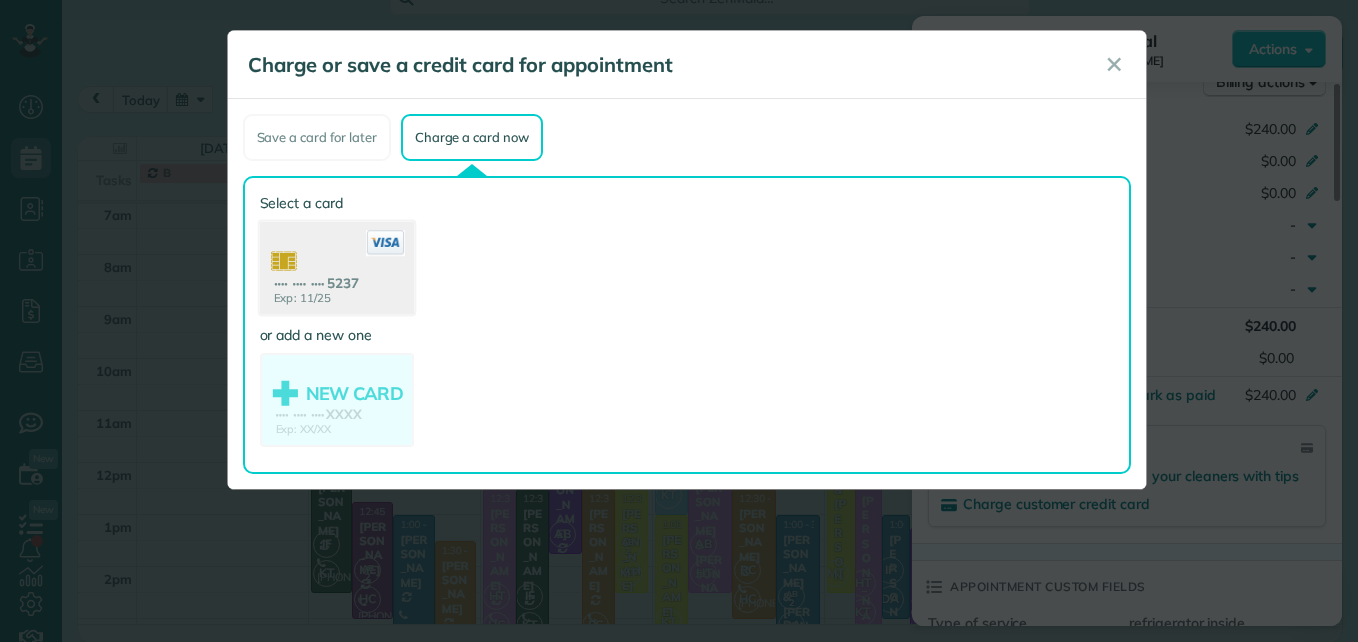 click 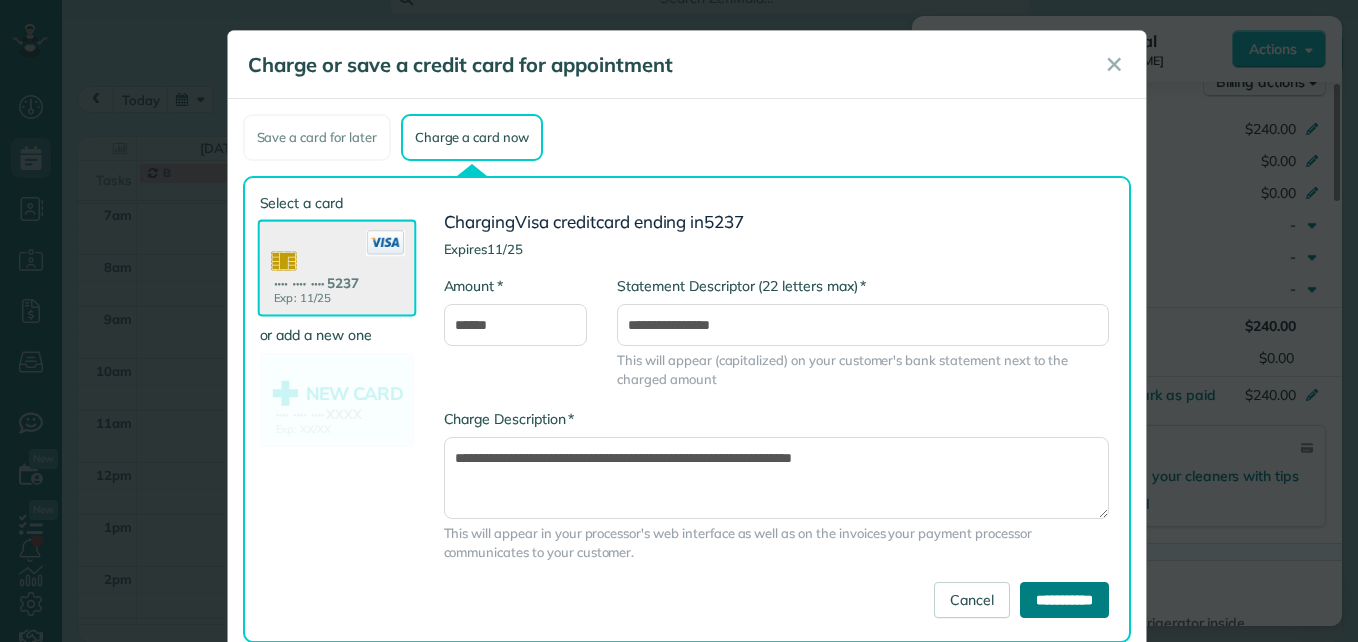 click on "**********" at bounding box center (1064, 600) 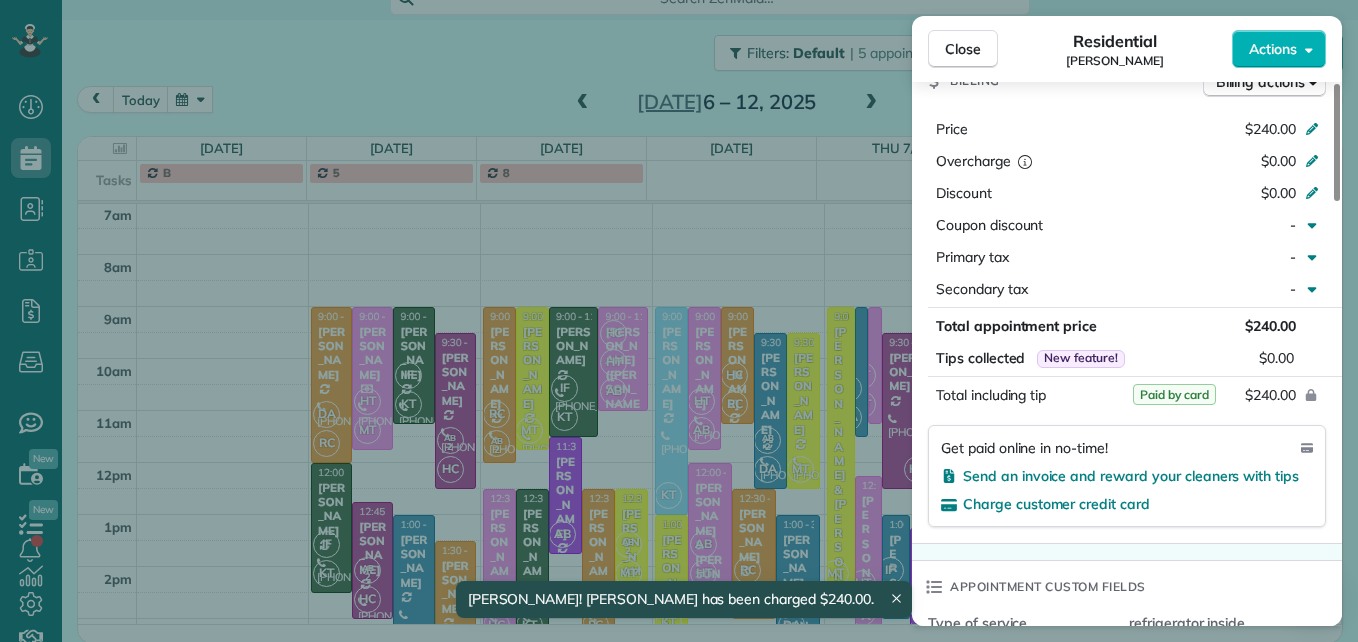 click on "Close Residential Kasey Fiorini Actions Status Active Kasey Fiorini · Open profile Mobile (614) 353-7990 Copy kasey.fiorini@gmail.com Copy View Details Residential Monday, July 07, 2025 ( yesterday ) 9:30 AM 12:30 PM 3 hours and 0 minutes Repeats every 4 weeks Edit recurring service Previous (Jun 09) Next (Aug 04) 56 oakland park ave Columbus OH 43214 Service was not rated yet Setup ratings Cleaners Time in and out Assign Invite Team No team assigned yet Cleaners Andrea   Bailey 9:30 AM 12:30 PM Harley   Coons 9:30 AM 12:30 PM Checklist Try Now Keep this appointment up to your standards. Stay on top of every detail, keep your cleaners organised, and your client happy. Assign a checklist Watch a 5 min demo Billing Billing actions Price $240.00 Overcharge $0.00 Discount $0.00 Coupon discount - Primary tax - Secondary tax - Total appointment price $240.00 Tips collected New feature! $0.00 Paid by card Total including tip $240.00 Get paid online in no-time! Send an invoice and reward your cleaners with tips No 0" at bounding box center (679, 321) 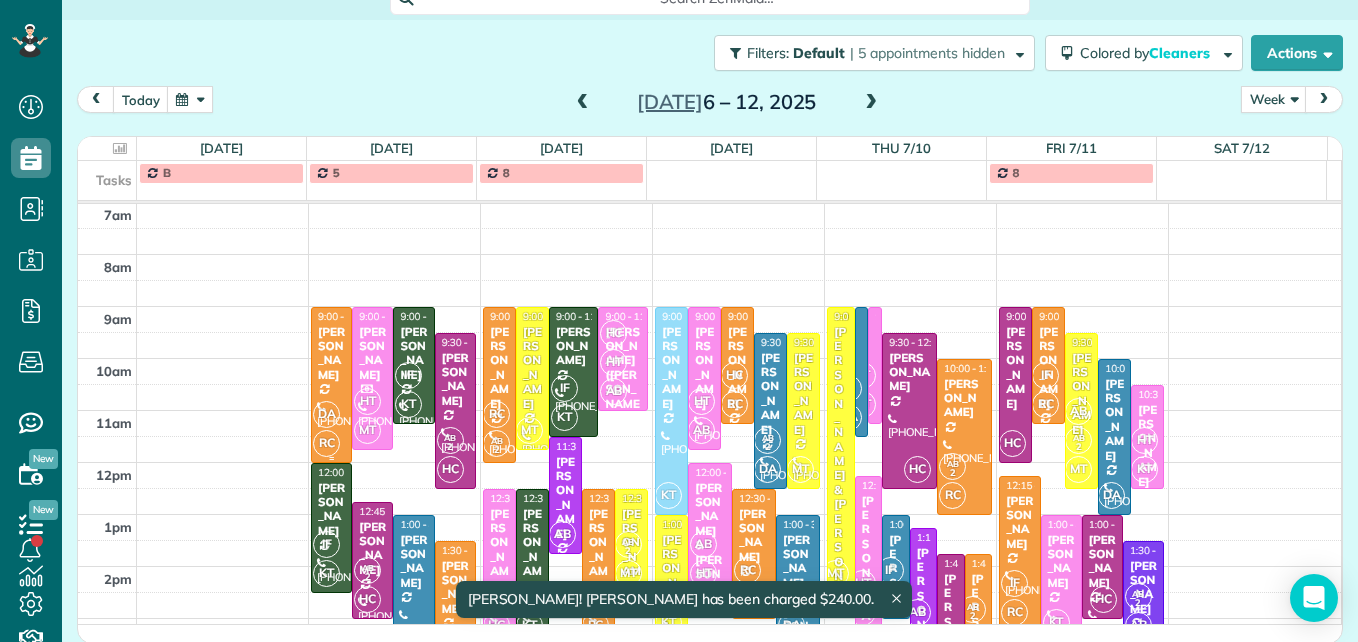 click on "[PERSON_NAME]" at bounding box center [331, 354] 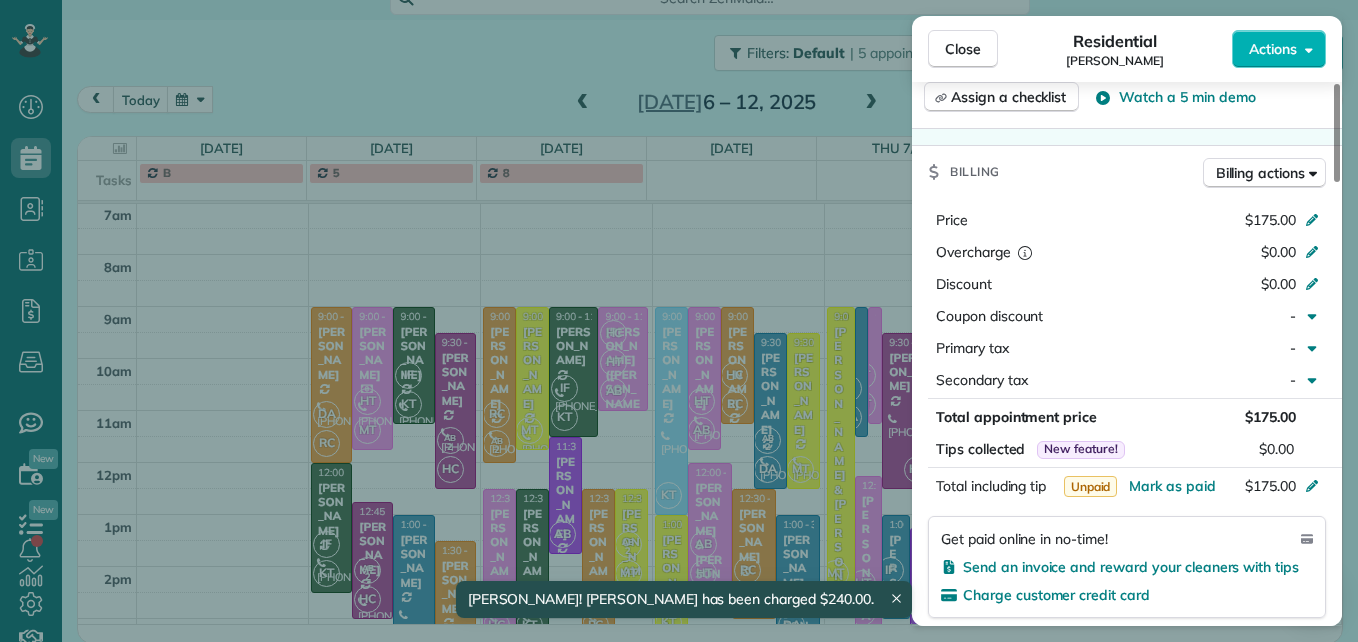 scroll, scrollTop: 900, scrollLeft: 0, axis: vertical 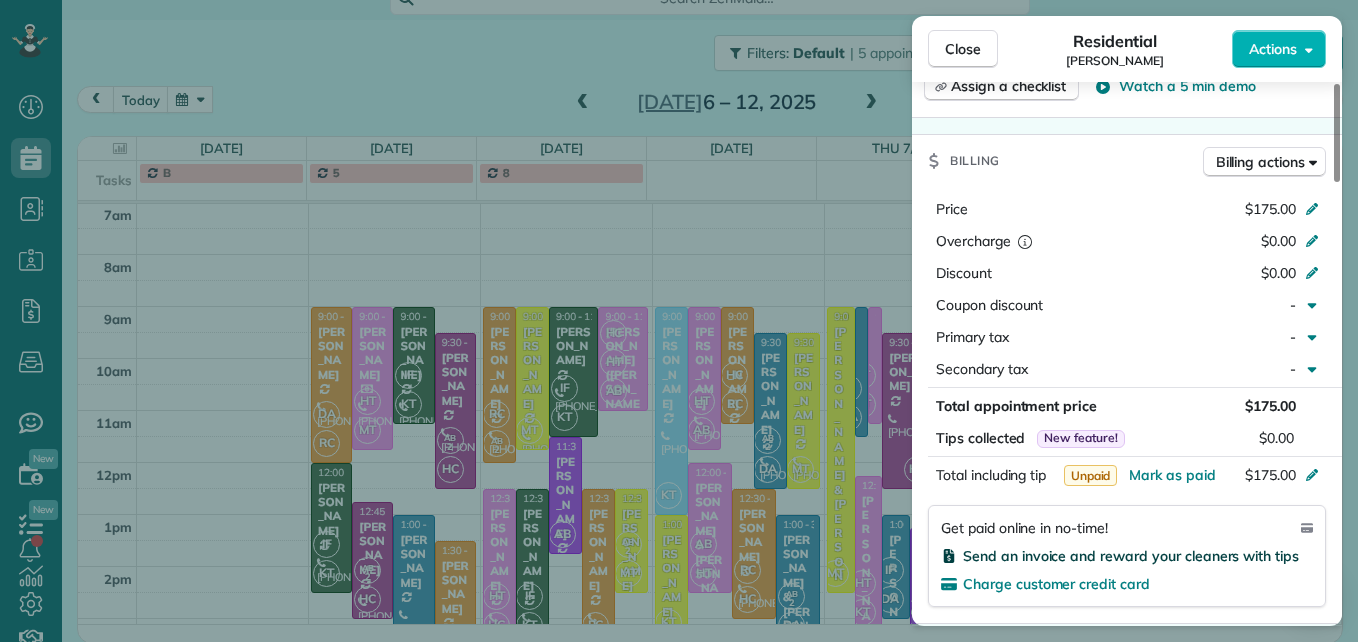 click on "Send an invoice and reward your cleaners with tips" at bounding box center [1131, 556] 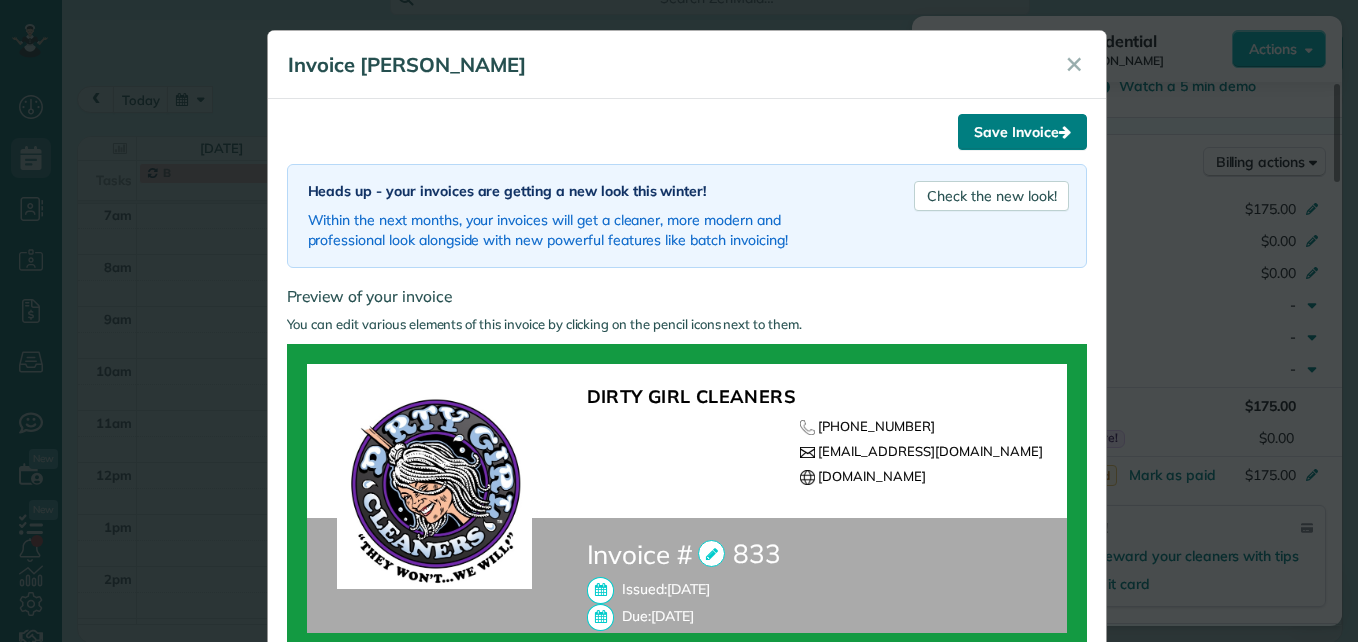 click on "Save Invoice" at bounding box center [1022, 132] 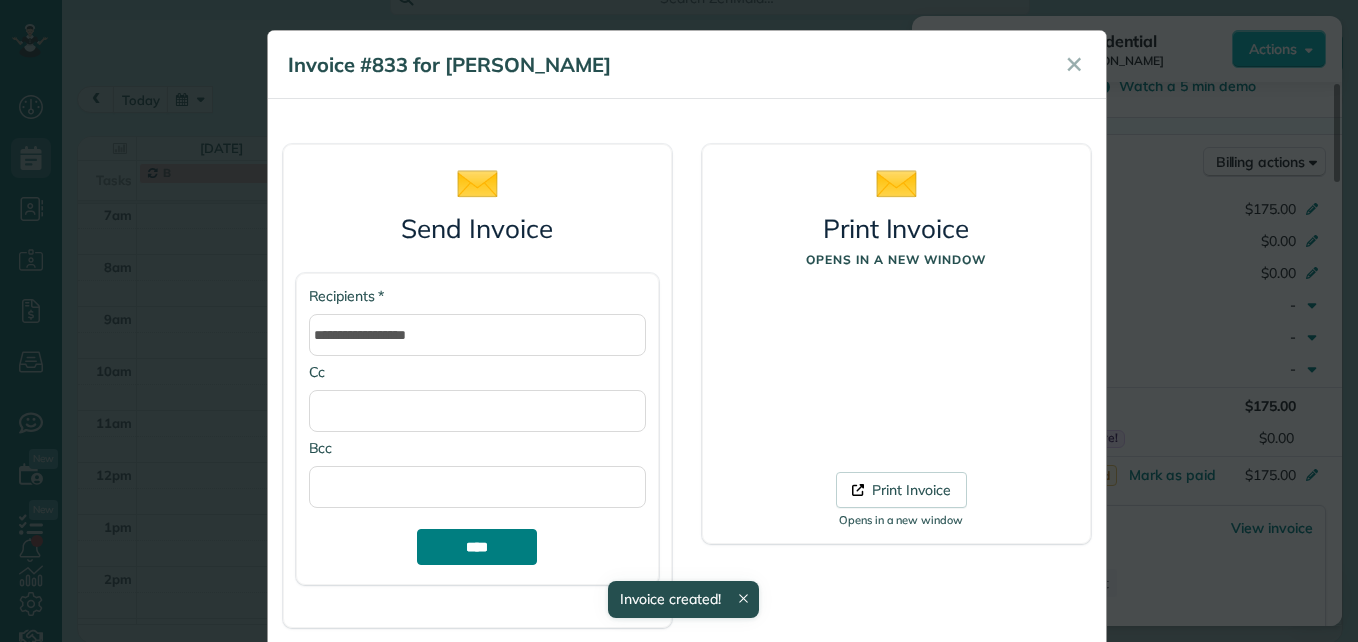 click on "****" at bounding box center (477, 547) 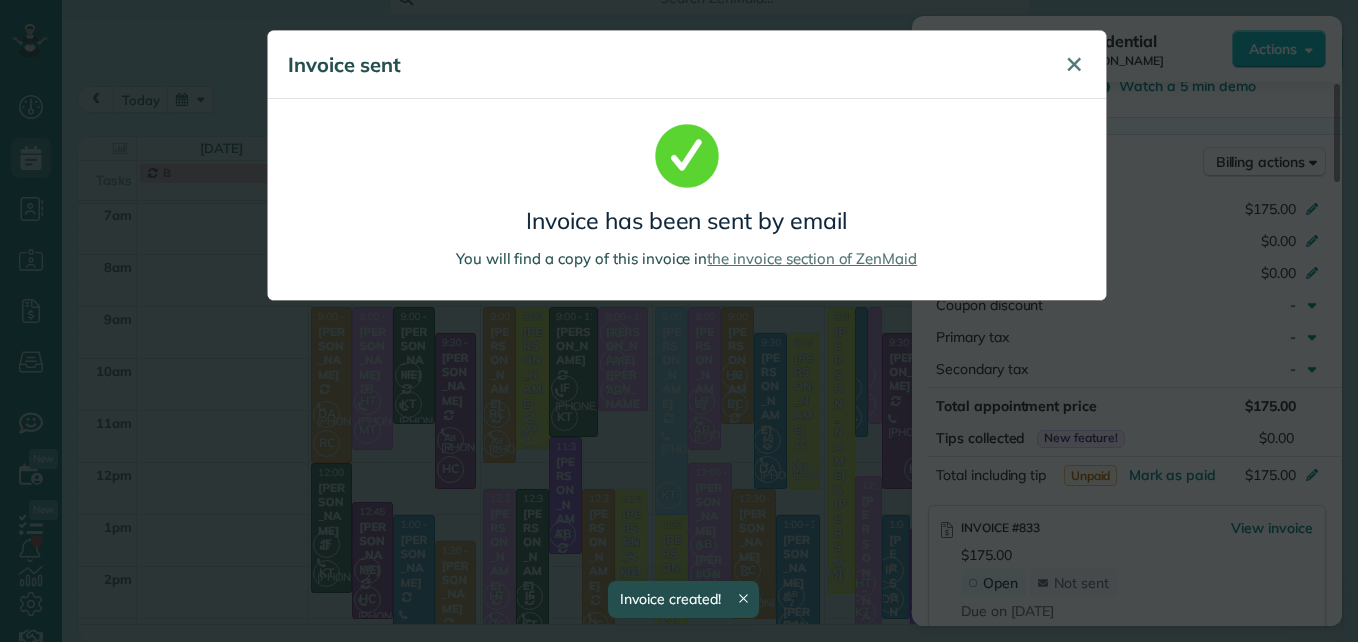 click on "✕" at bounding box center (1074, 64) 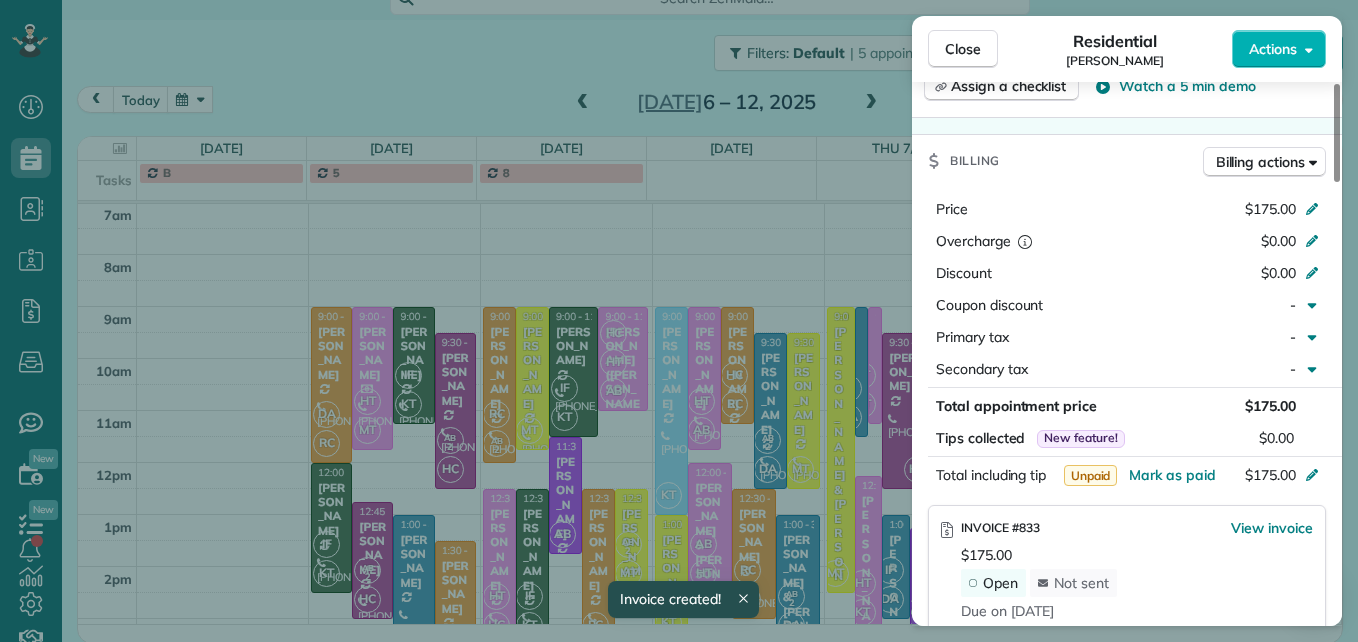 click on "Close Residential Ashley Martin Actions" at bounding box center (1127, 49) 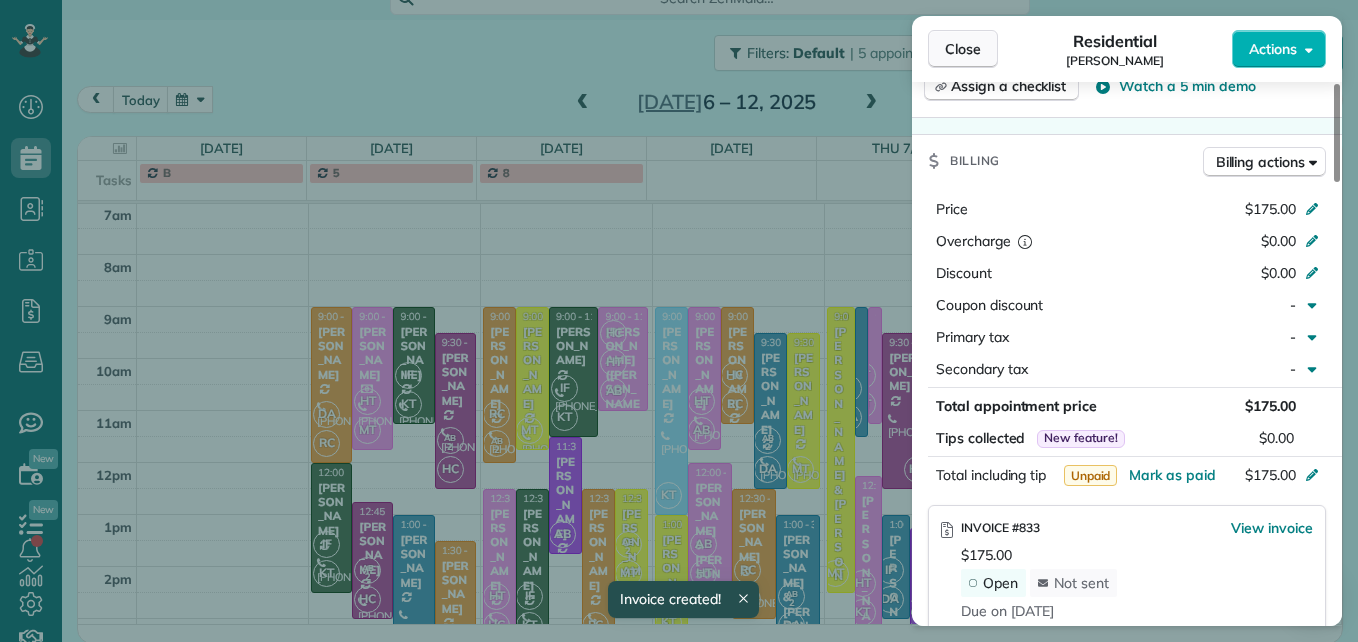 click on "Close" at bounding box center (963, 49) 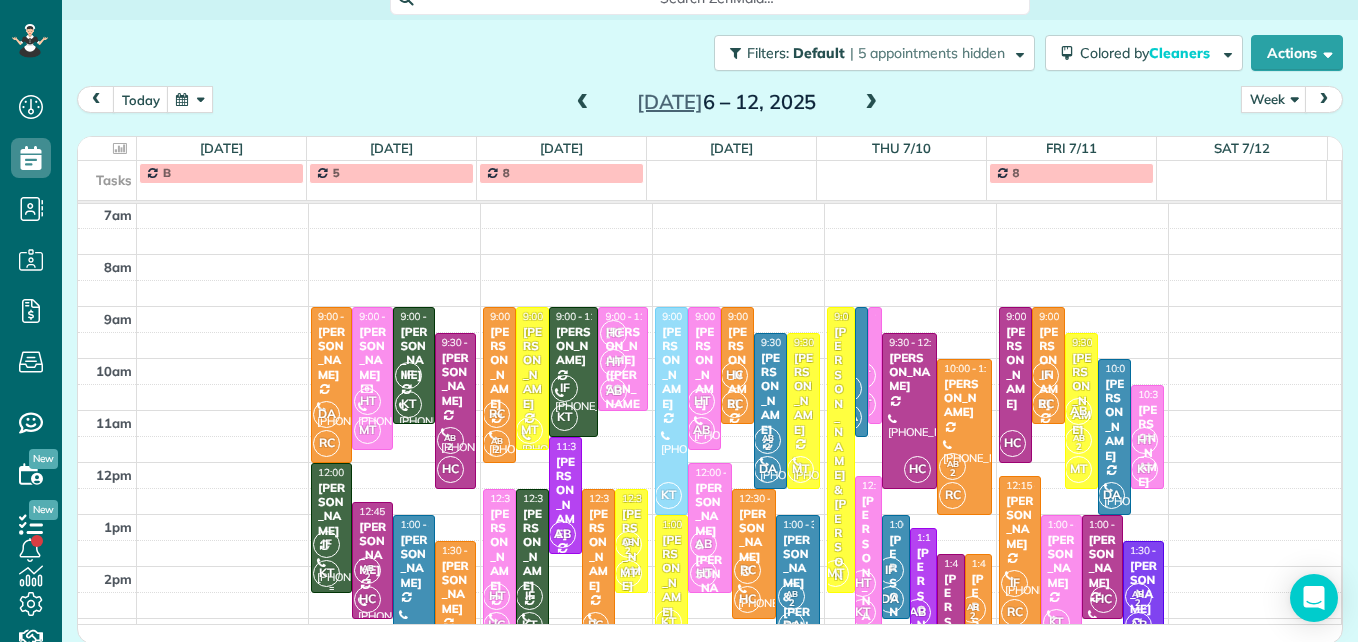 click on "IF KT" at bounding box center (329, 559) 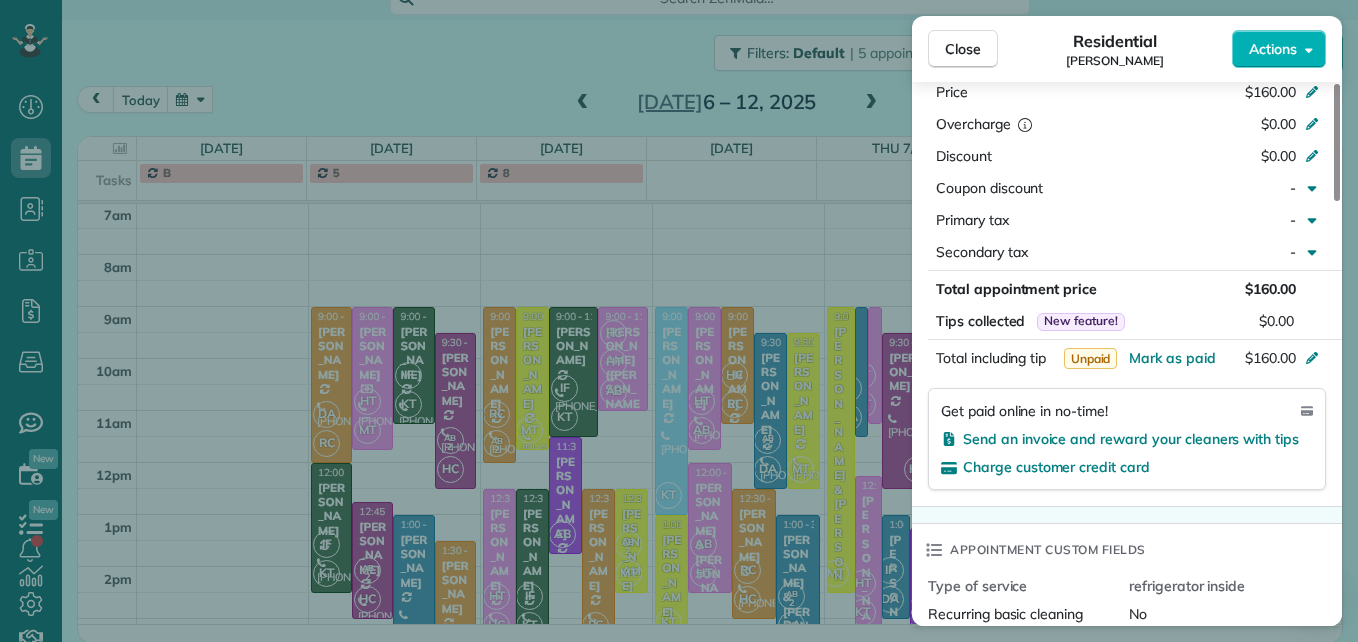 scroll, scrollTop: 1100, scrollLeft: 0, axis: vertical 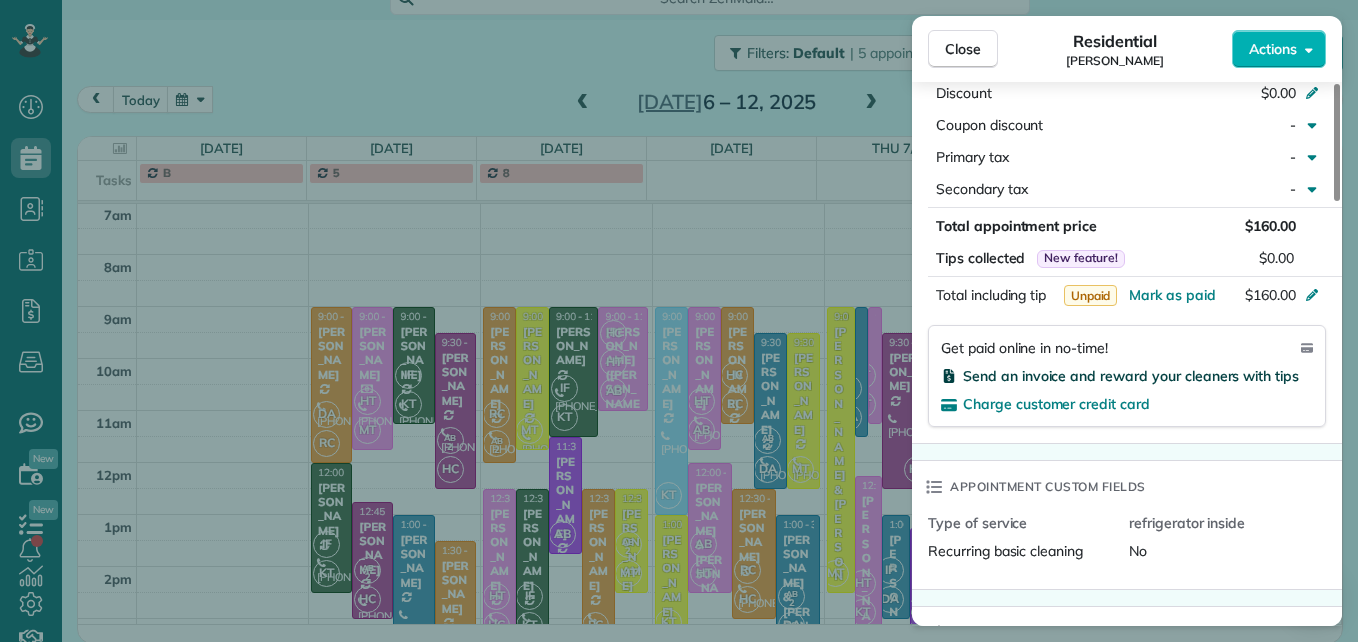 click on "Send an invoice and reward your cleaners with tips" at bounding box center (1131, 376) 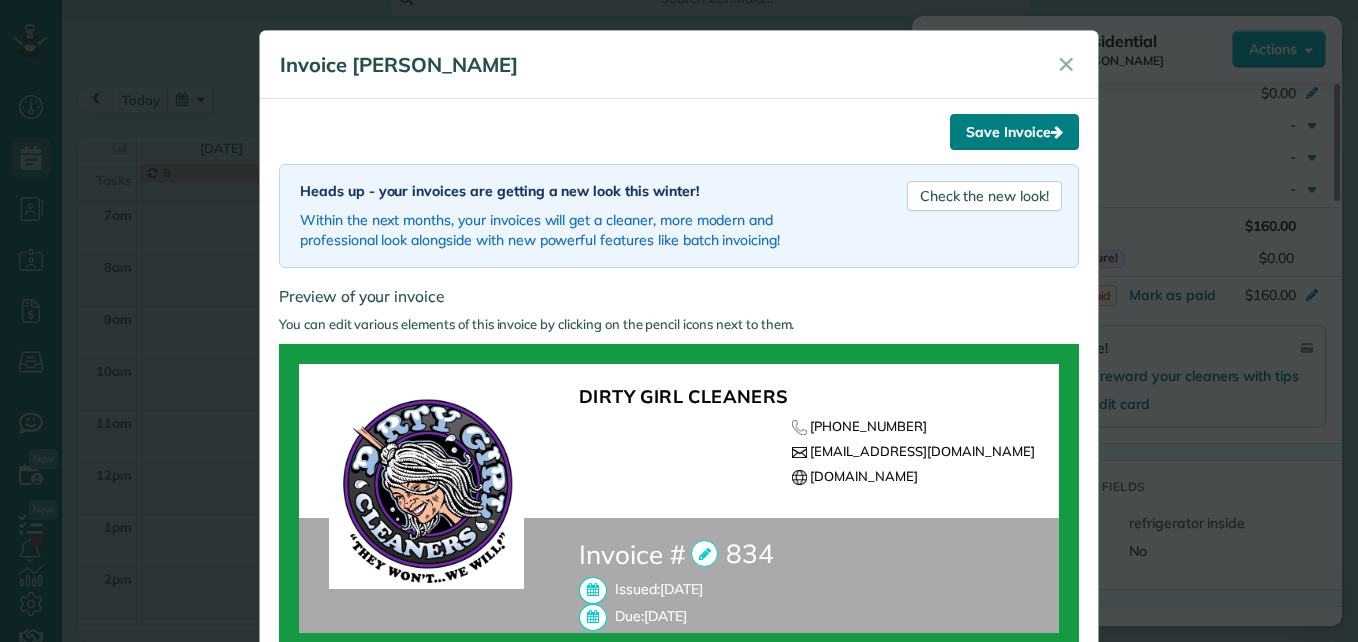 click on "Save Invoice" at bounding box center (1014, 132) 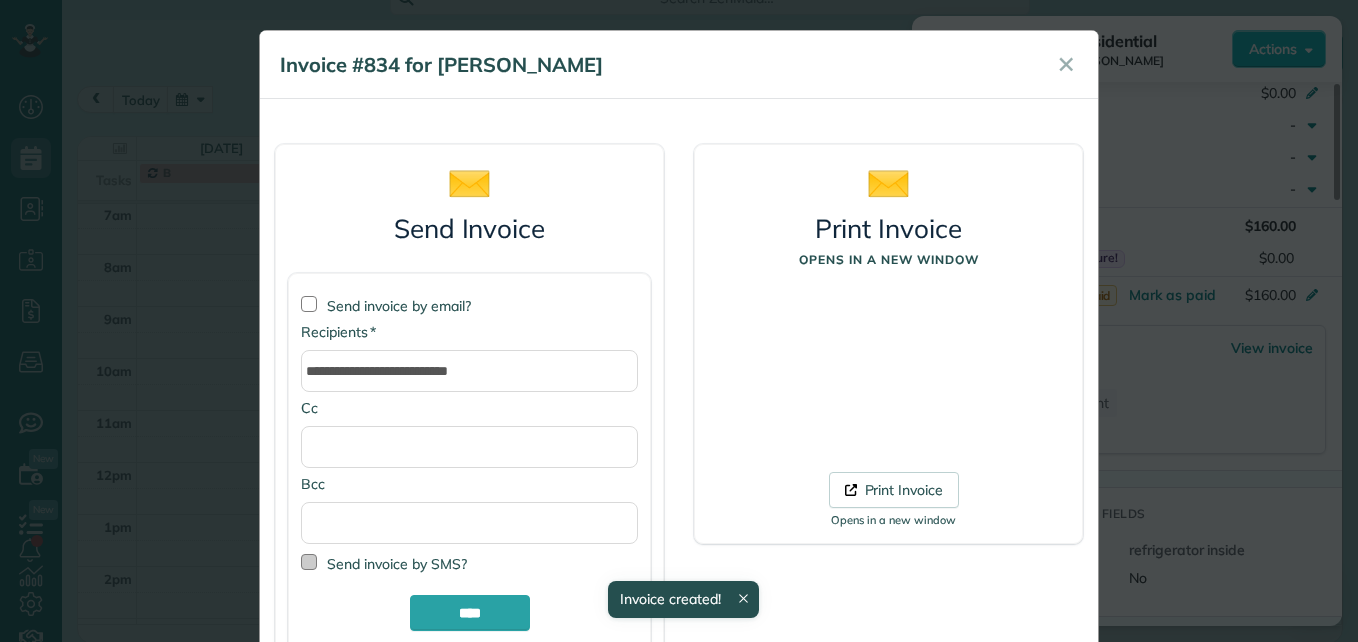 click at bounding box center (309, 562) 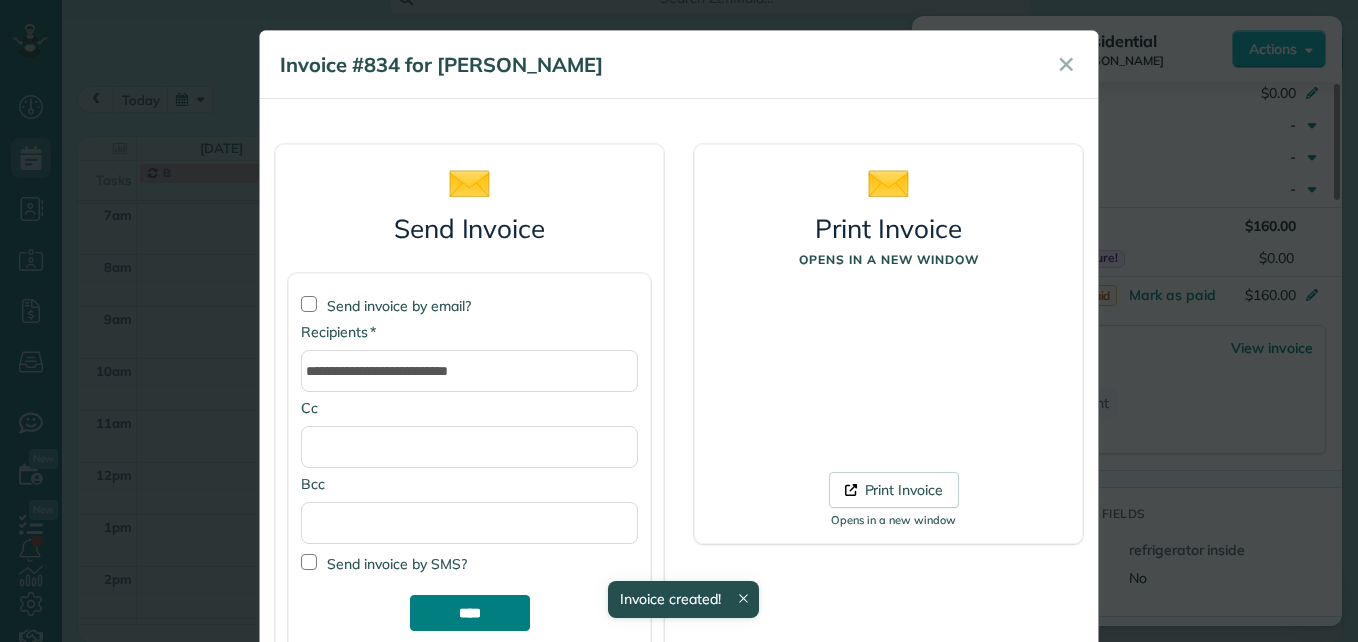 click on "****" at bounding box center (470, 613) 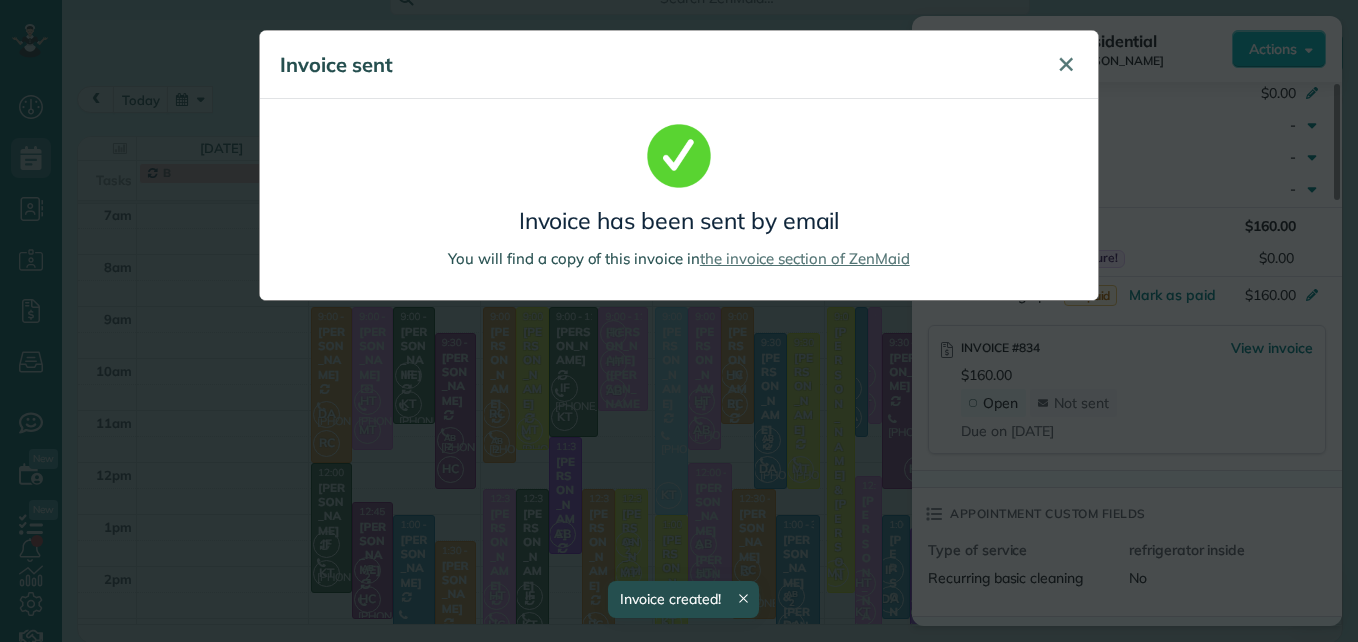 click on "✕" at bounding box center (1066, 64) 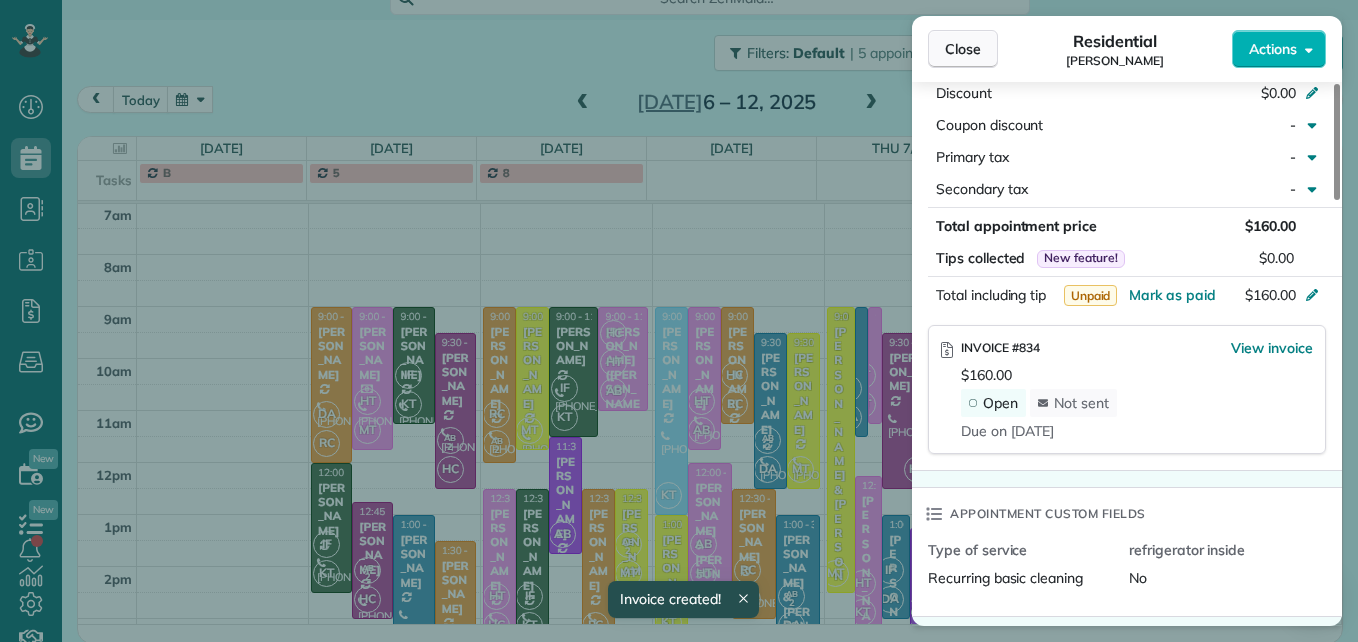click on "Close" at bounding box center (963, 49) 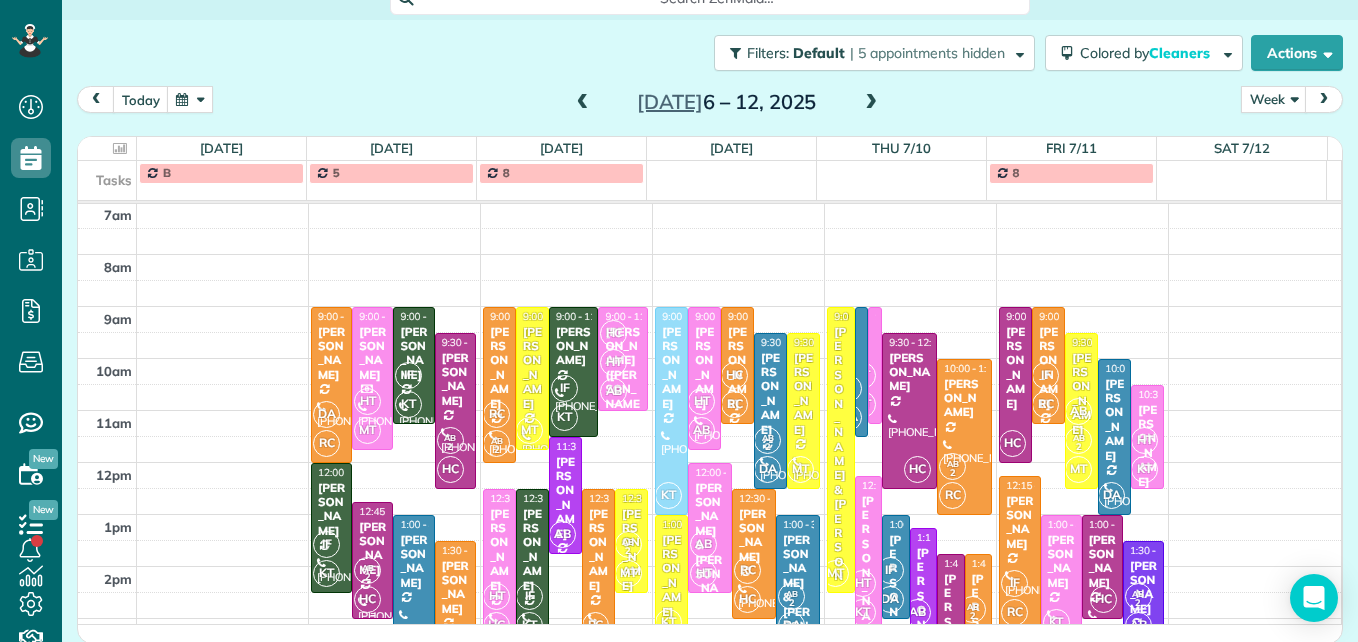 click on "Karen Steigman" at bounding box center (372, 549) 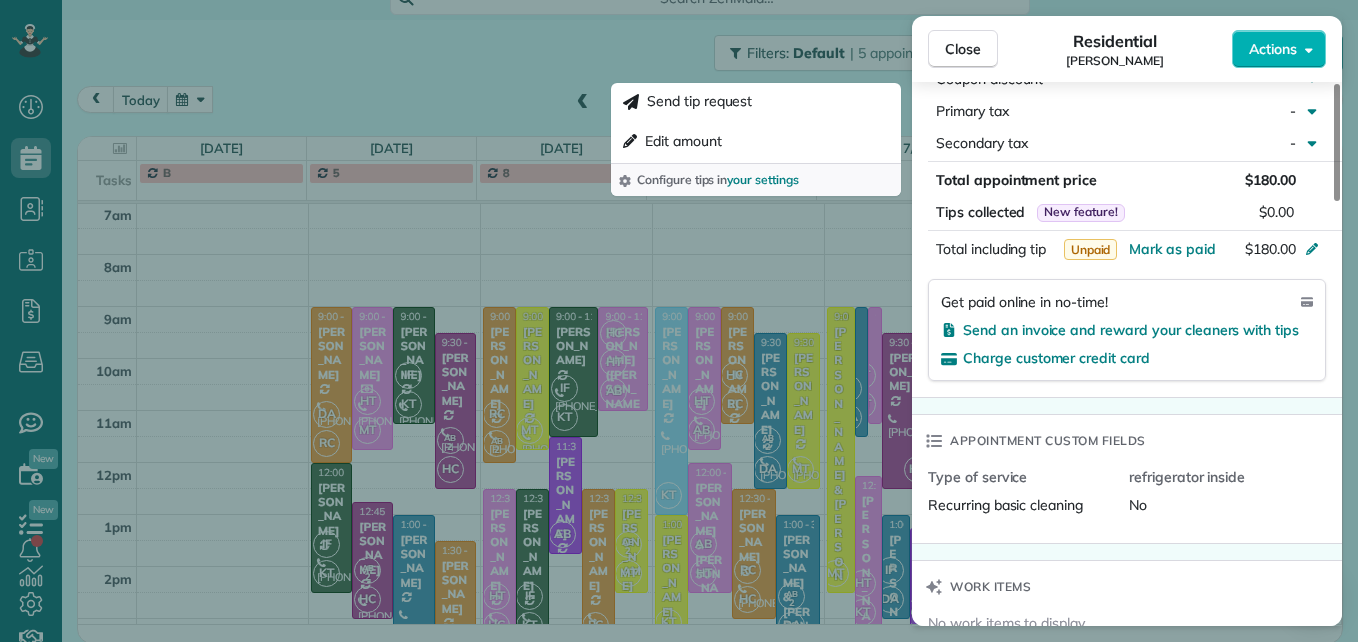 scroll, scrollTop: 1200, scrollLeft: 0, axis: vertical 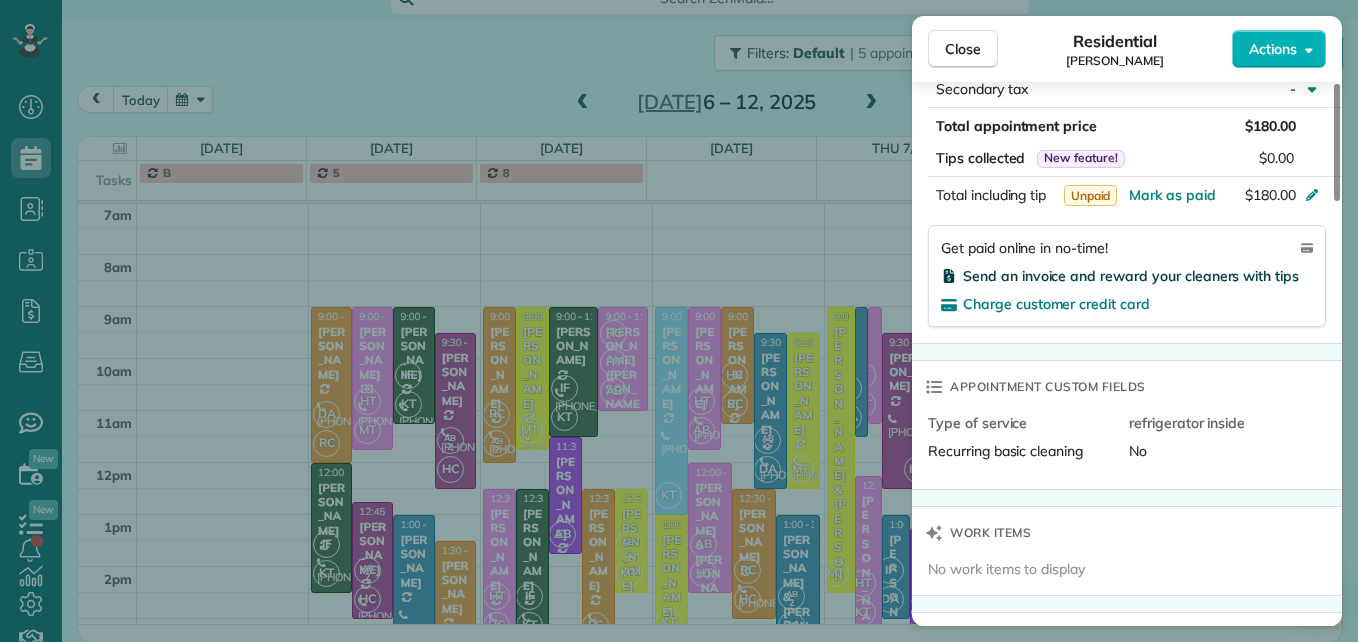click on "Send an invoice and reward your cleaners with tips" at bounding box center (1131, 276) 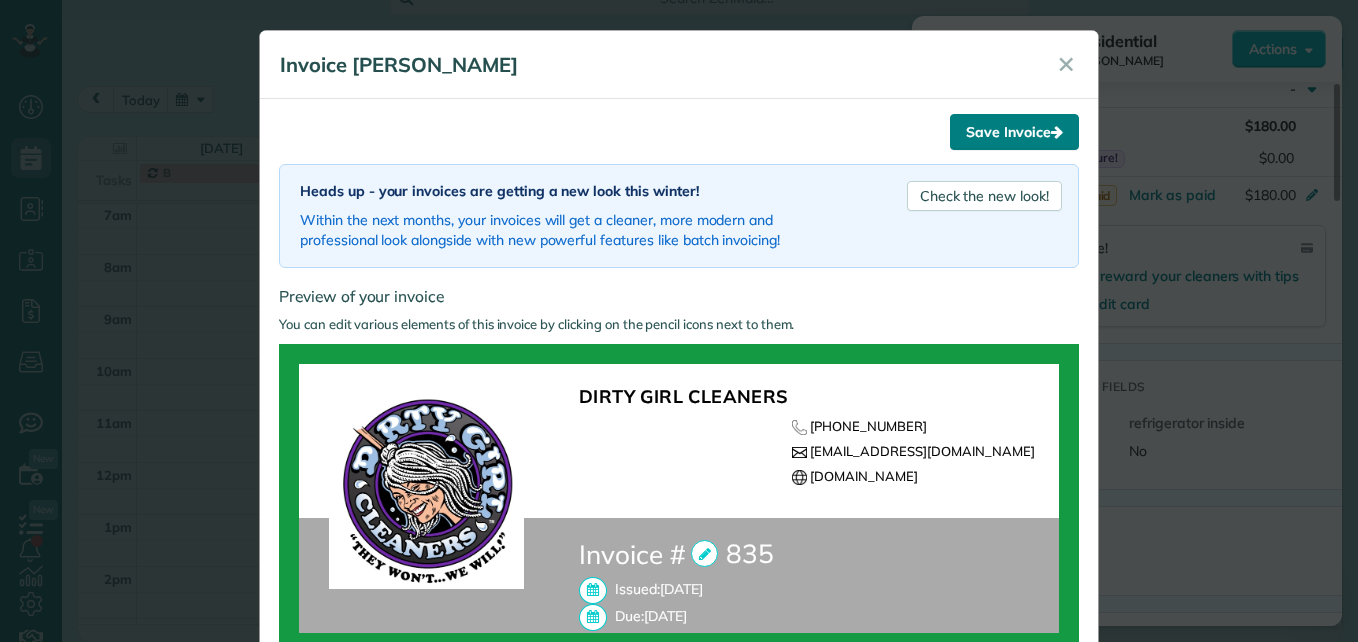click on "Save Invoice" at bounding box center (1014, 132) 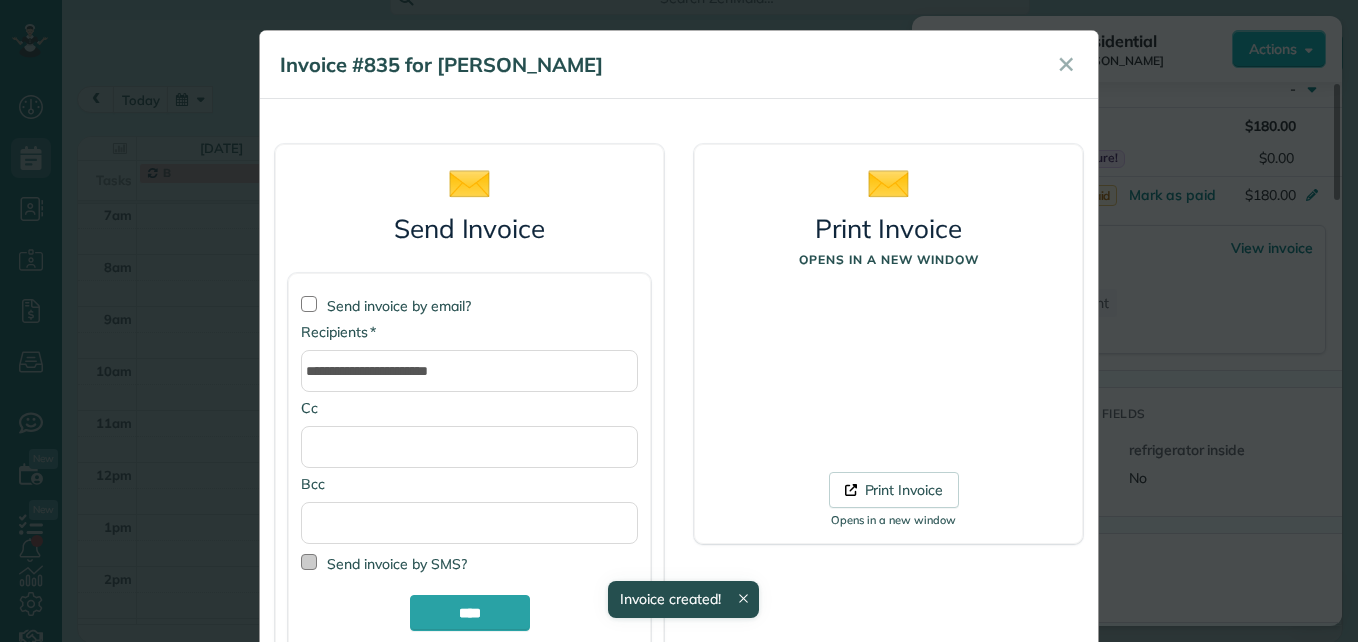 click at bounding box center [309, 562] 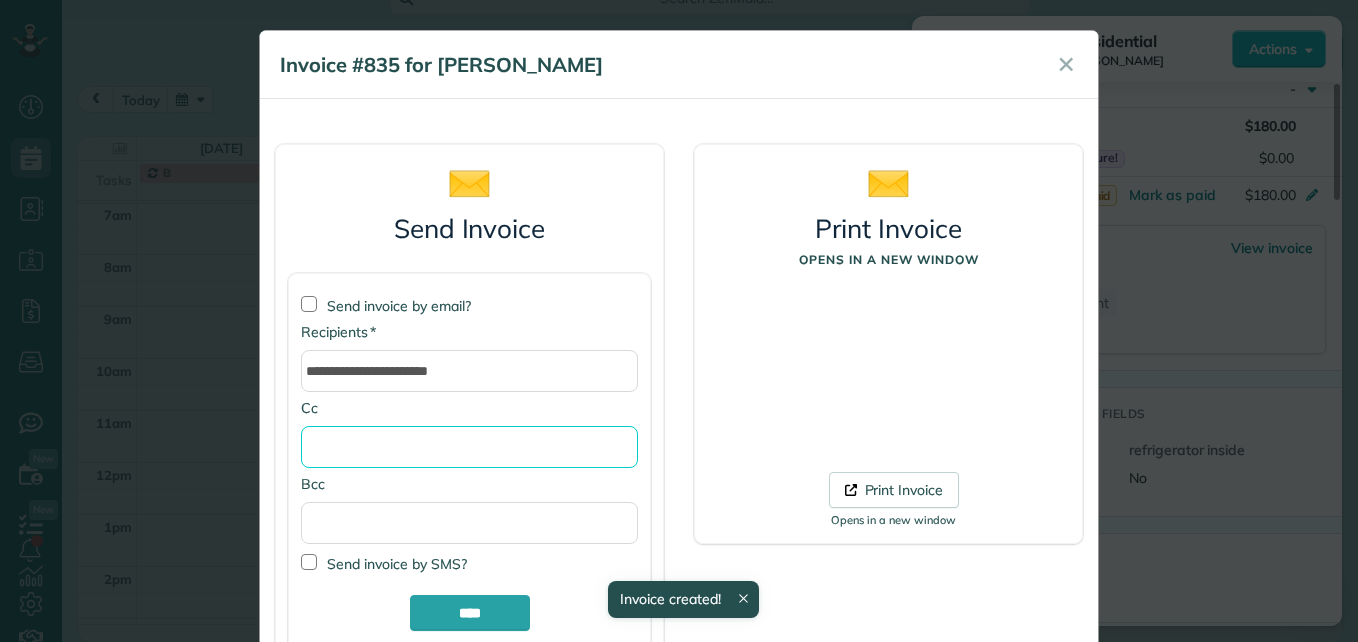 click on "Cc" at bounding box center [469, 447] 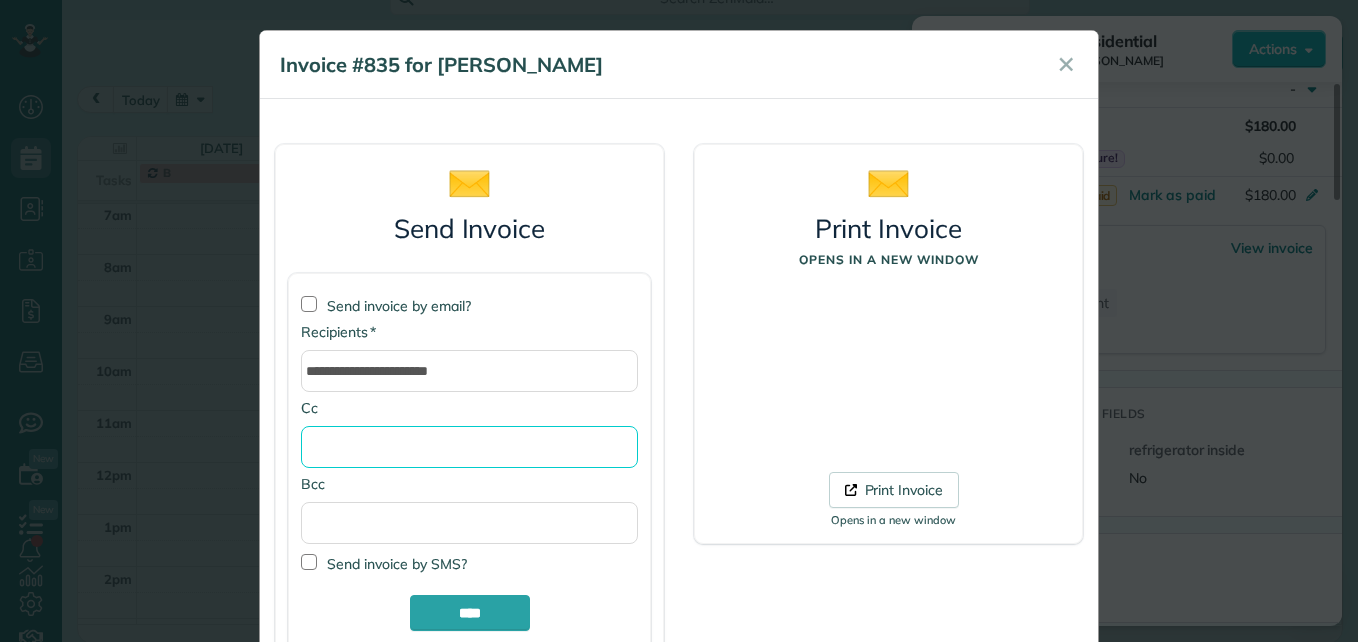 type on "**********" 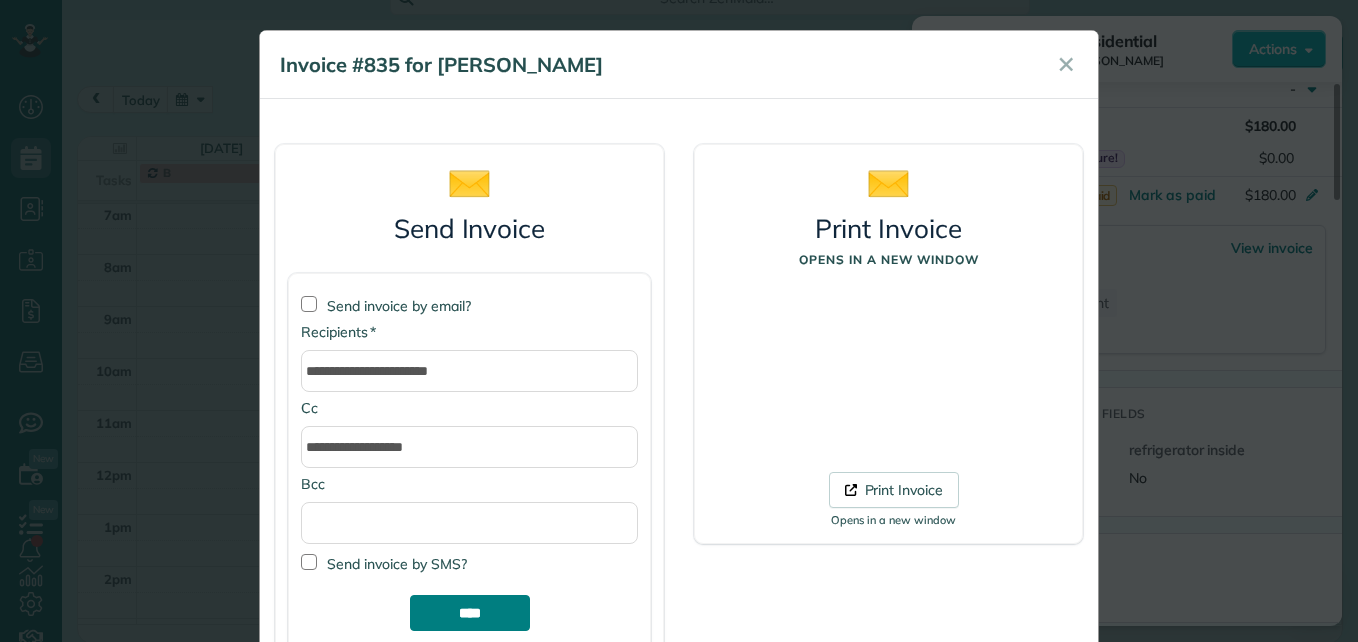 click on "****" at bounding box center [470, 613] 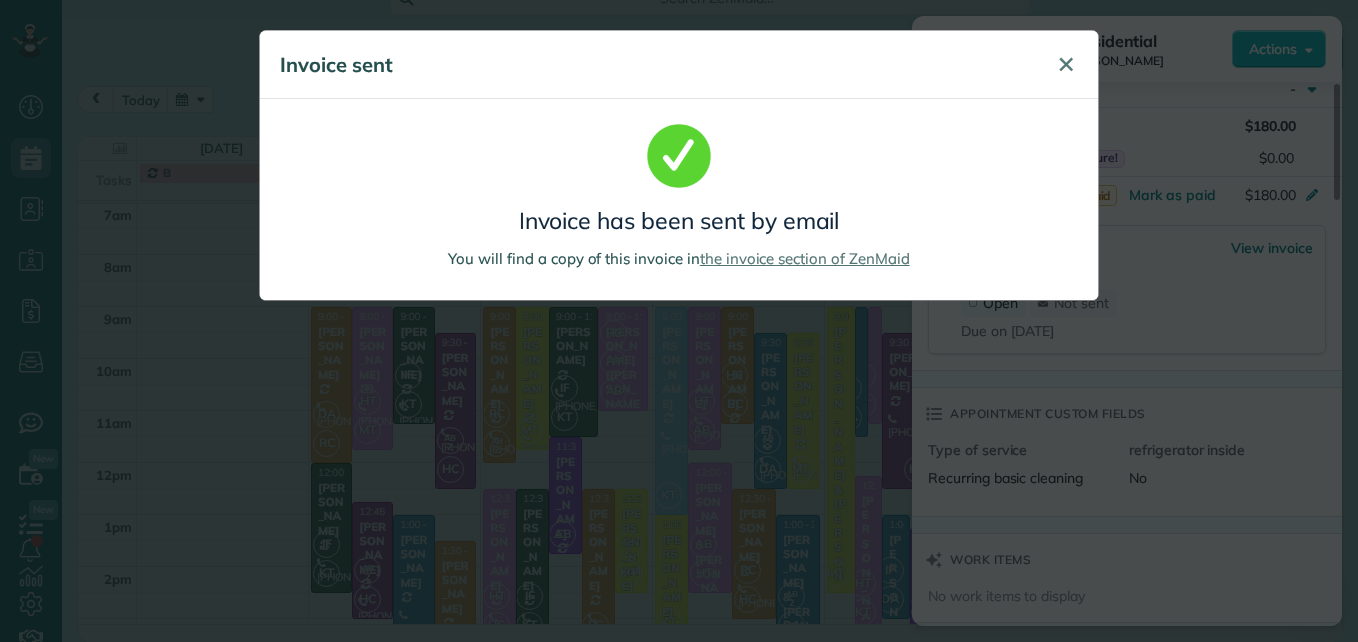click on "✕" at bounding box center (1066, 65) 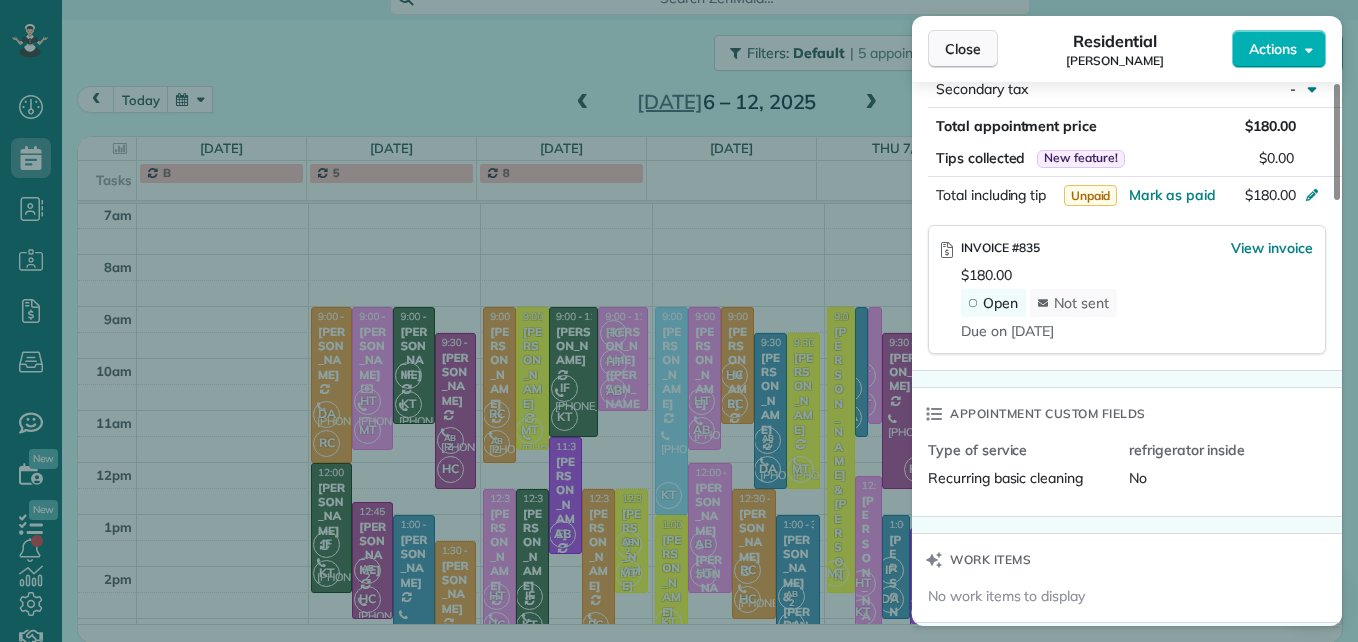 click on "Close" at bounding box center (963, 49) 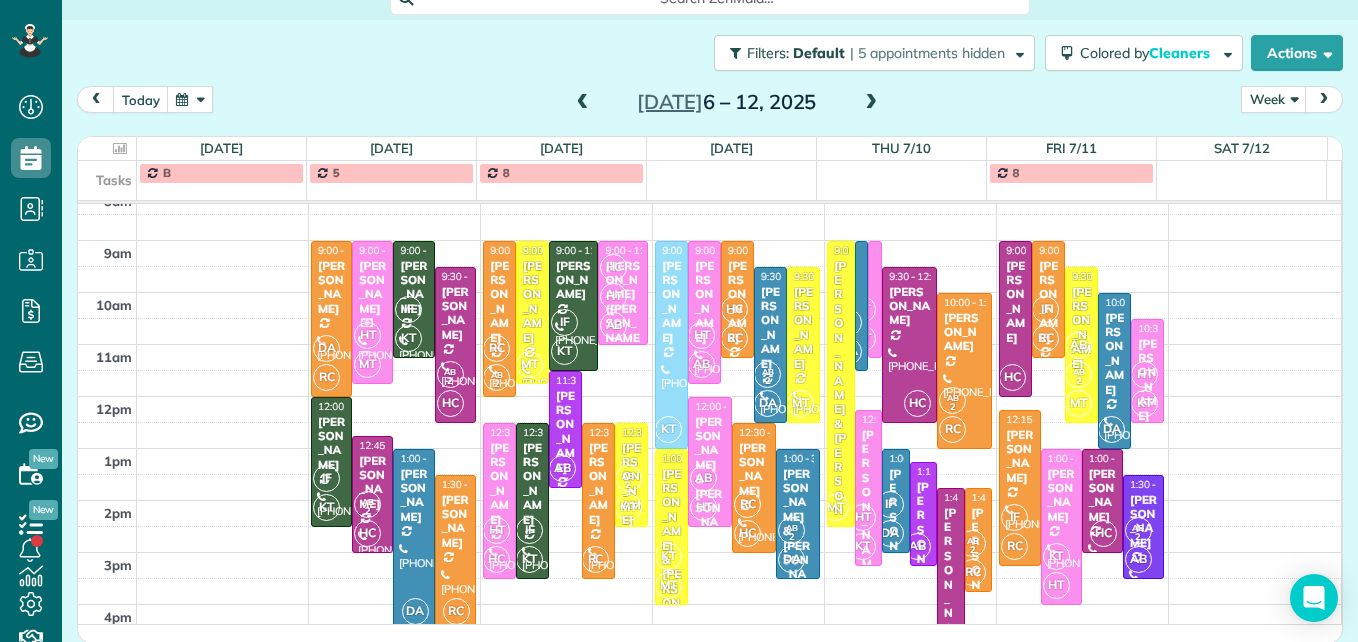 scroll, scrollTop: 309, scrollLeft: 0, axis: vertical 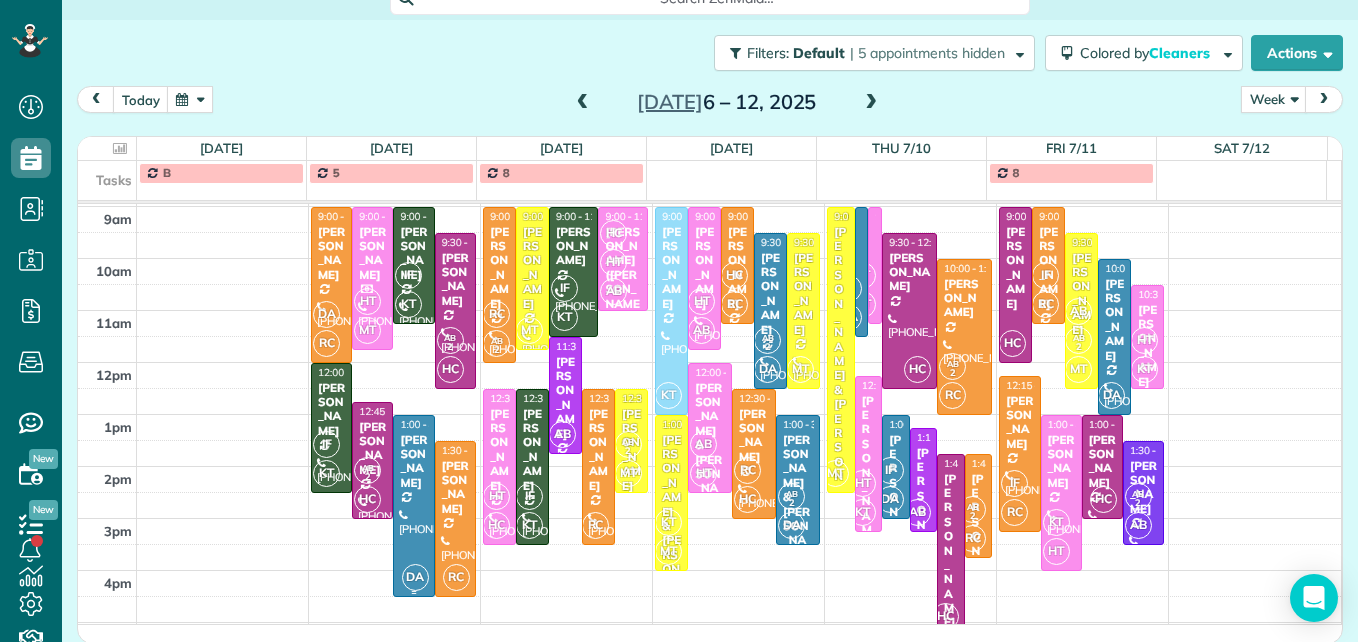 click at bounding box center (413, 506) 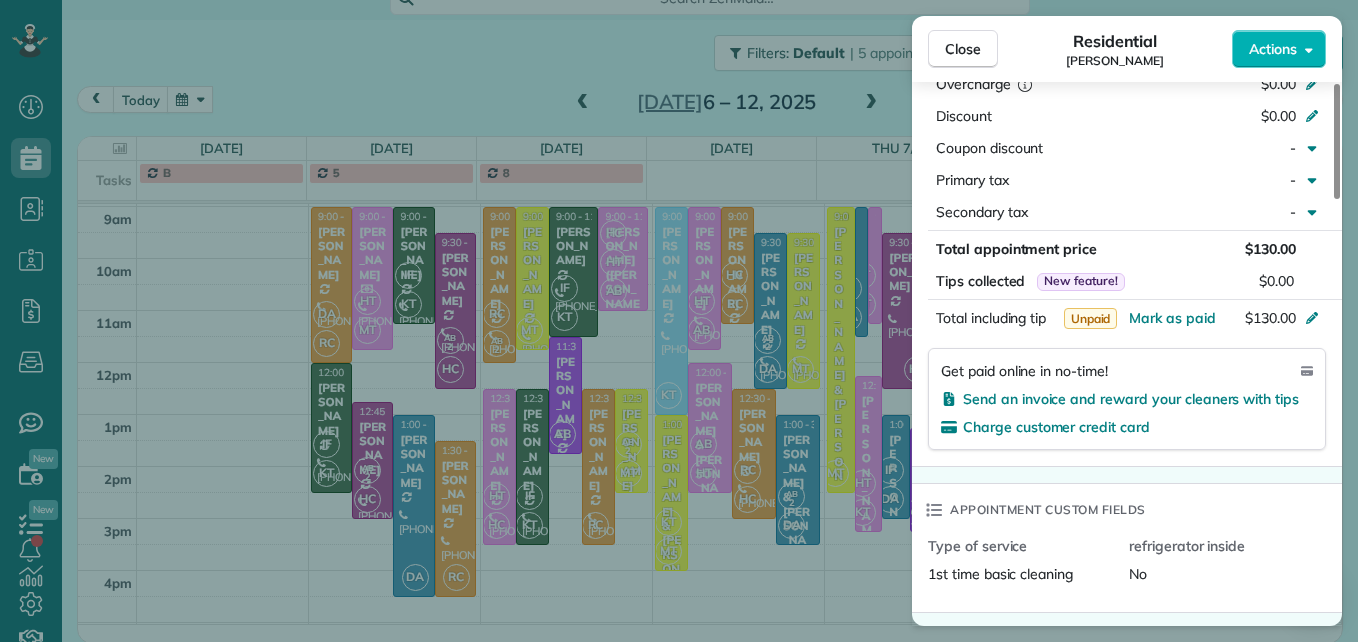 scroll, scrollTop: 1100, scrollLeft: 0, axis: vertical 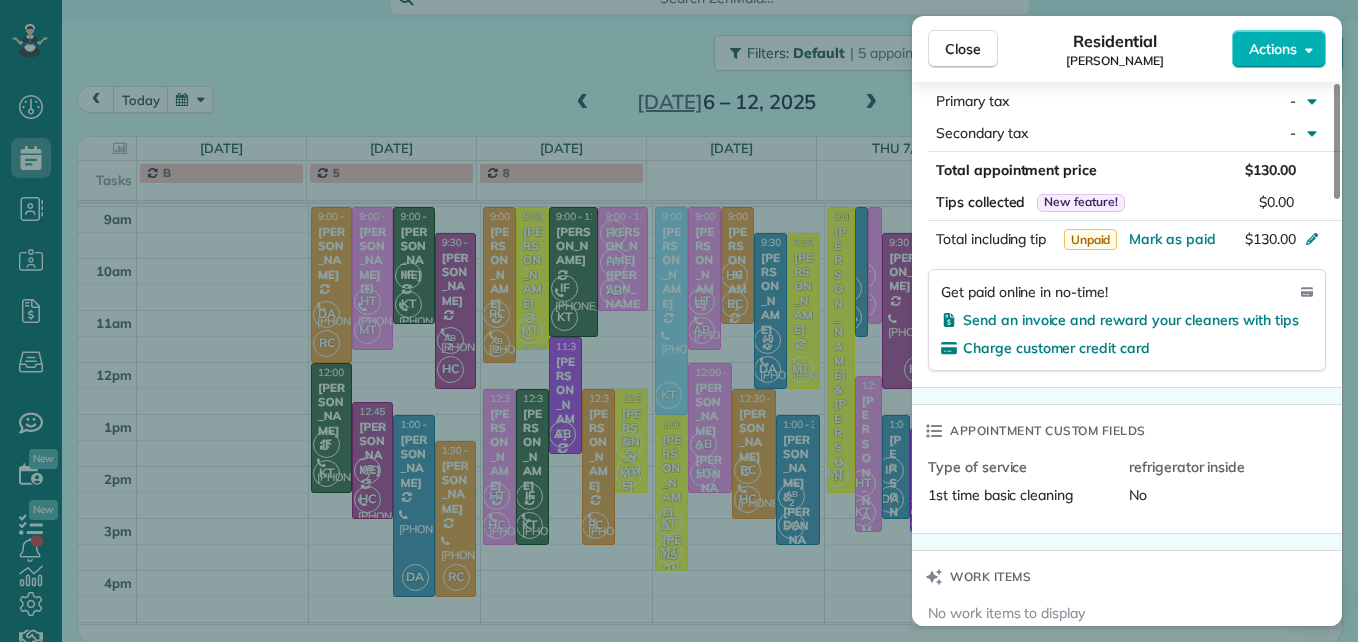 click on "Charge customer credit card" at bounding box center [1056, 348] 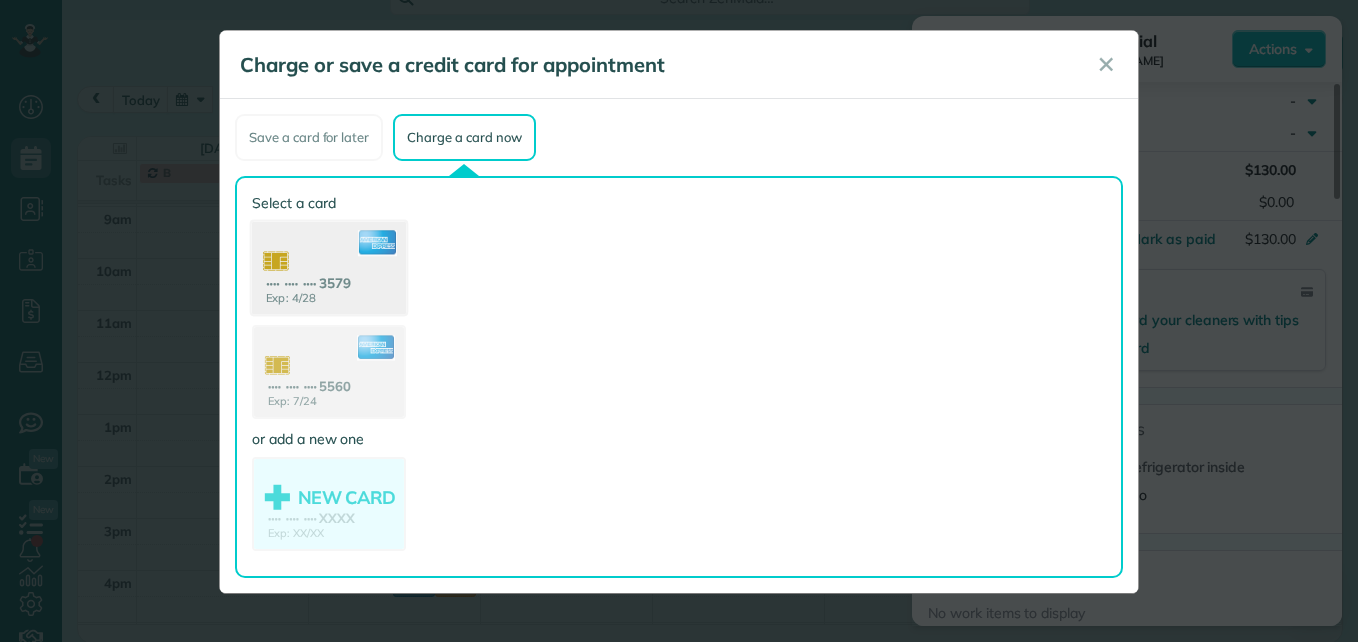 click 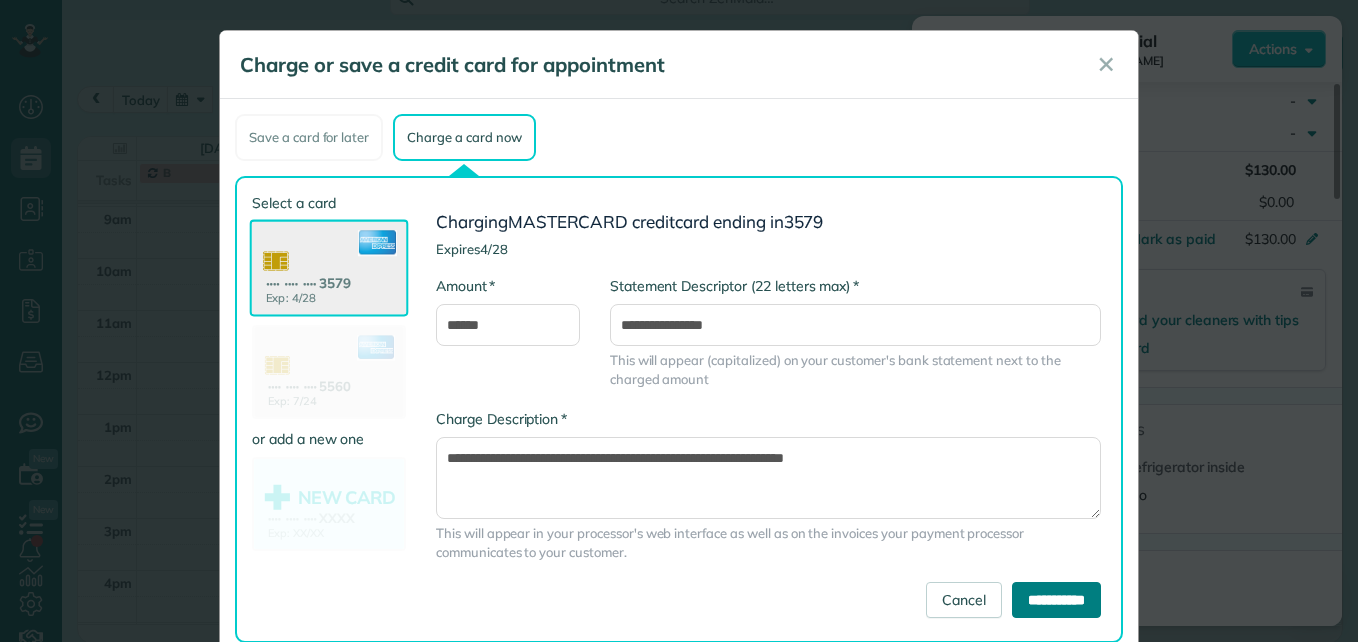 click on "**********" at bounding box center [1056, 600] 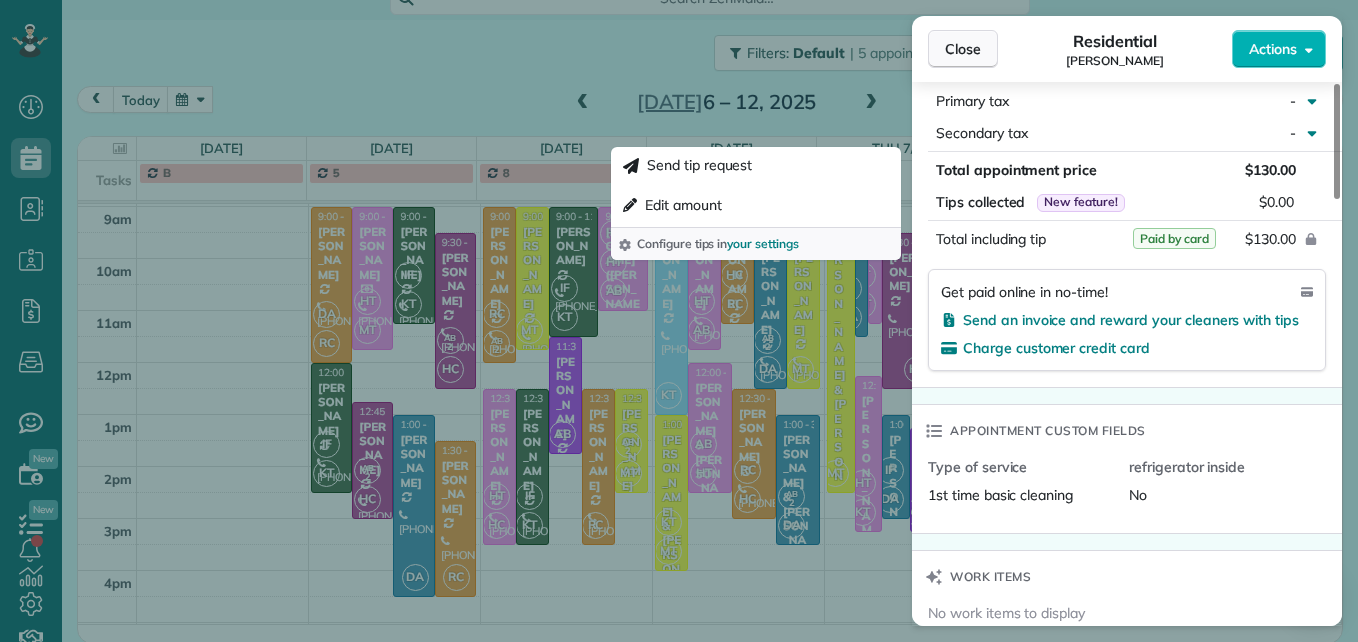 click on "Close" at bounding box center [963, 49] 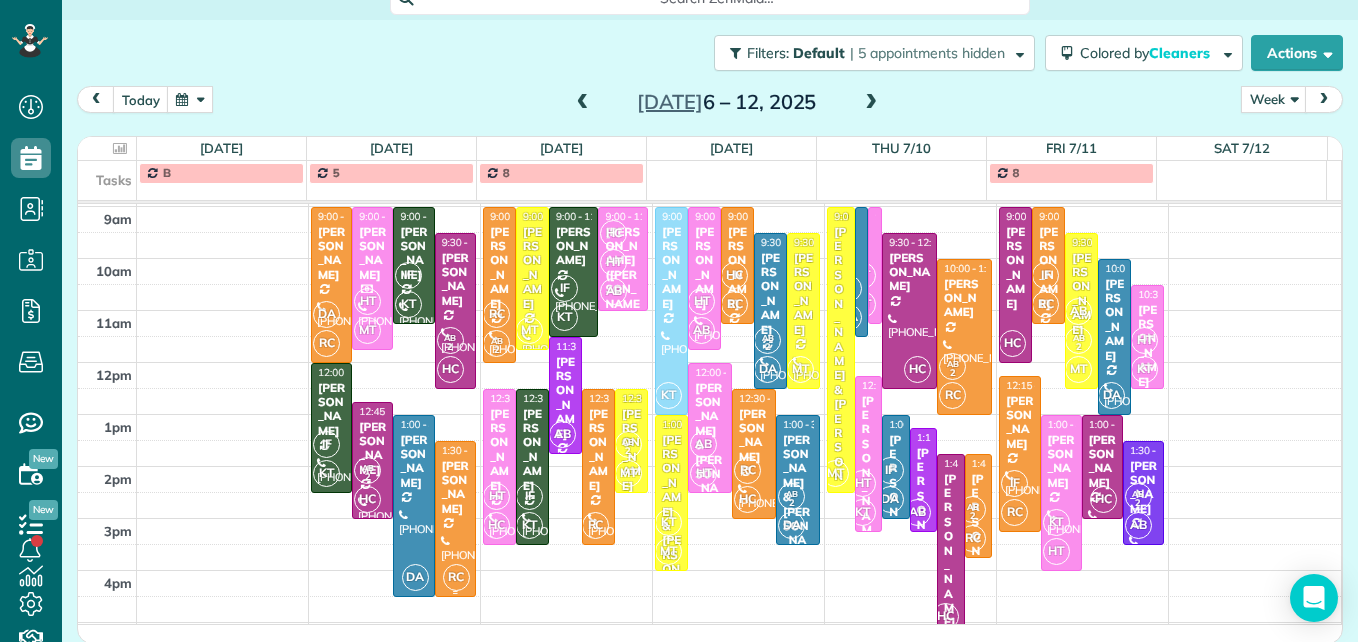 click on "Allison Calcaterra" at bounding box center (455, 488) 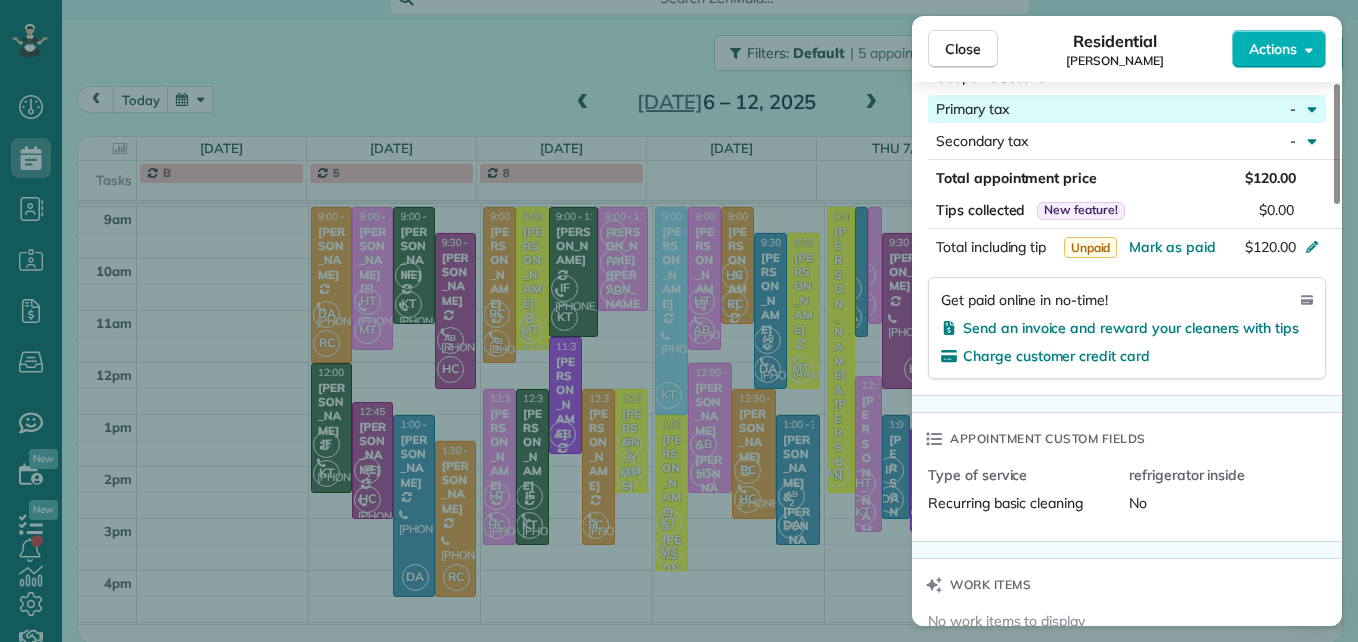 scroll, scrollTop: 1100, scrollLeft: 0, axis: vertical 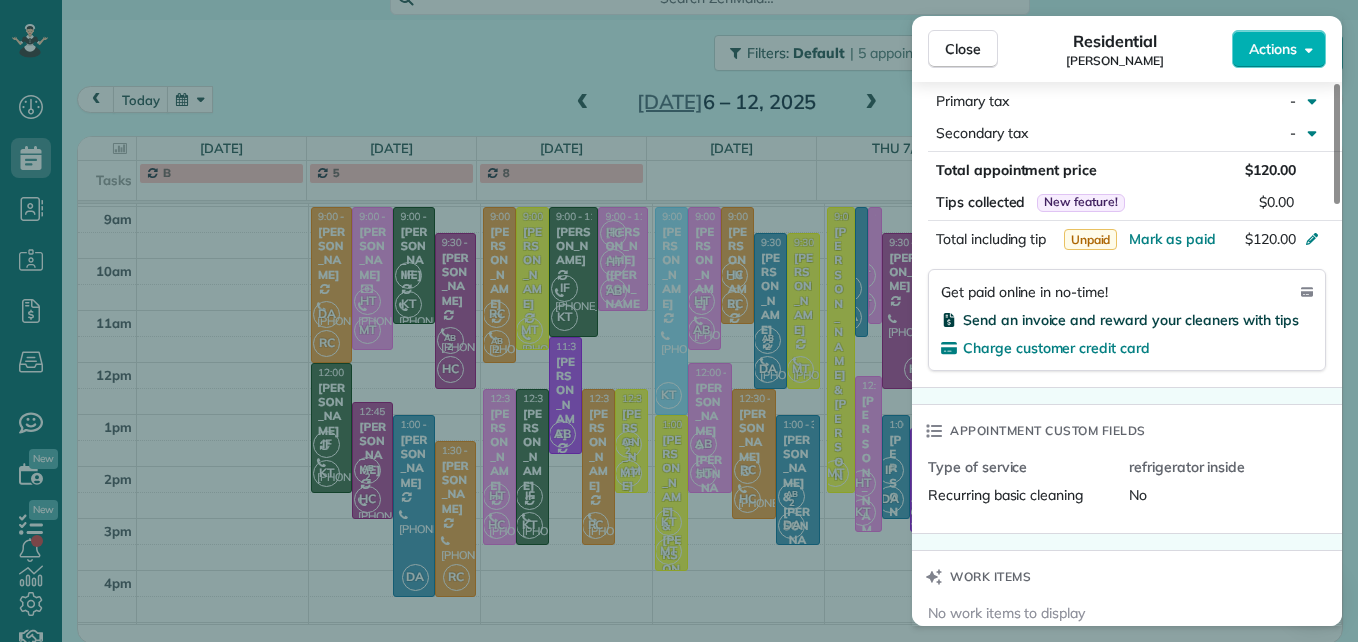 click on "Send an invoice and reward your cleaners with tips" at bounding box center [1131, 320] 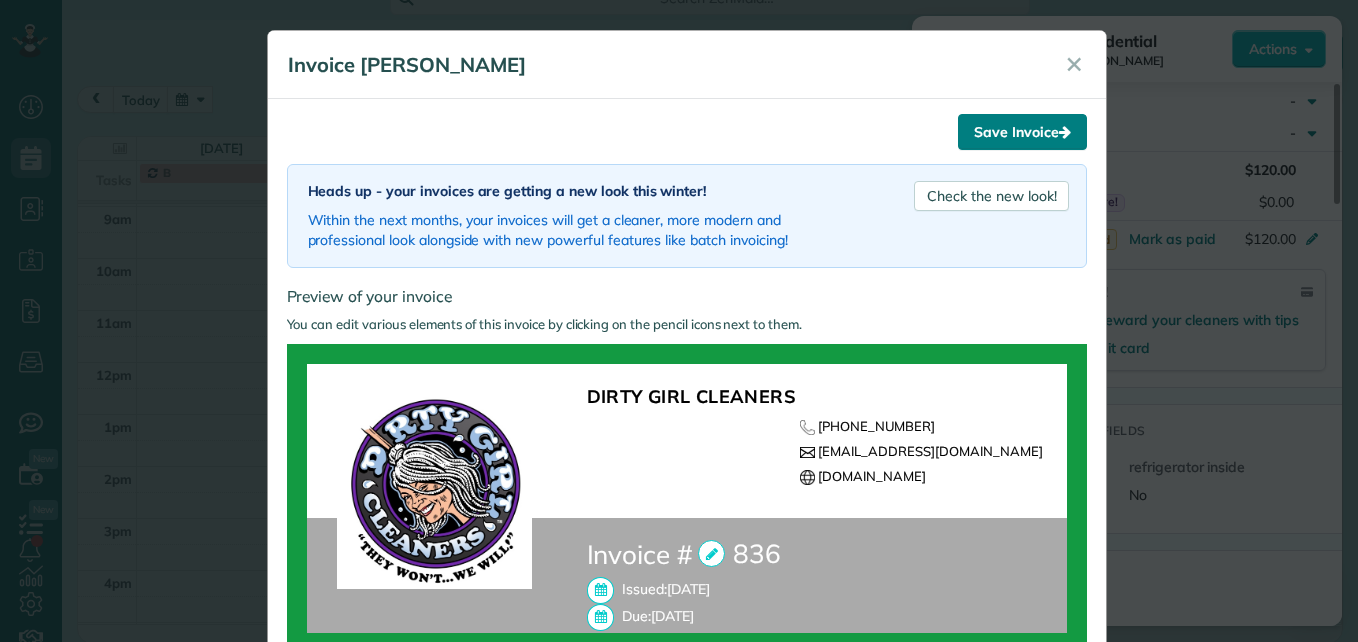 click on "Save Invoice" at bounding box center (1022, 132) 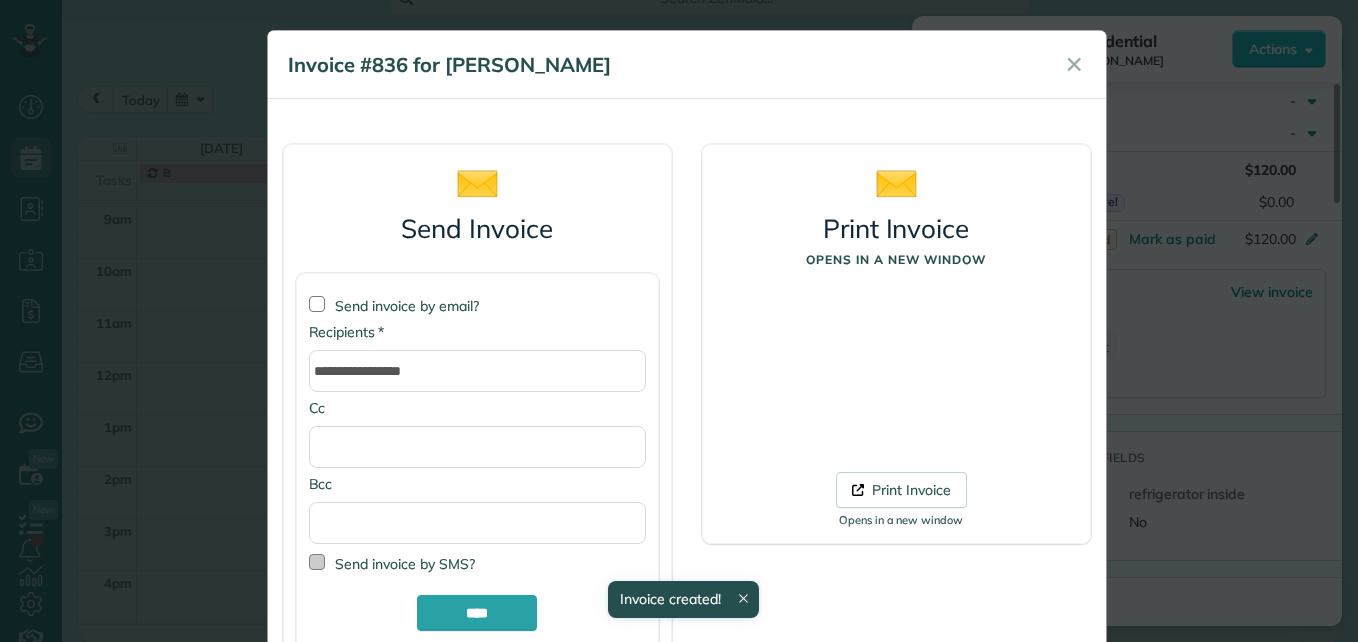 click at bounding box center (317, 562) 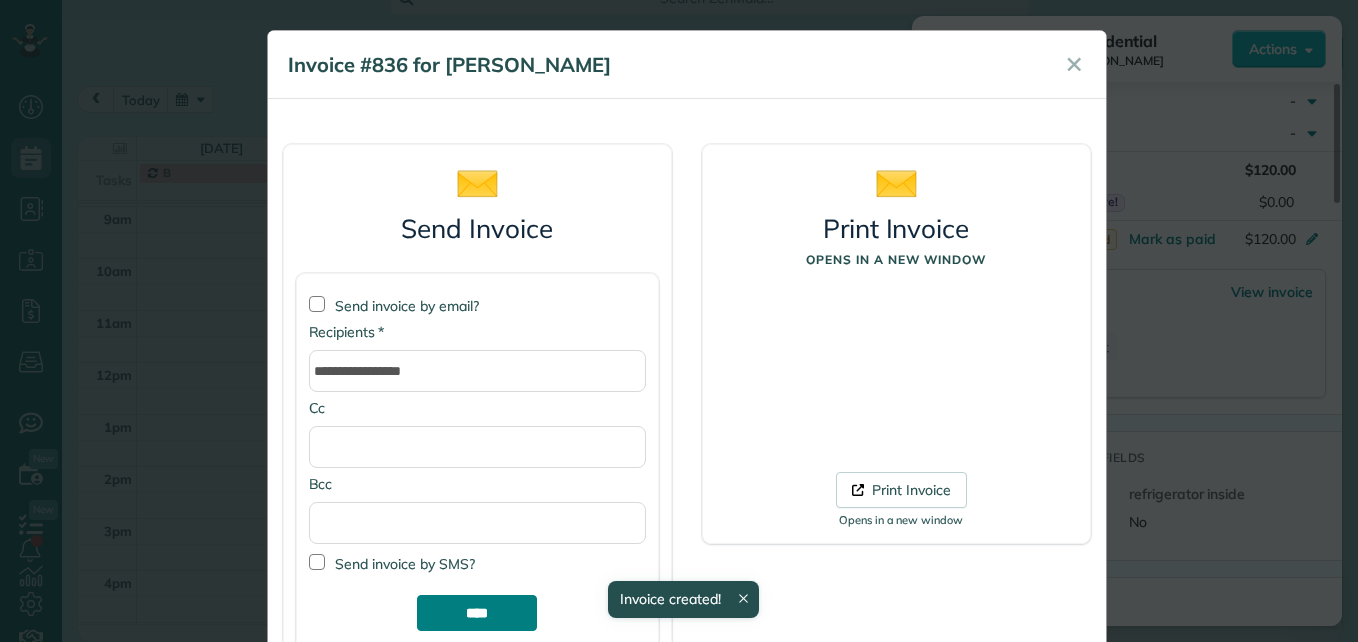 click on "****" at bounding box center [477, 613] 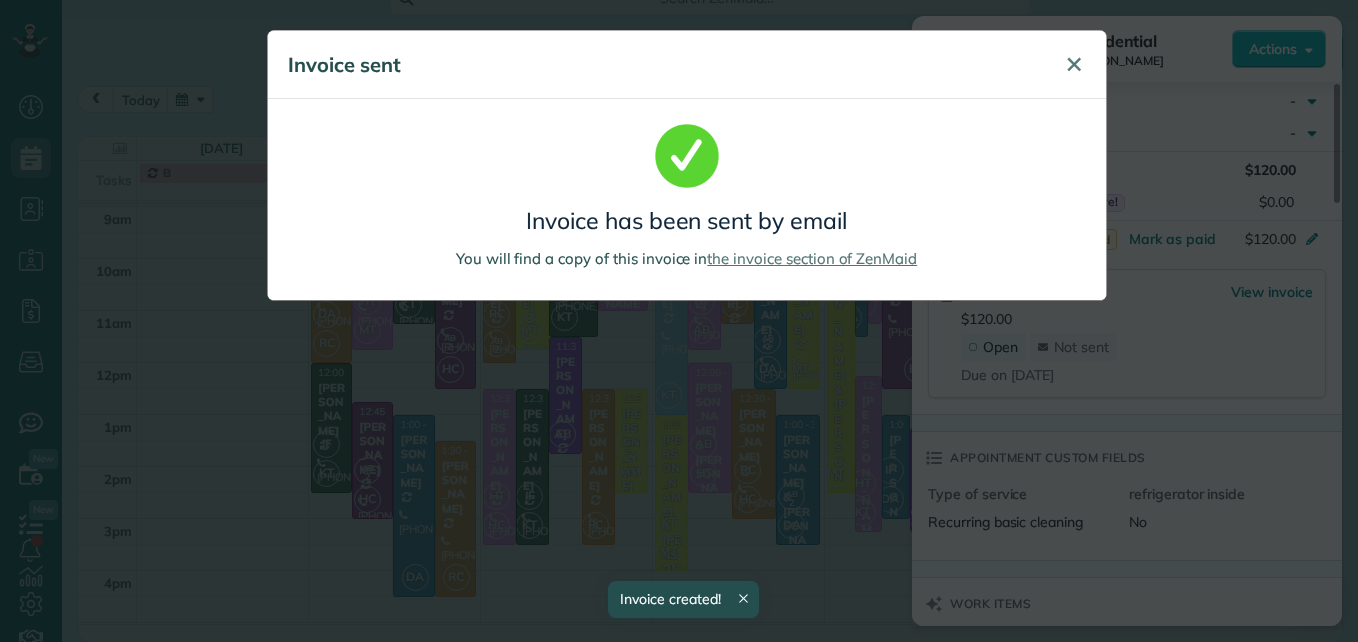 click on "✕" at bounding box center [1074, 64] 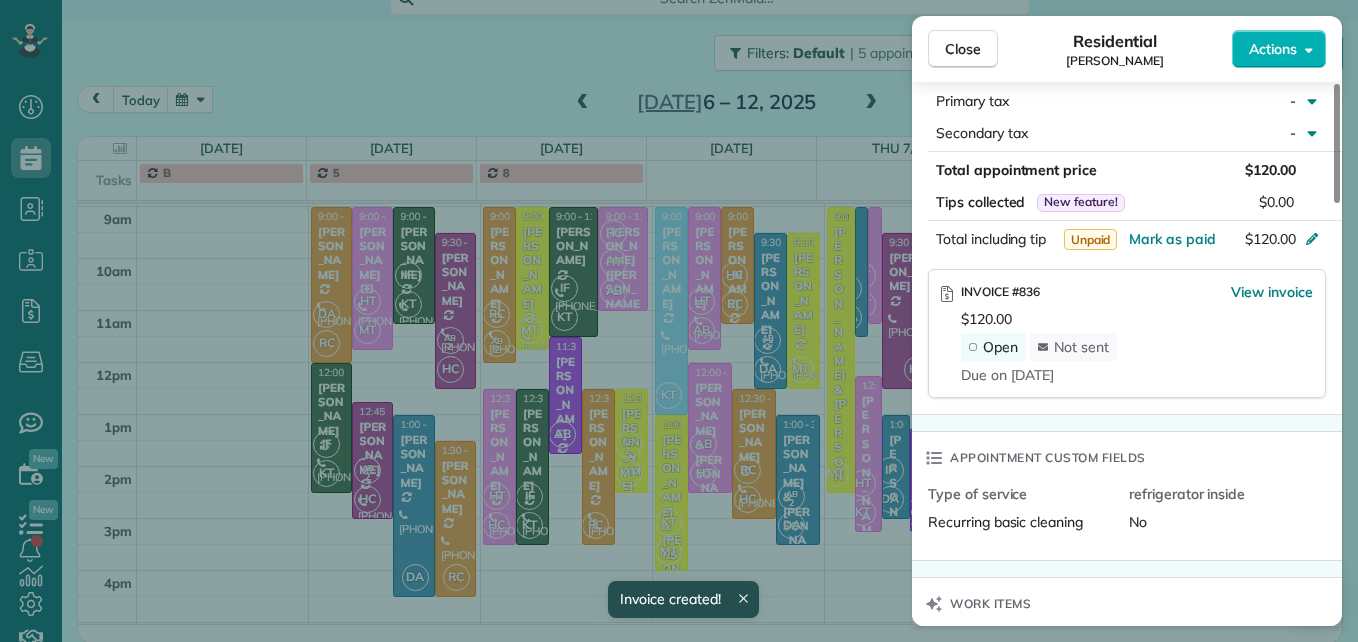 click on "Close" at bounding box center [963, 49] 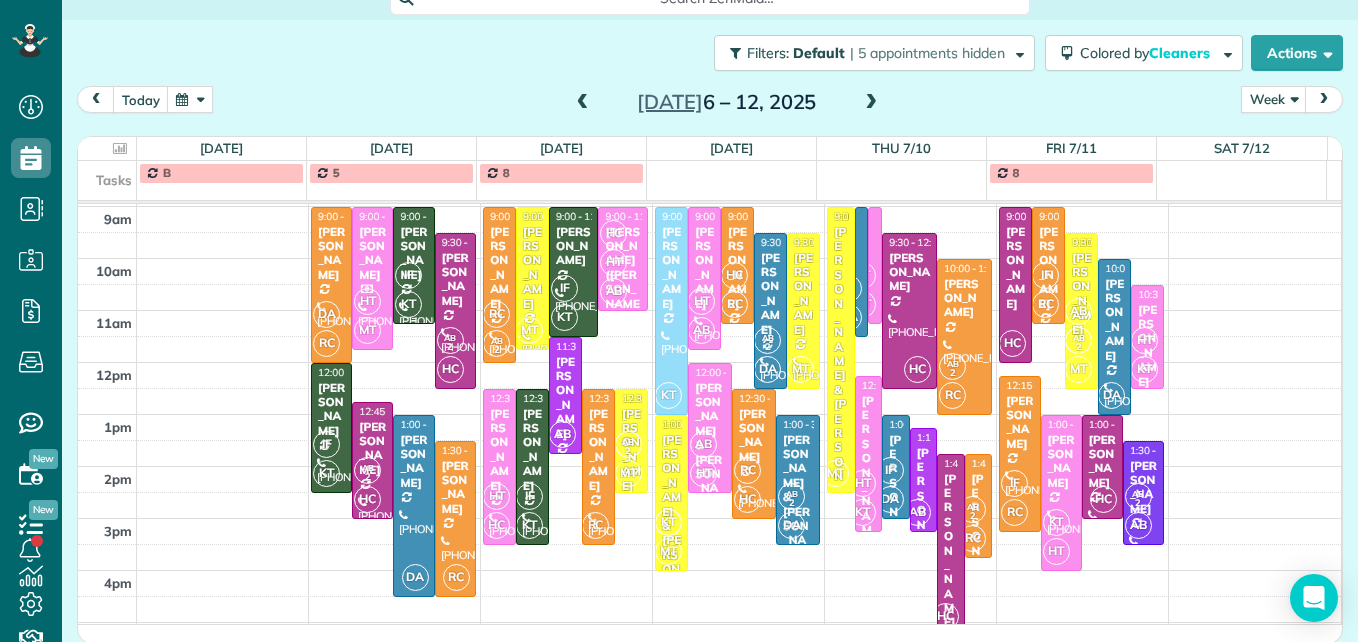 click on "IF" at bounding box center [408, 275] 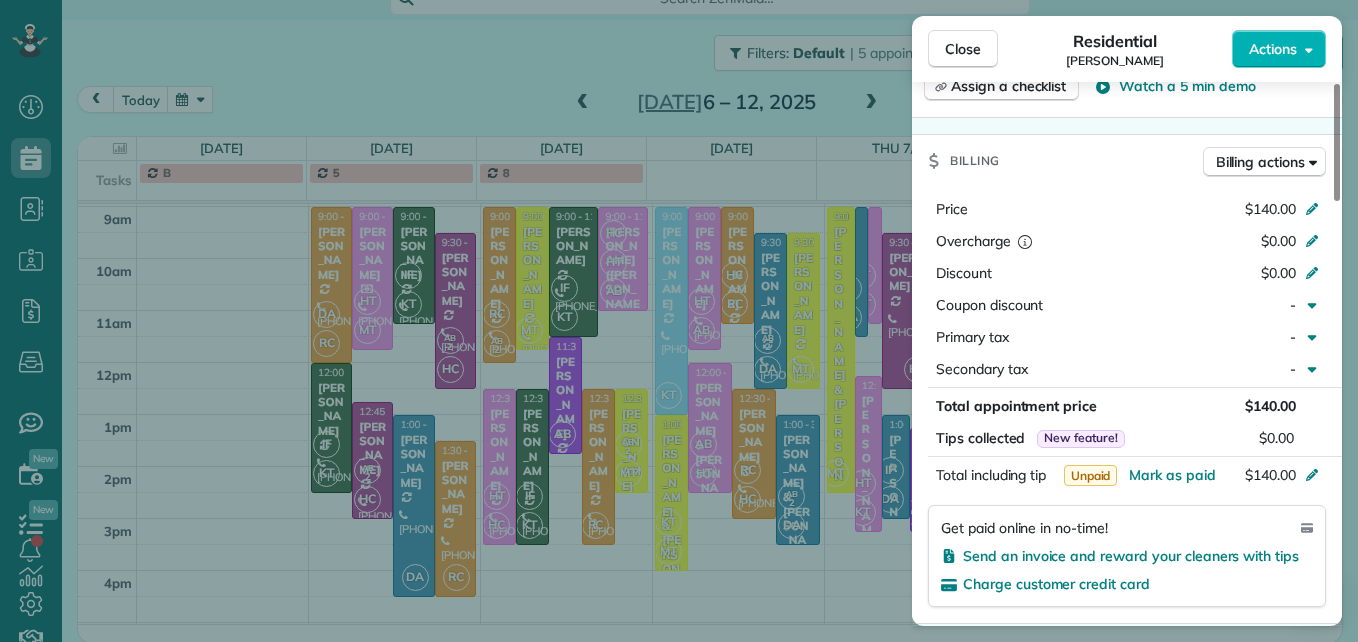 scroll, scrollTop: 1100, scrollLeft: 0, axis: vertical 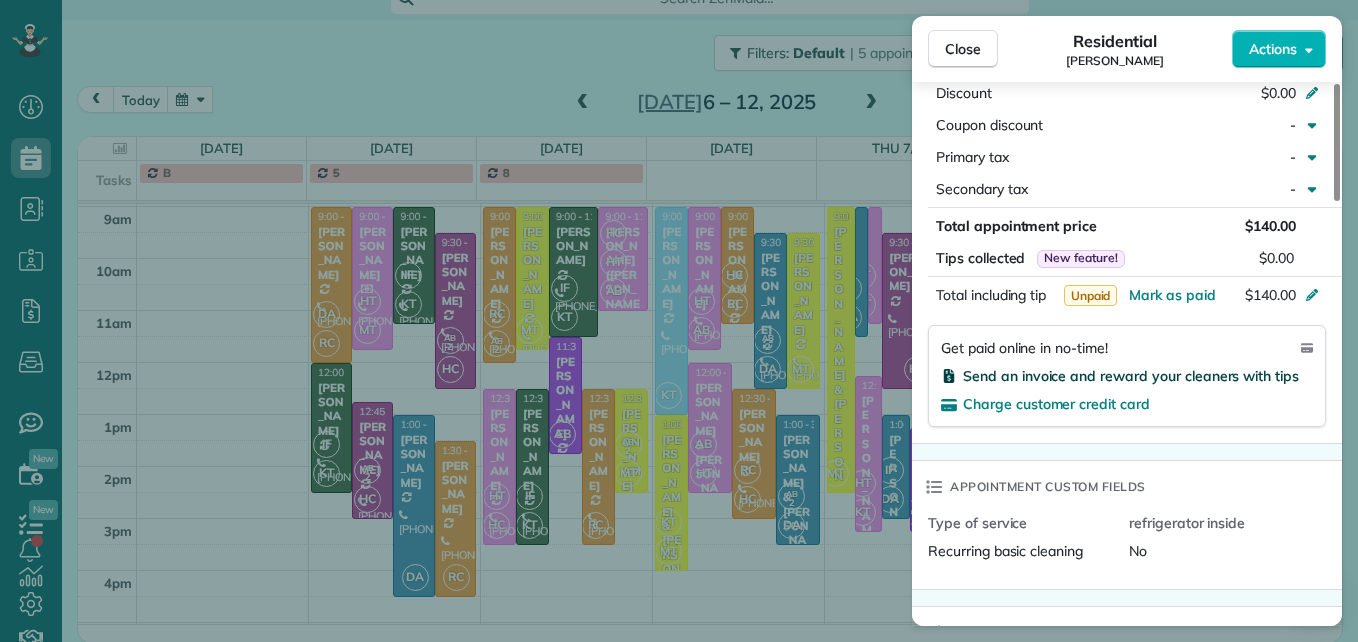 click on "Send an invoice and reward your cleaners with tips" at bounding box center (1131, 376) 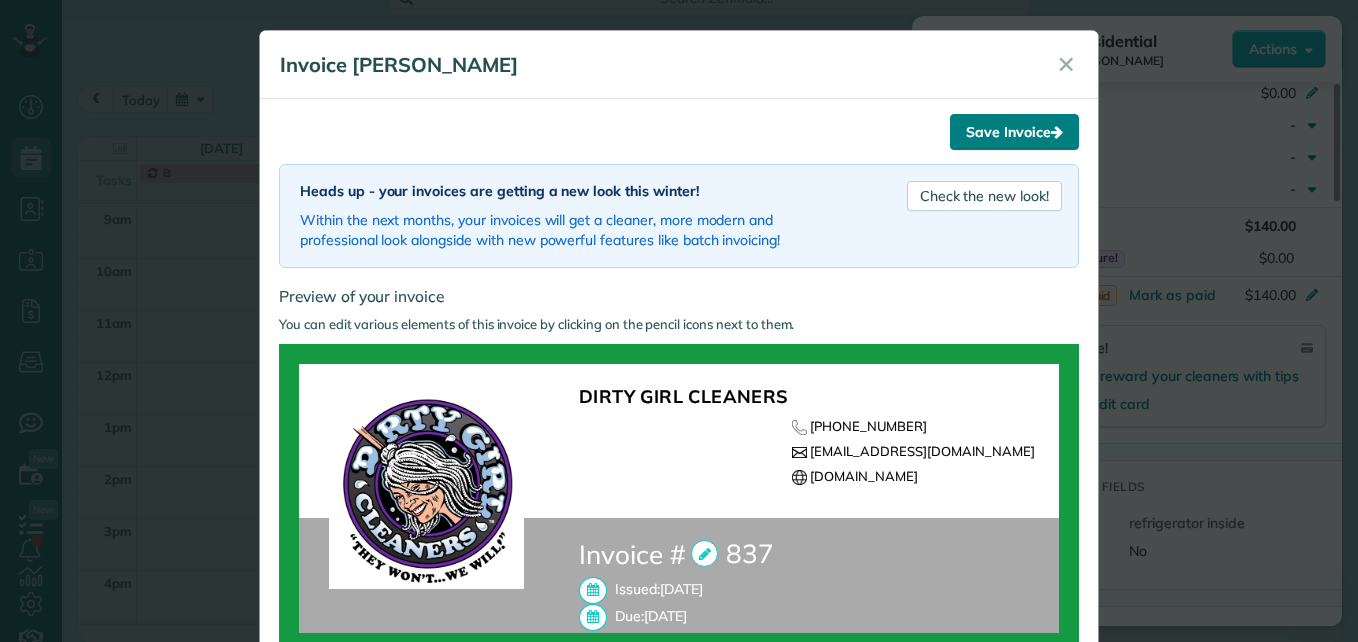 click on "Save Invoice" at bounding box center [1014, 132] 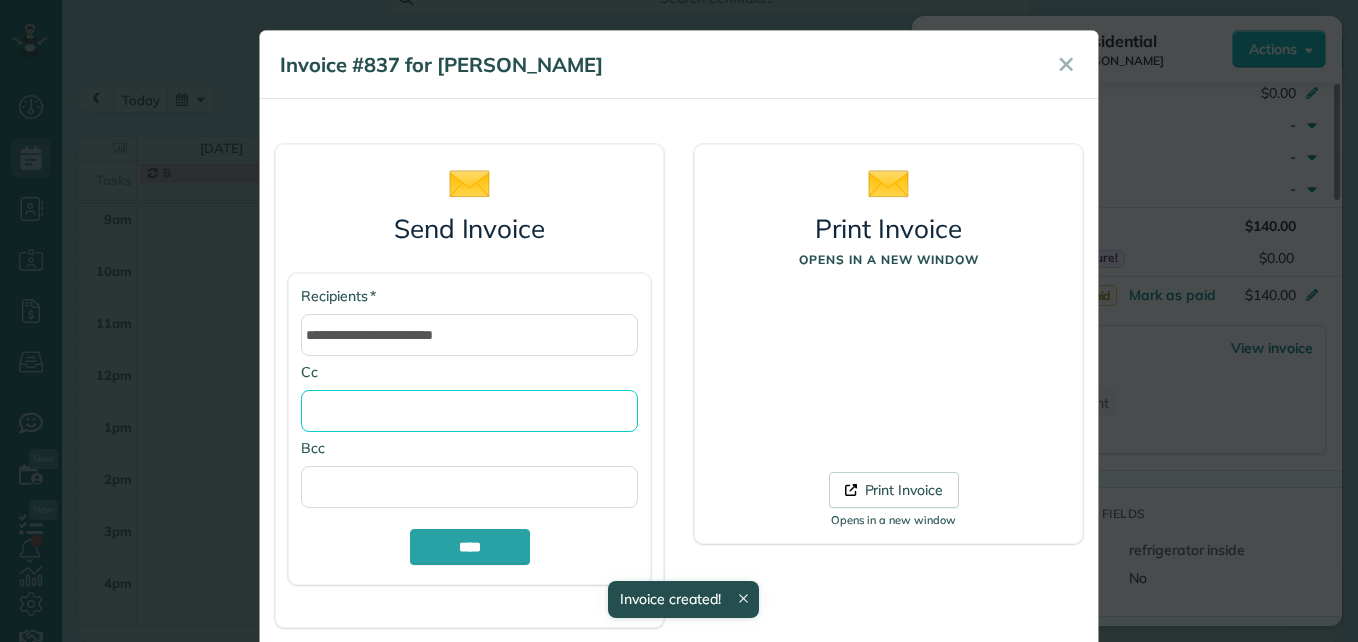click on "Cc" at bounding box center (469, 411) 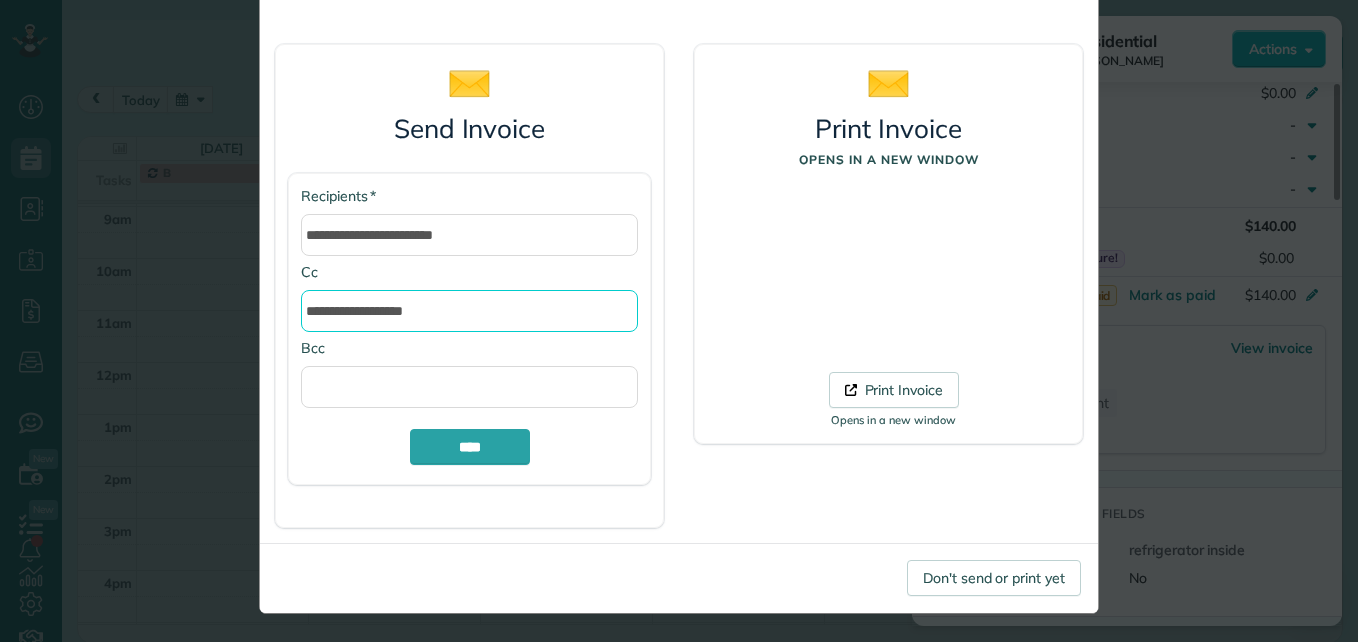 scroll, scrollTop: 102, scrollLeft: 0, axis: vertical 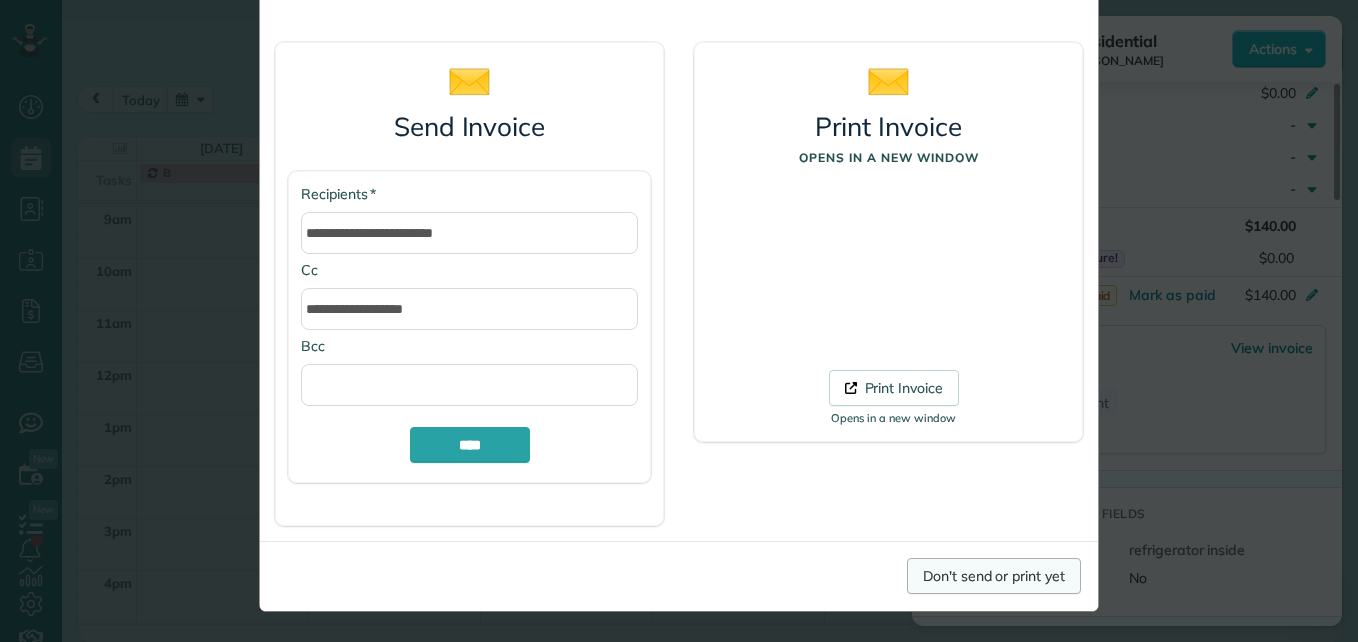 click on "Don't send or print yet" at bounding box center (994, 576) 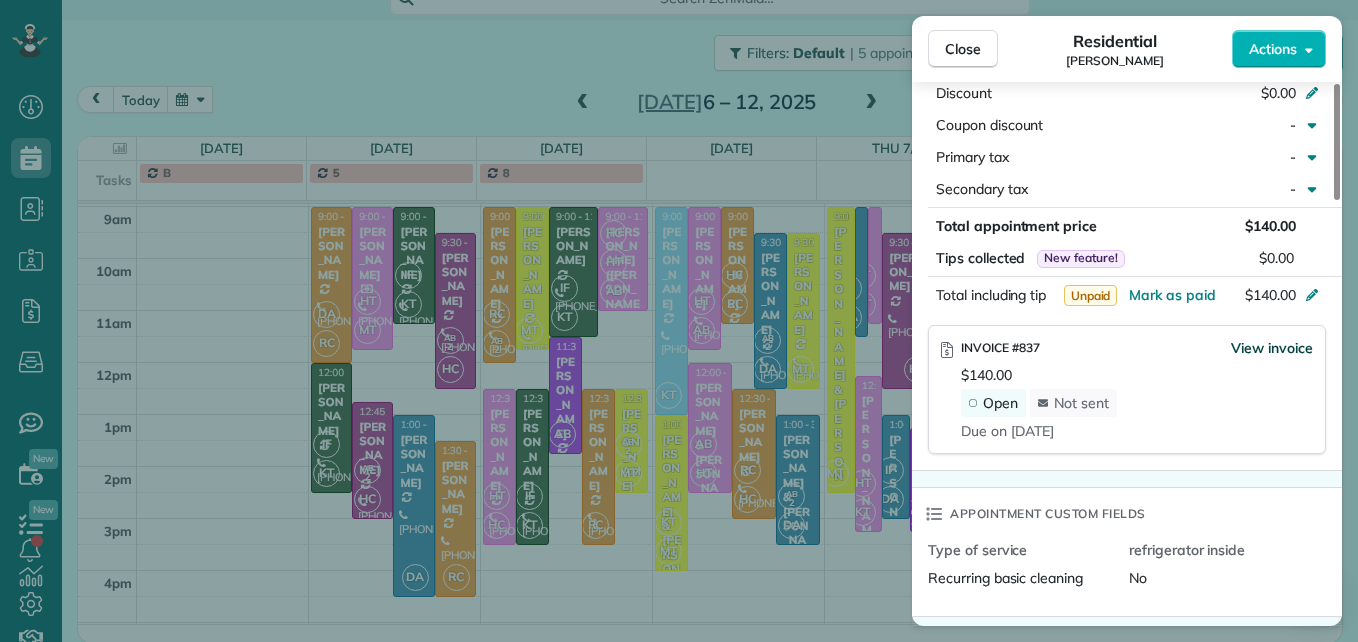 click on "View invoice" at bounding box center [1272, 348] 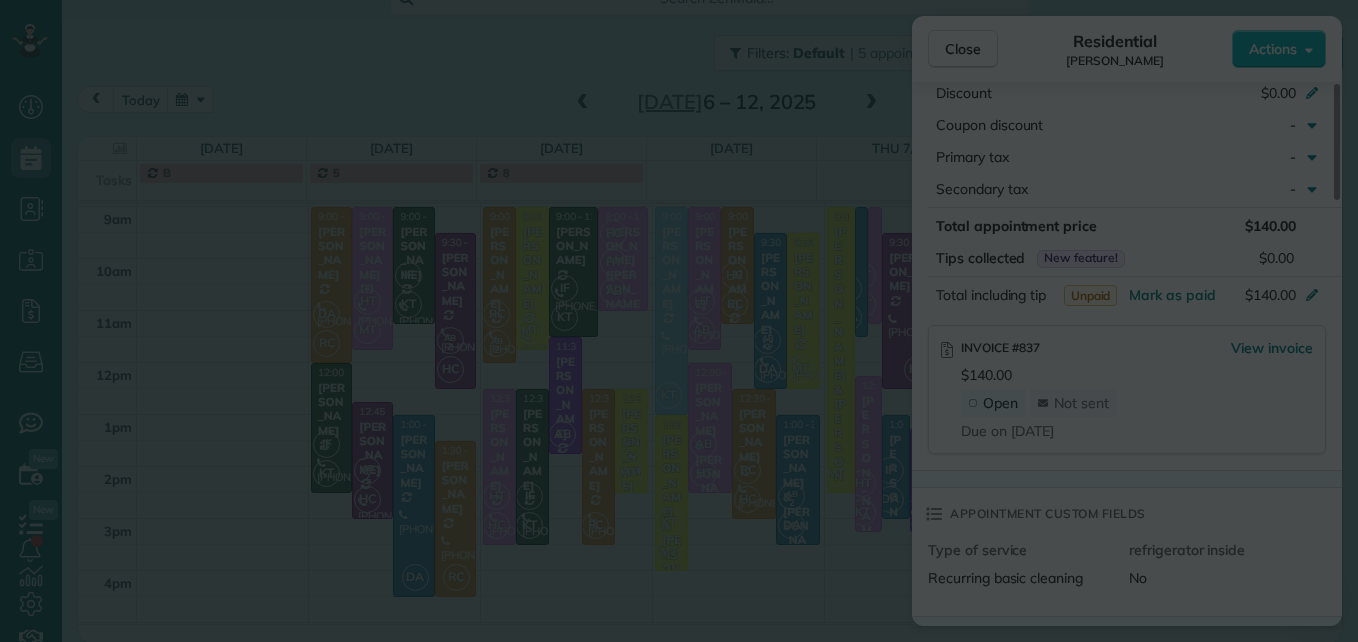 scroll, scrollTop: 0, scrollLeft: 0, axis: both 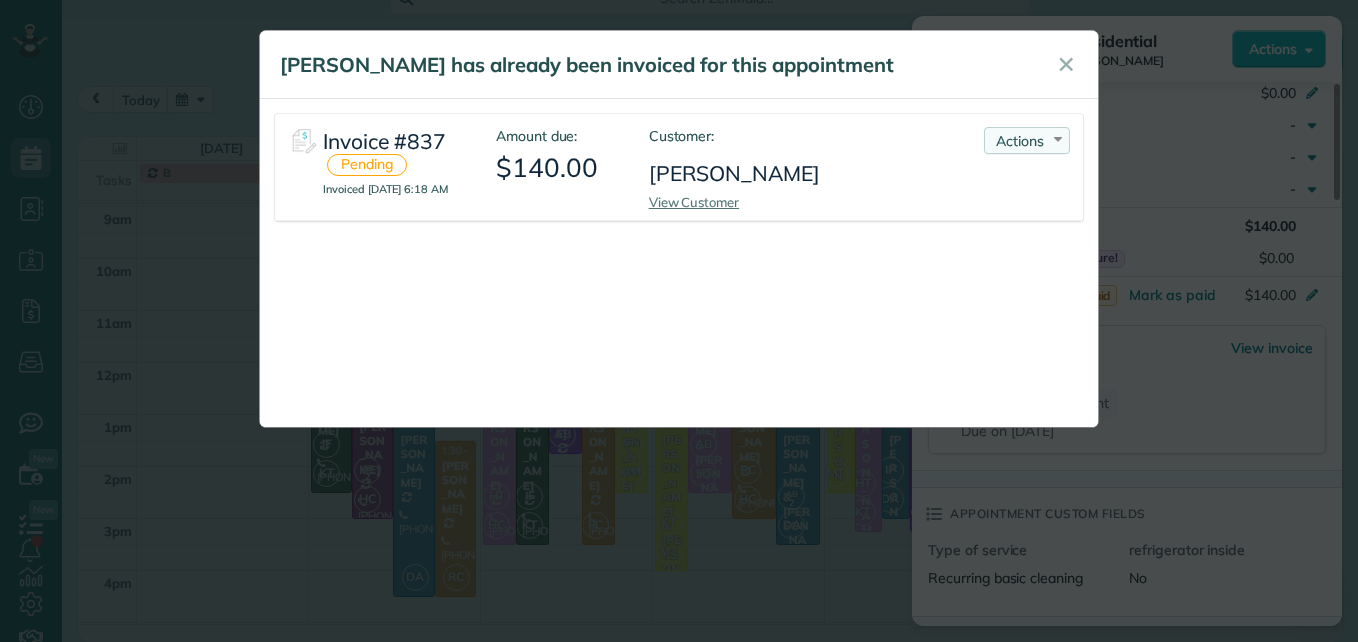 click on "Actions" at bounding box center [1020, 141] 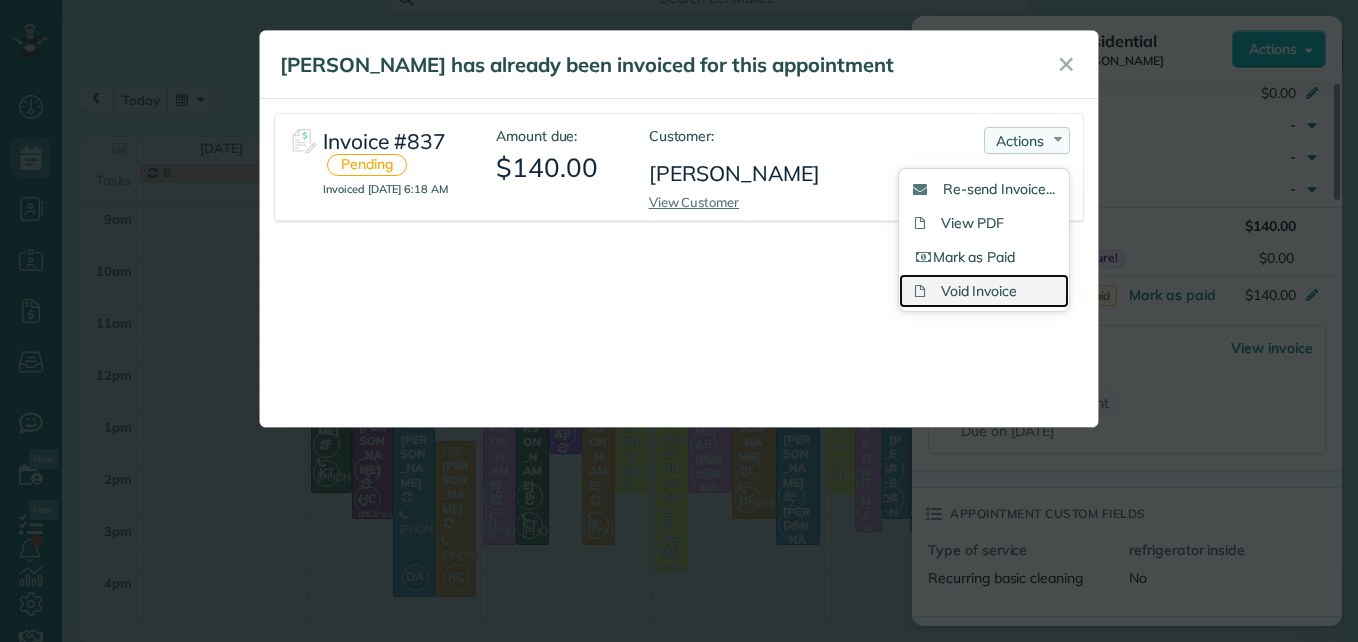 click on "Void Invoice" at bounding box center (984, 291) 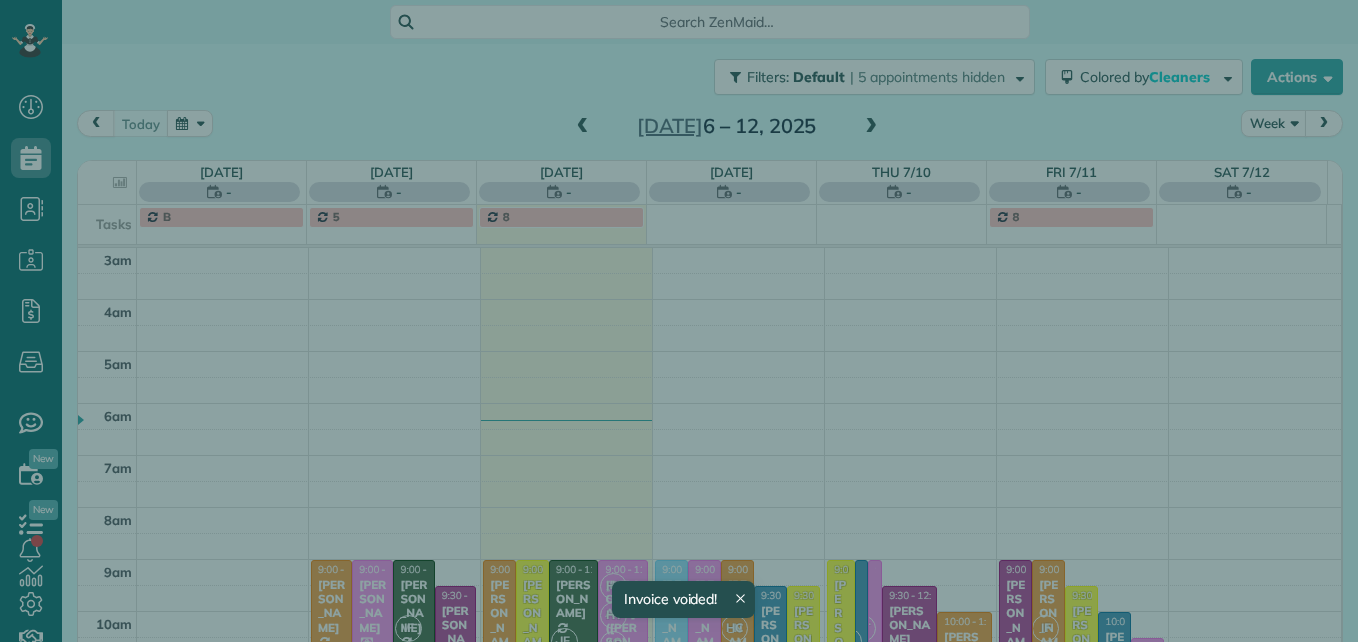 scroll, scrollTop: 0, scrollLeft: 0, axis: both 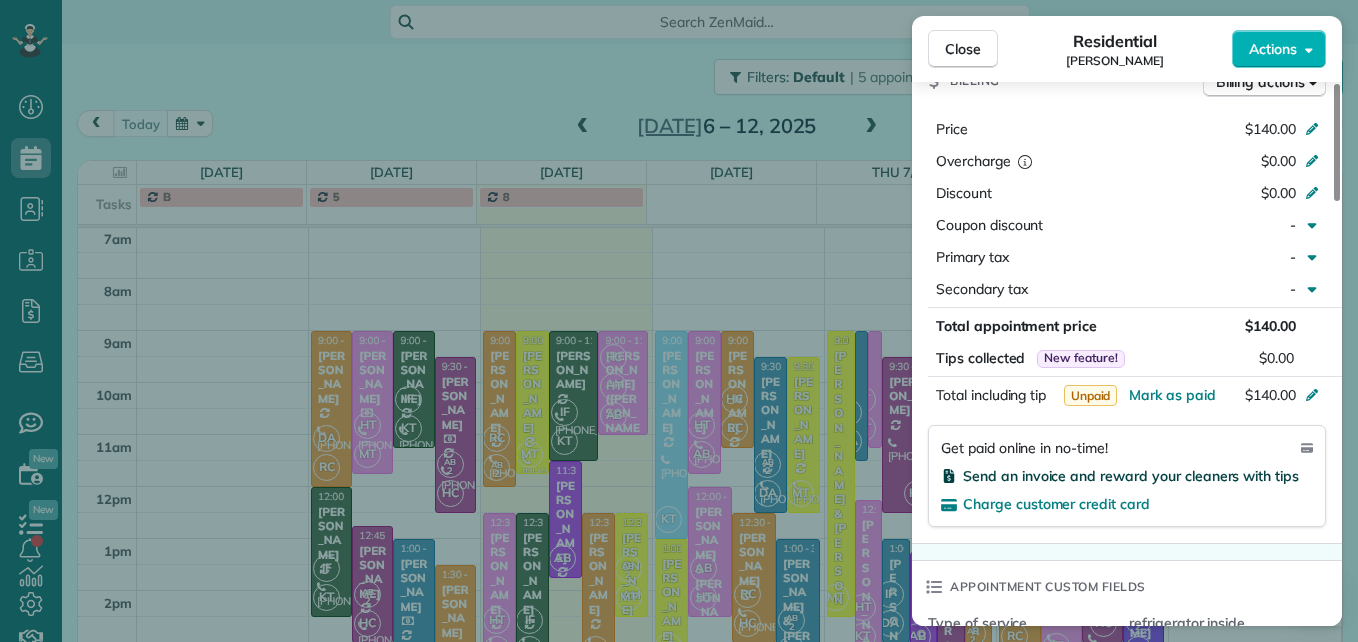 click on "Send an invoice and reward your cleaners with tips" at bounding box center (1131, 476) 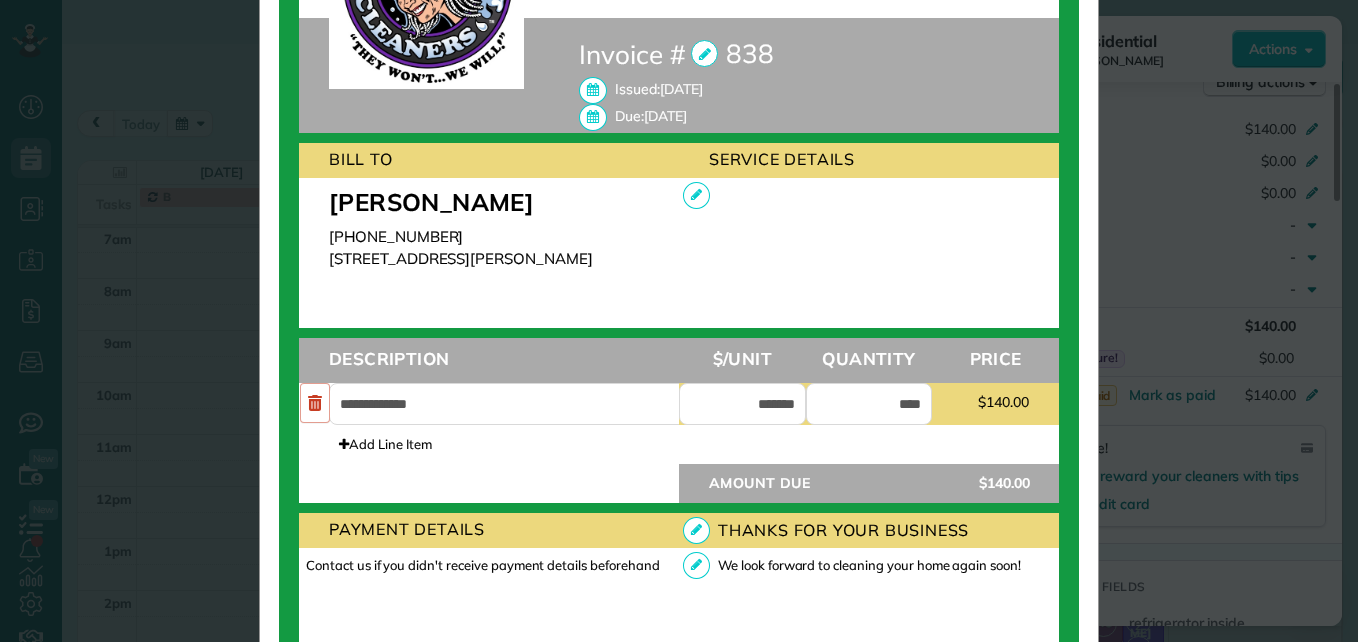 scroll, scrollTop: 600, scrollLeft: 0, axis: vertical 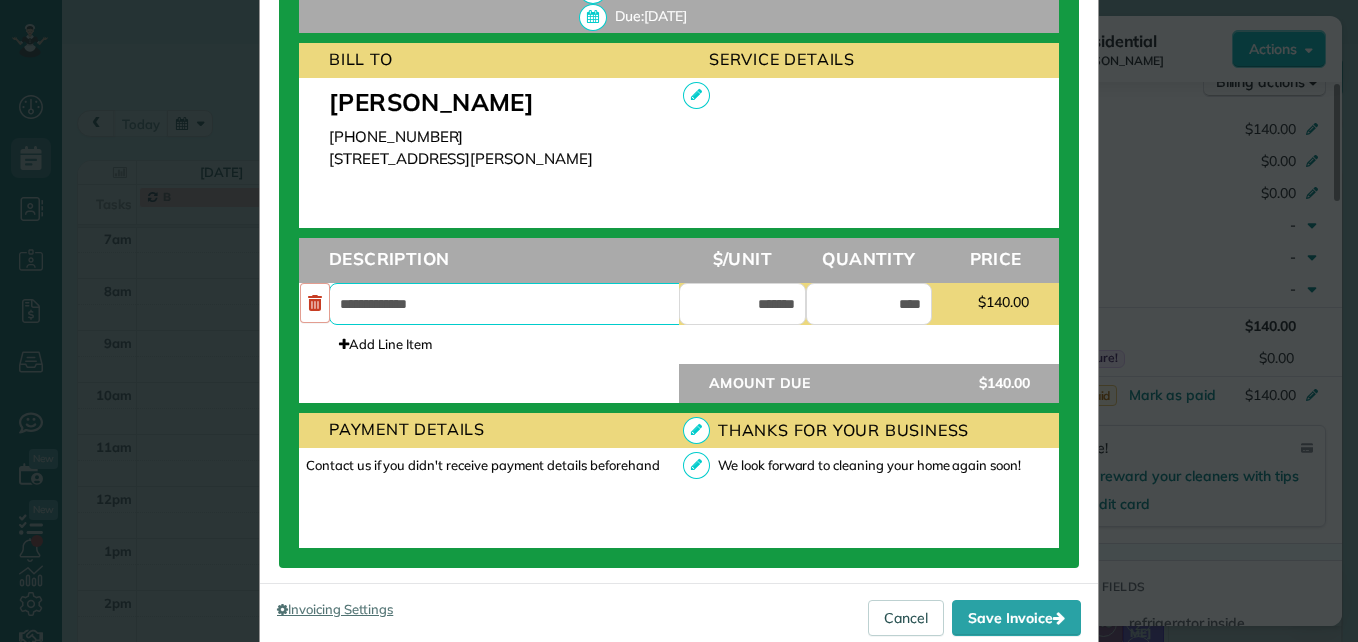 click on "**********" at bounding box center [519, 304] 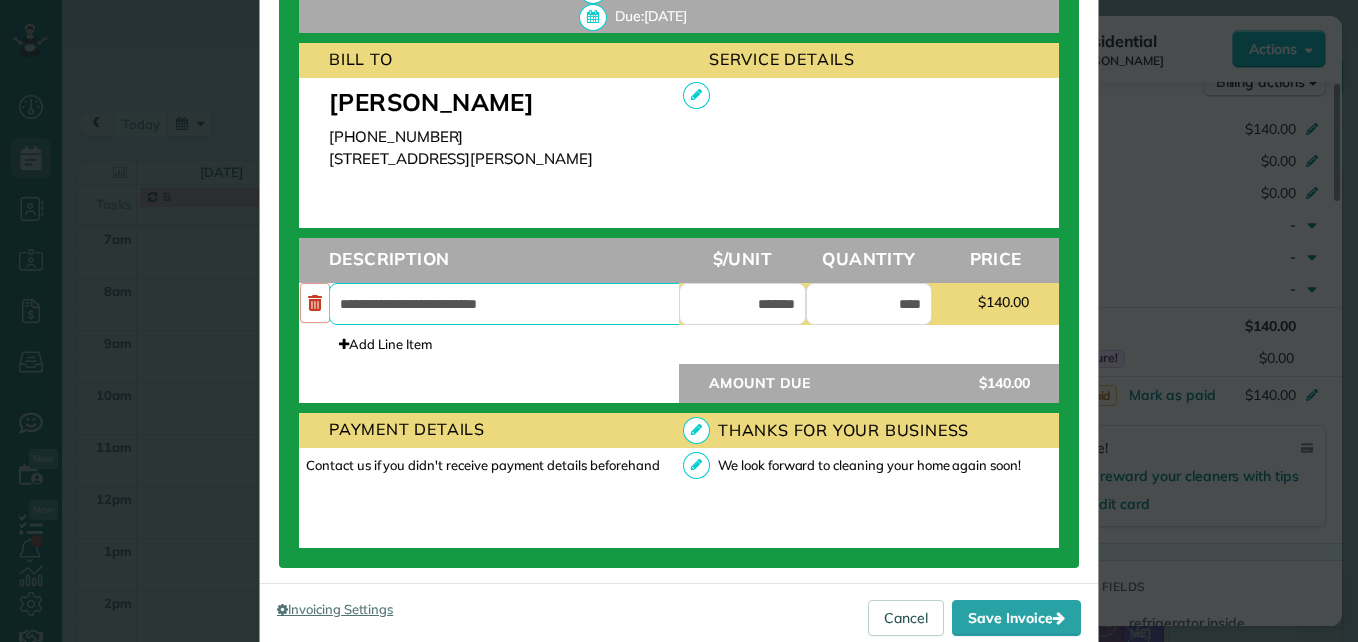 type on "**********" 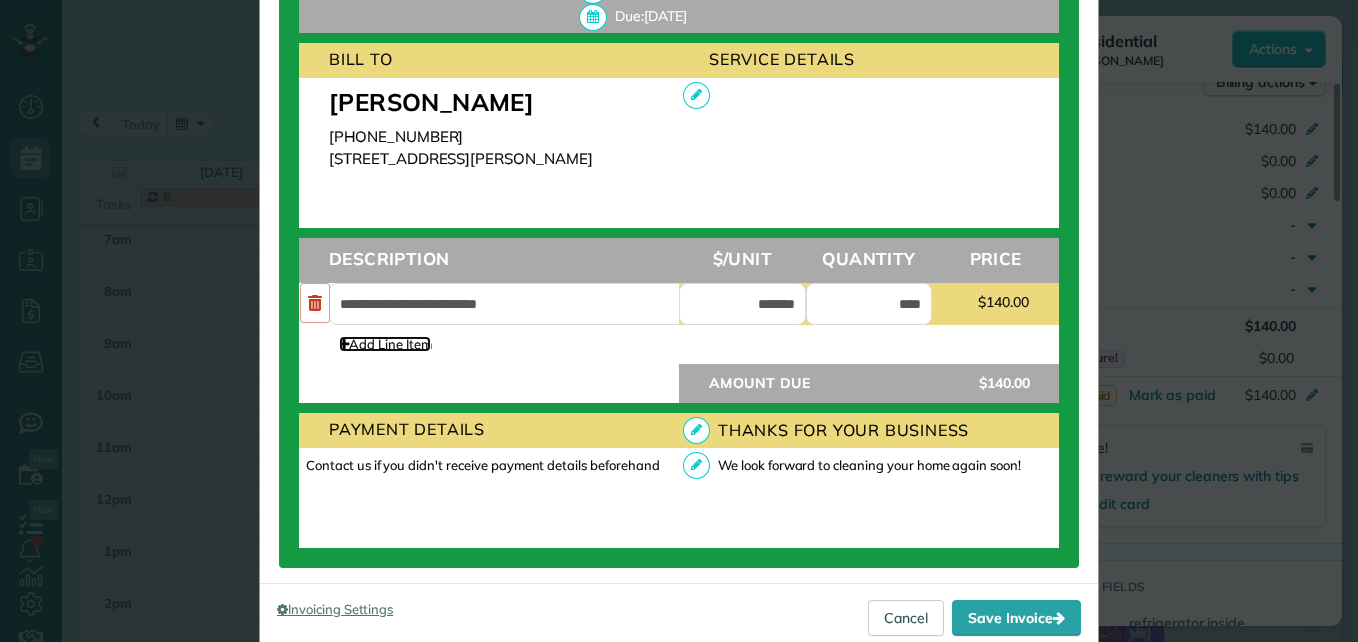 click on "Add Line Item" at bounding box center (385, 344) 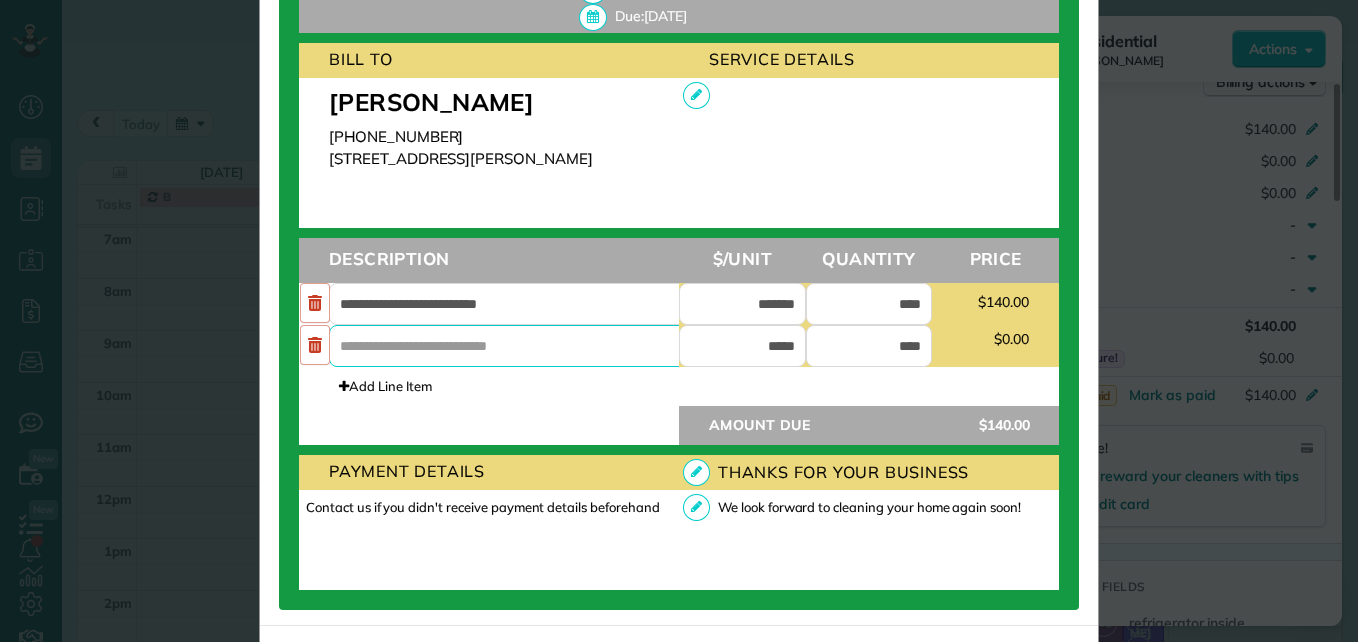 click at bounding box center [519, 346] 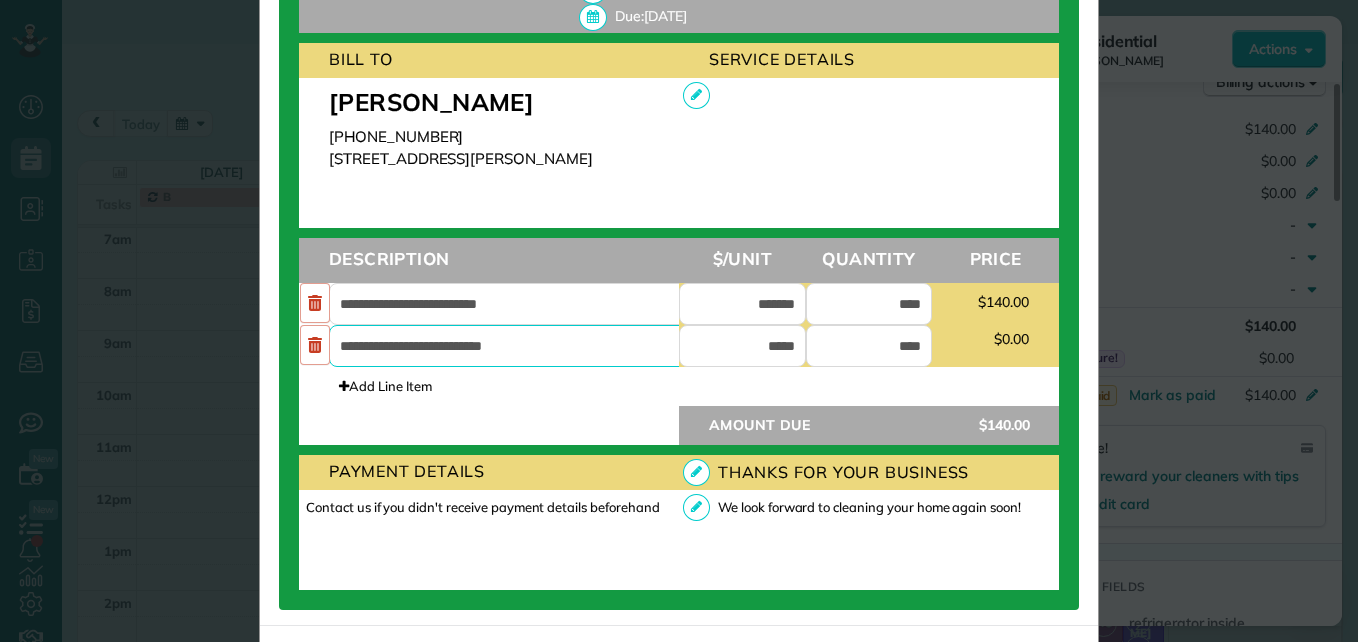 type on "**********" 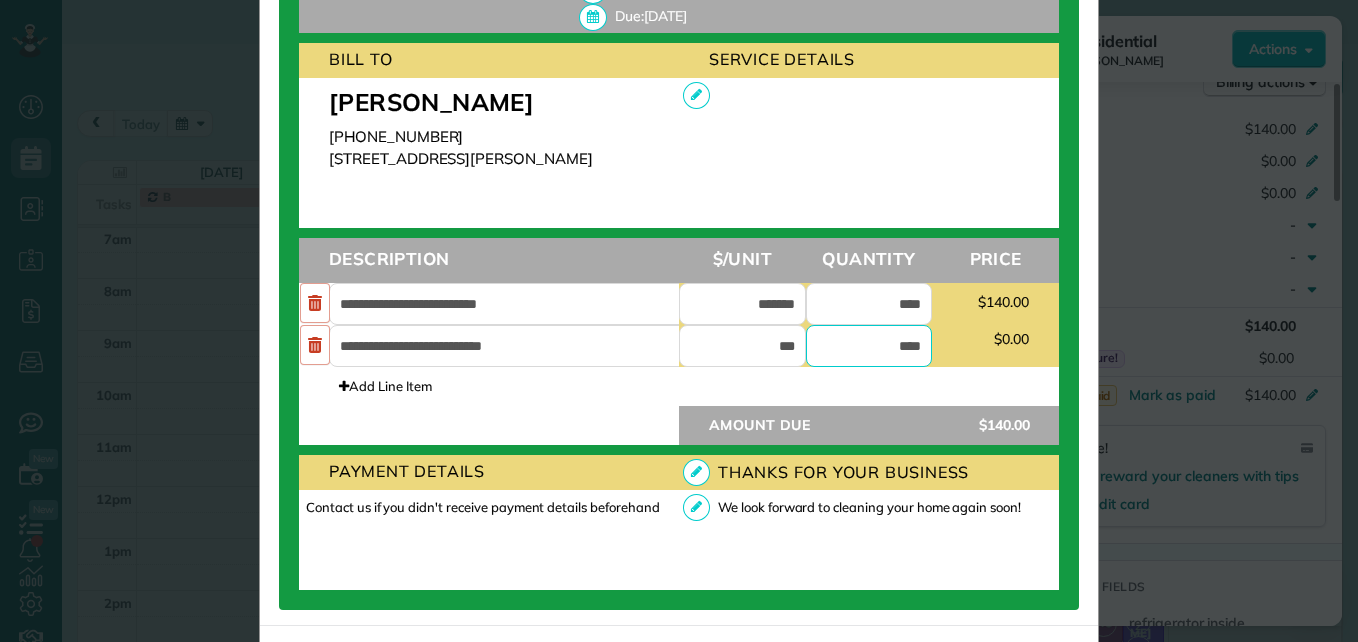 type on "*******" 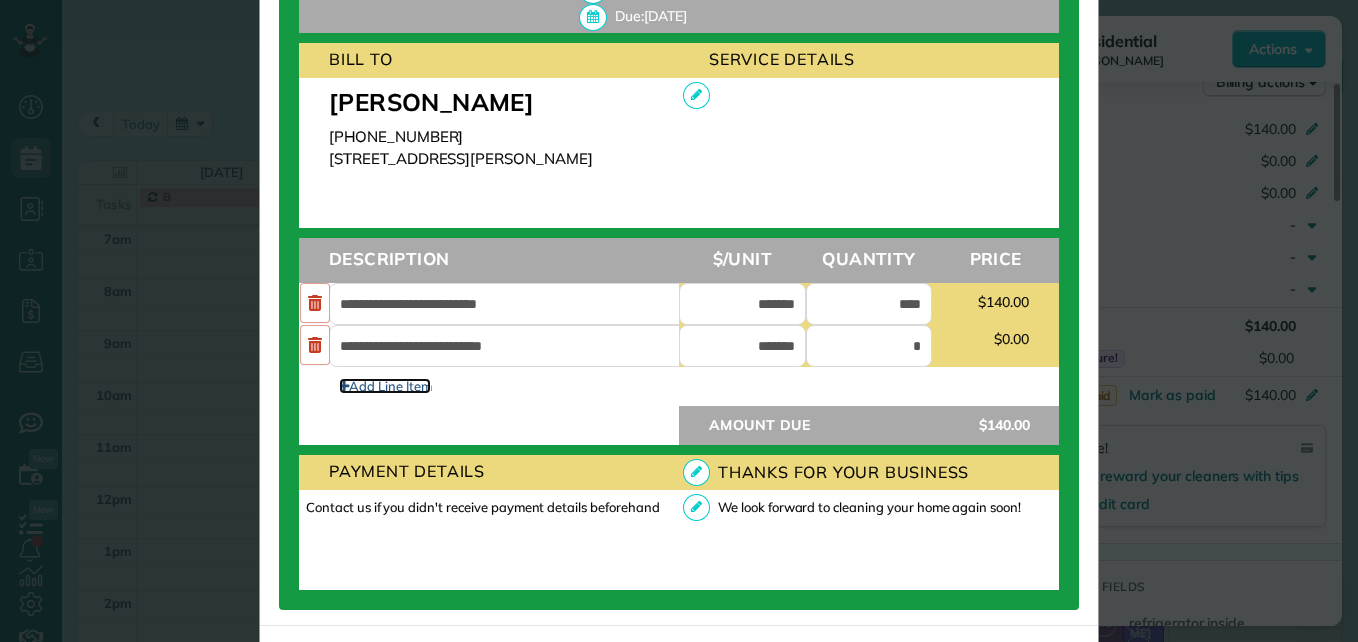 type on "****" 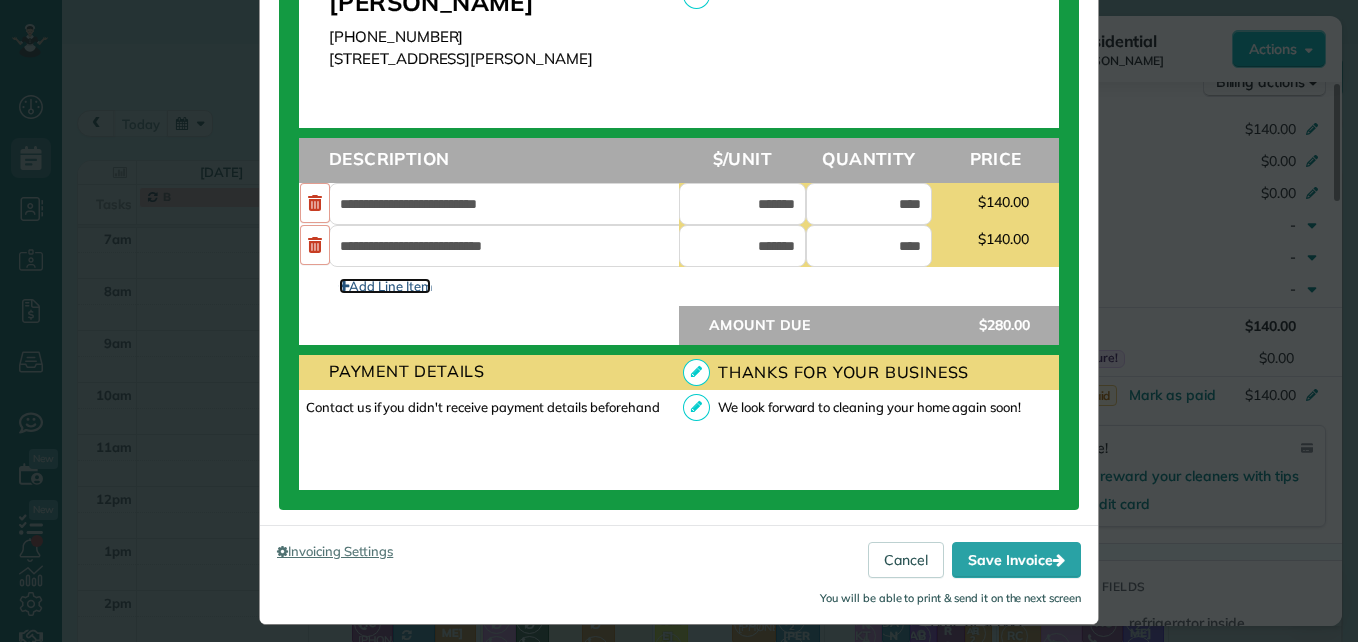 scroll, scrollTop: 713, scrollLeft: 0, axis: vertical 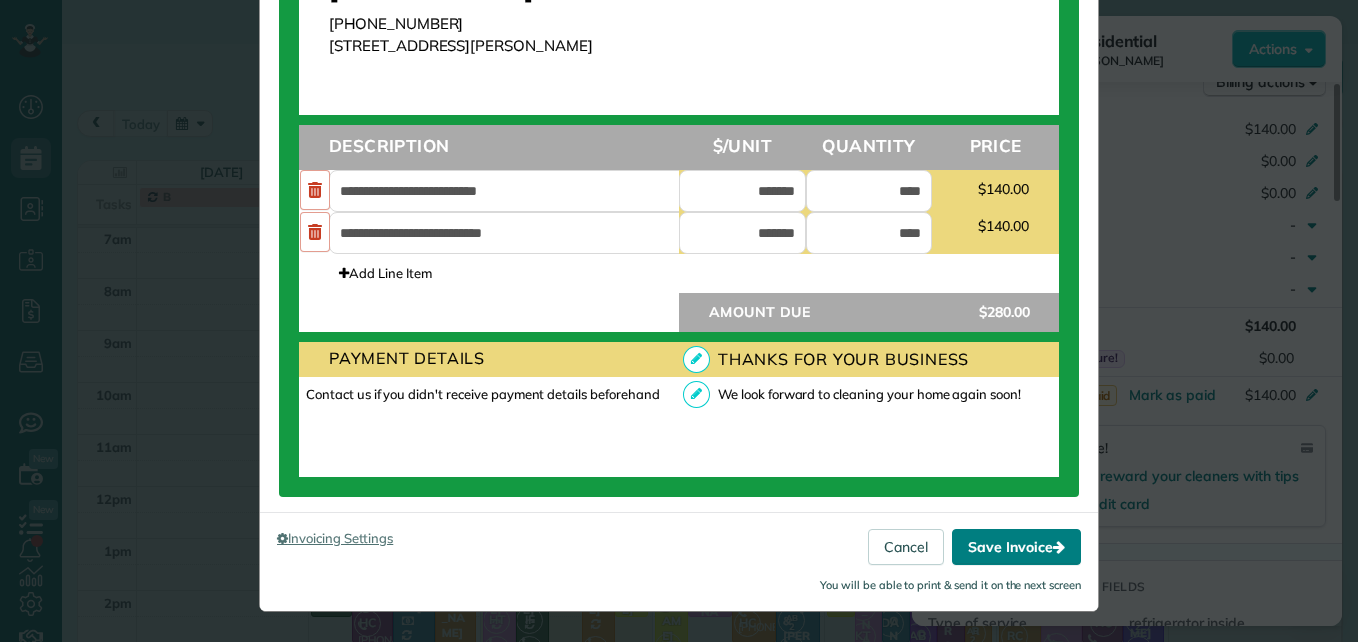 click on "Save Invoice" at bounding box center (1016, 547) 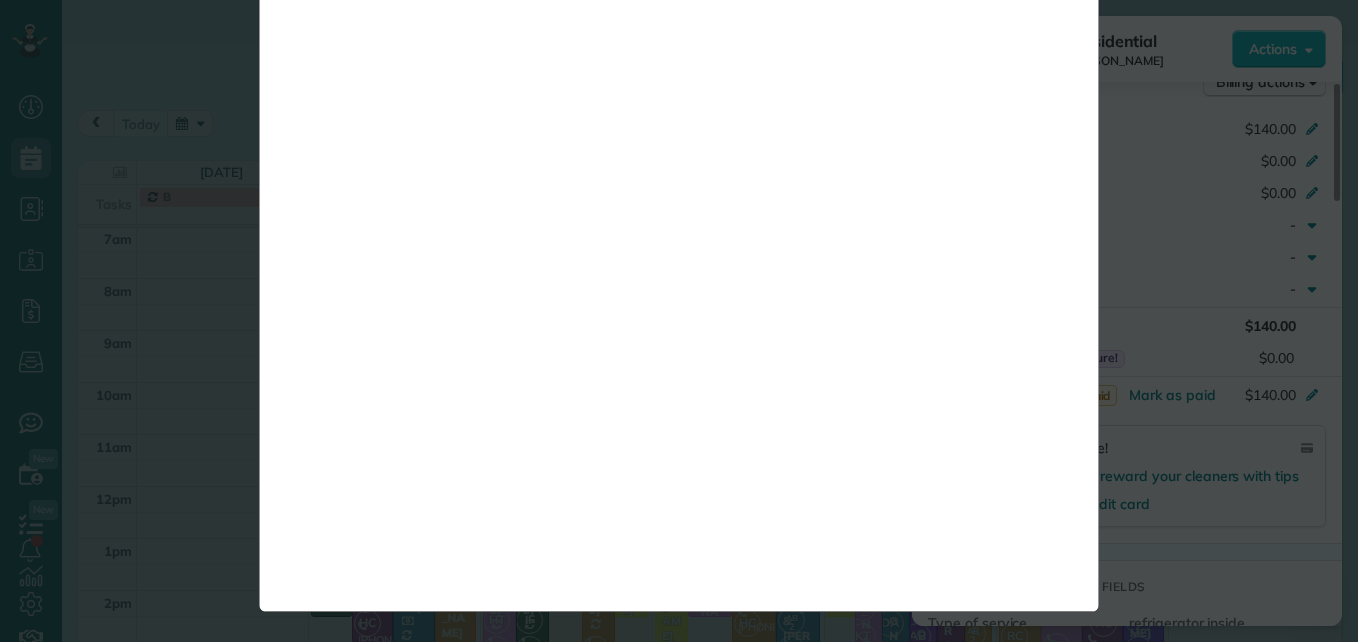 scroll, scrollTop: 102, scrollLeft: 0, axis: vertical 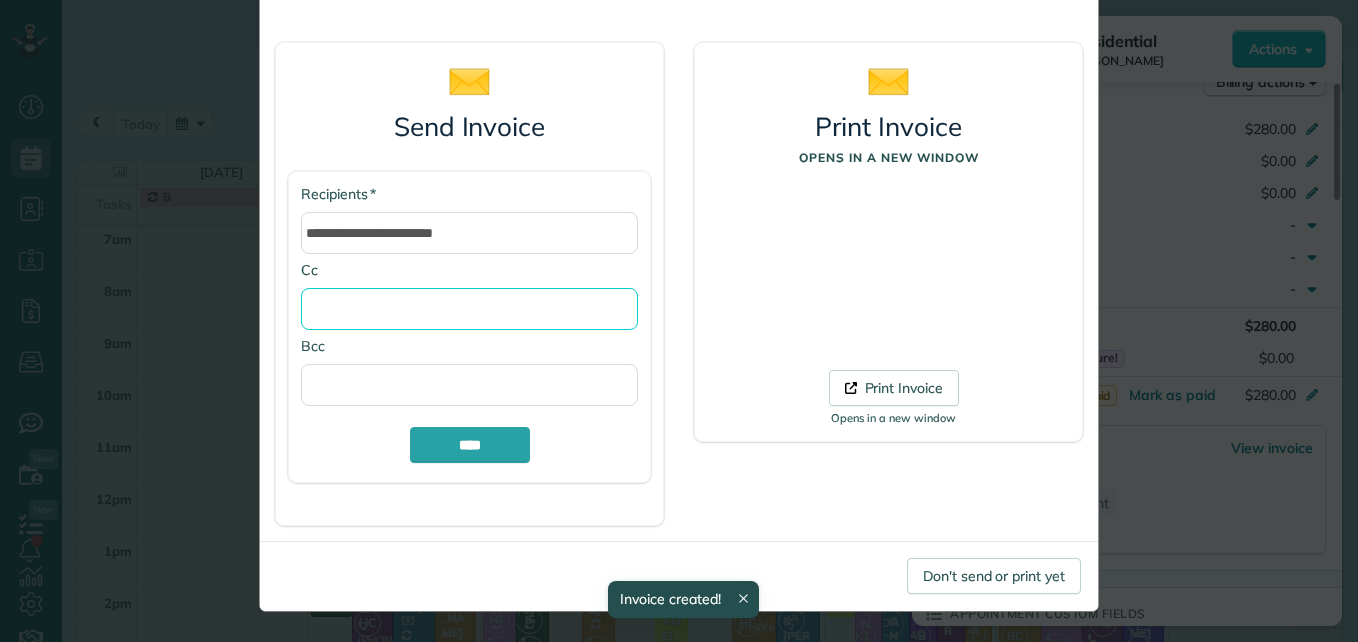 click on "Cc" at bounding box center (469, 309) 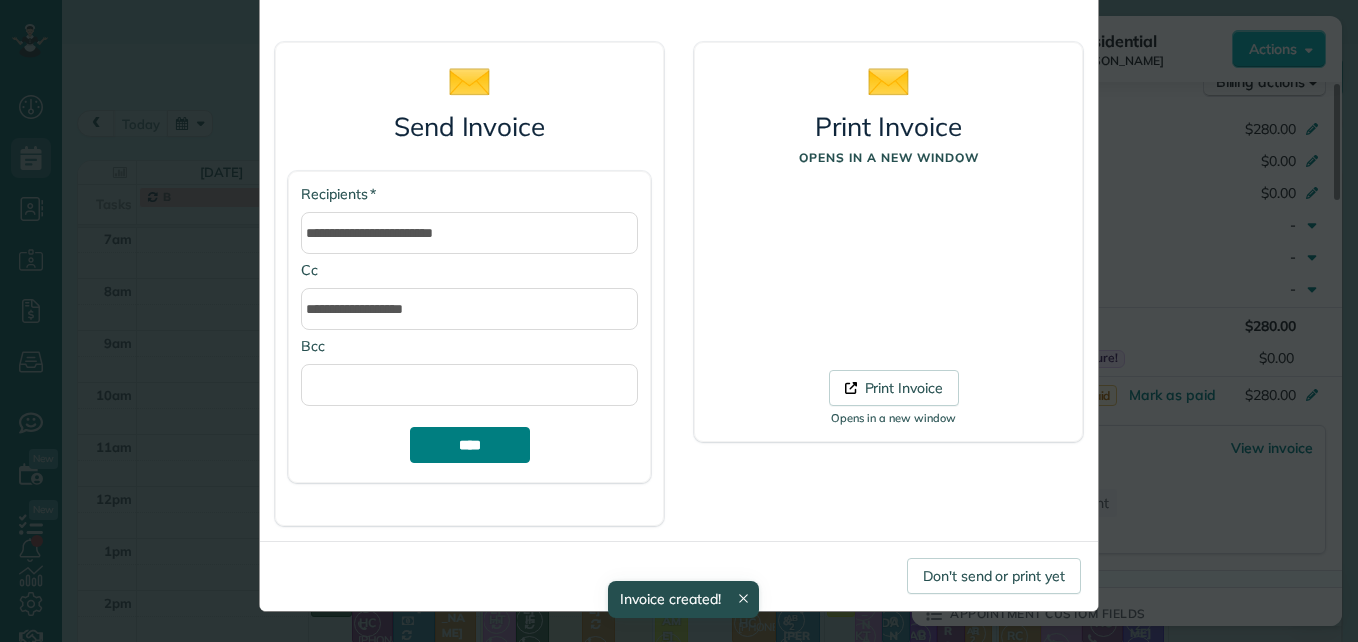 click on "****" at bounding box center [470, 445] 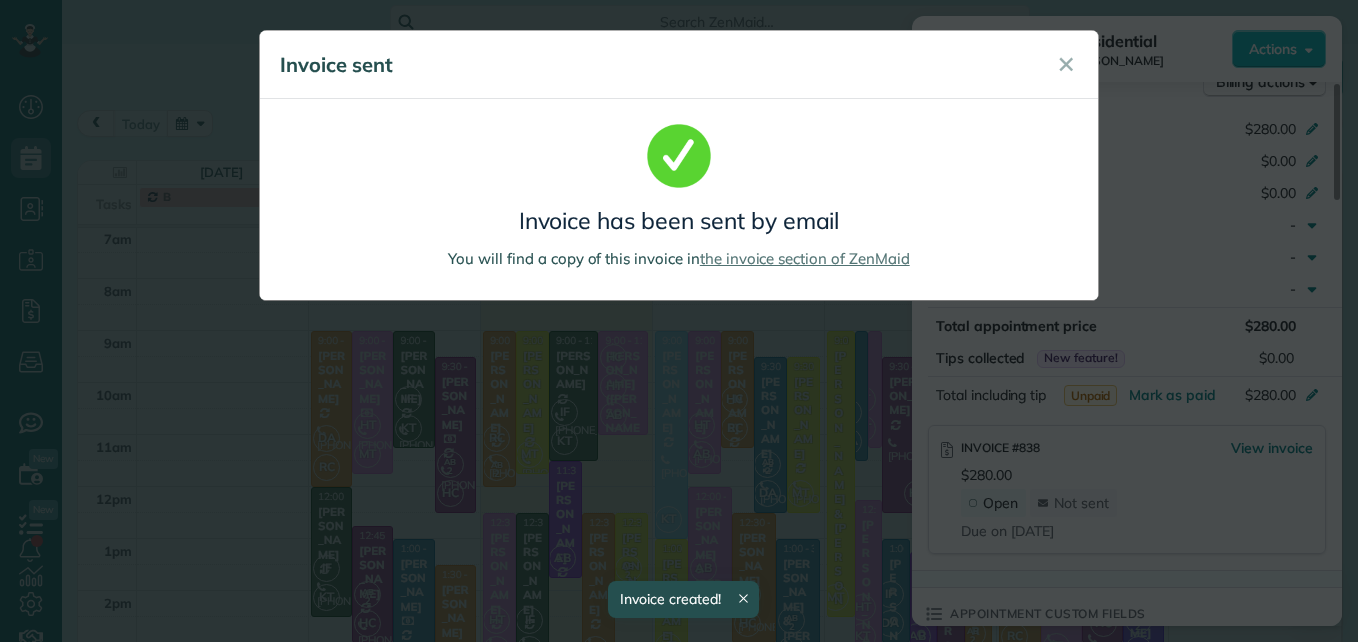 scroll, scrollTop: 0, scrollLeft: 0, axis: both 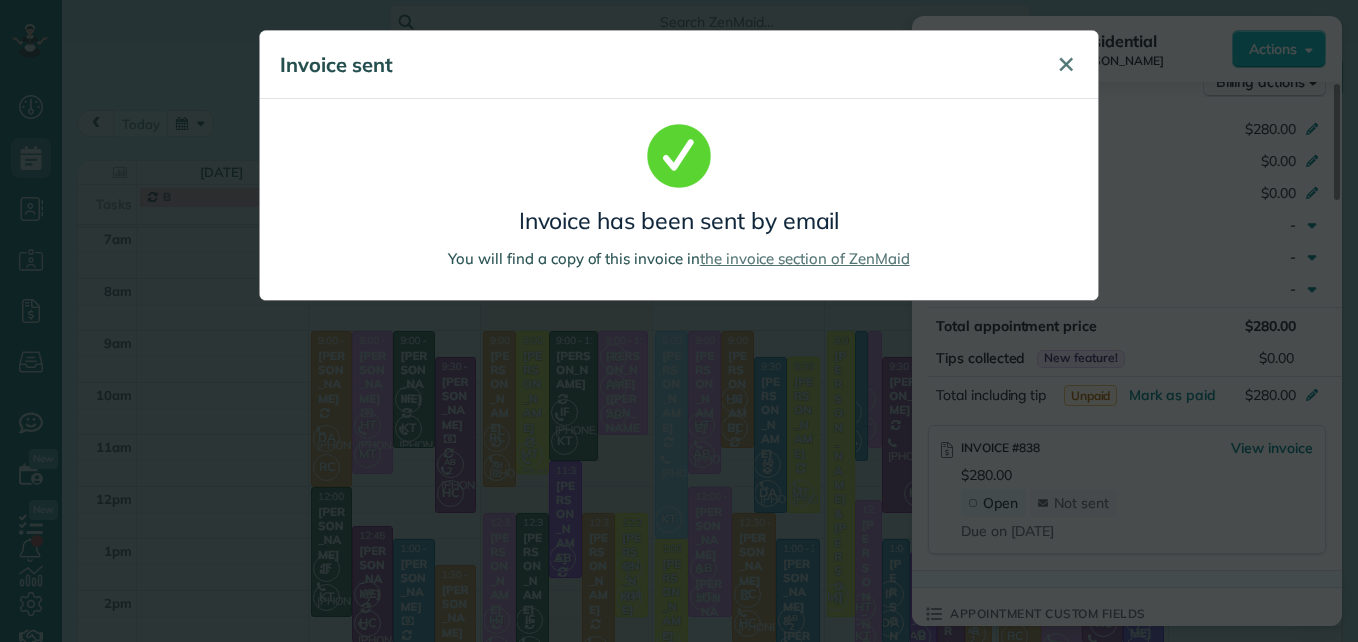 click on "✕" at bounding box center (1066, 64) 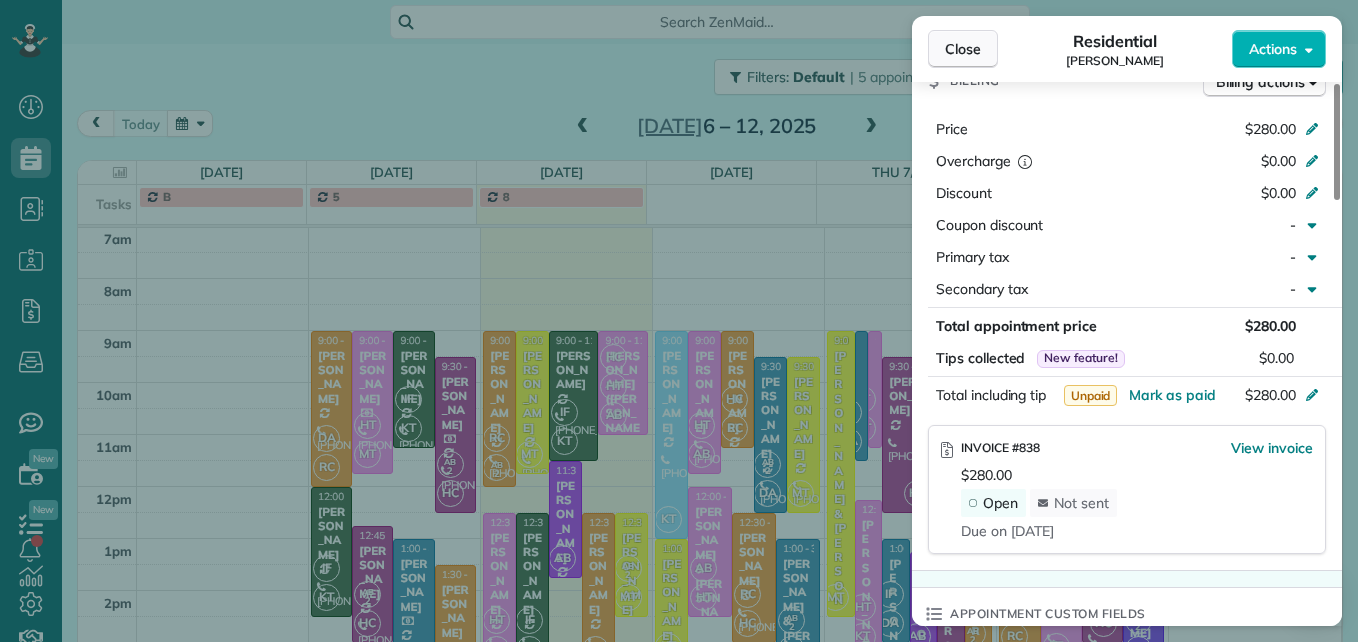 click on "Close" at bounding box center [963, 49] 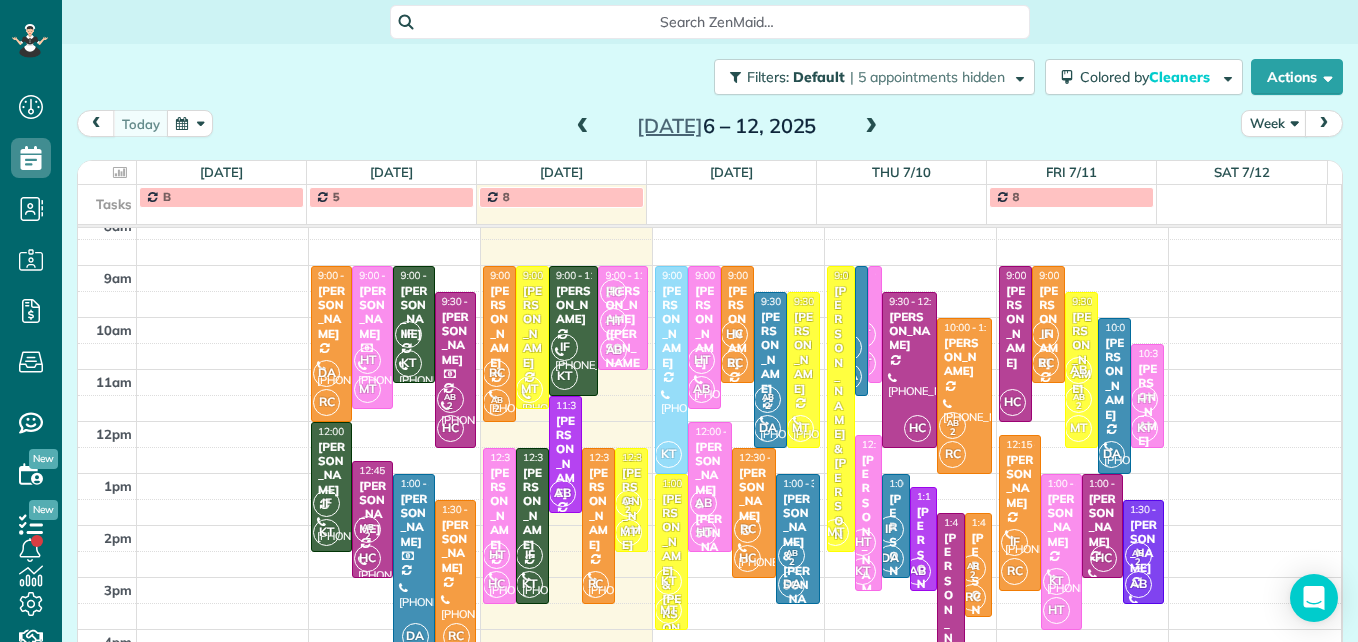 scroll, scrollTop: 309, scrollLeft: 0, axis: vertical 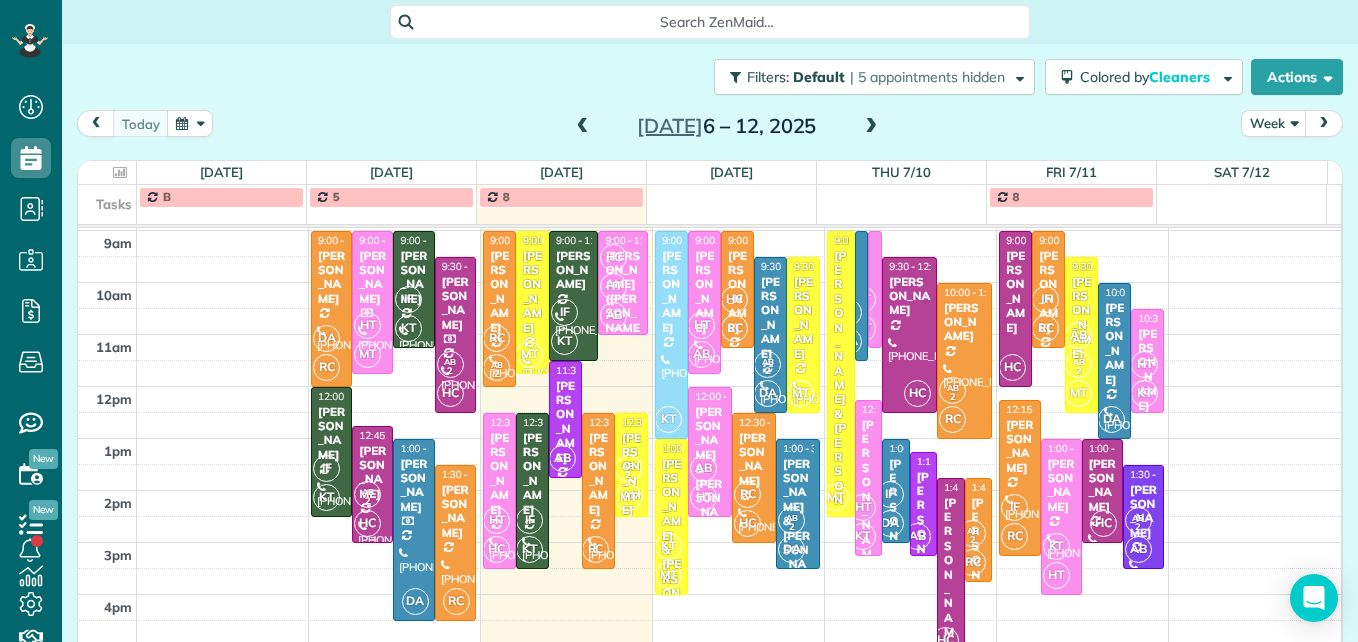 click on "2" at bounding box center [367, 501] 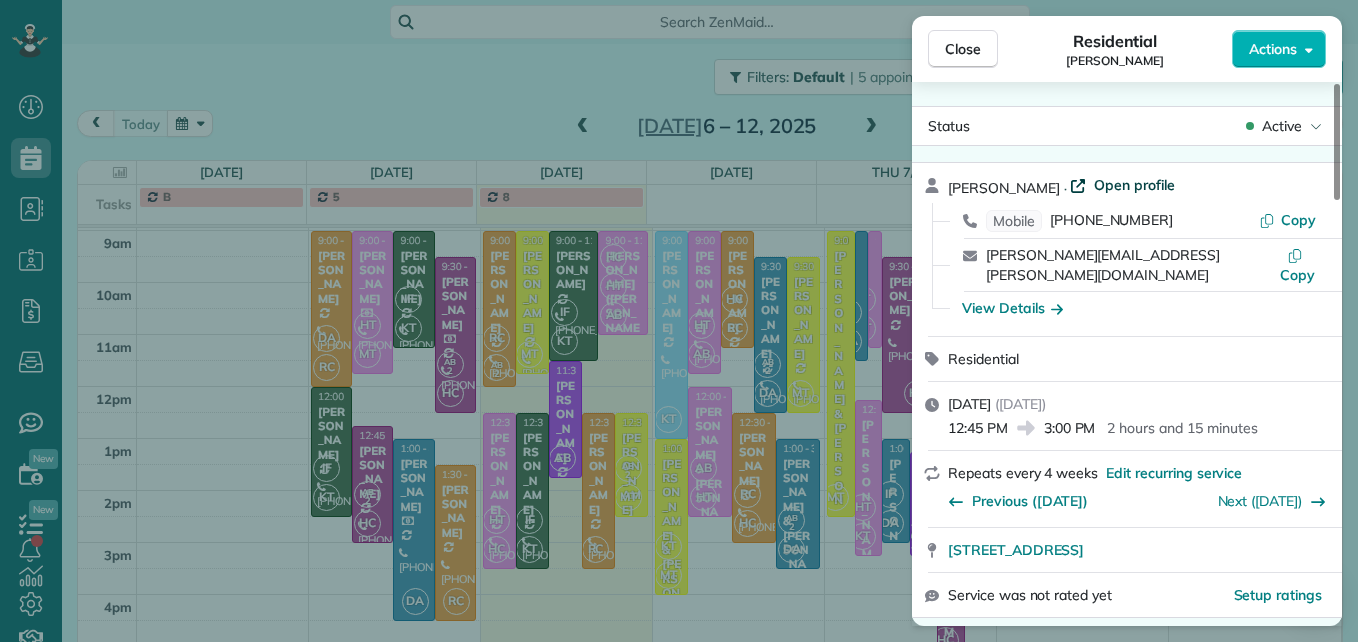 click on "Open profile" at bounding box center (1134, 185) 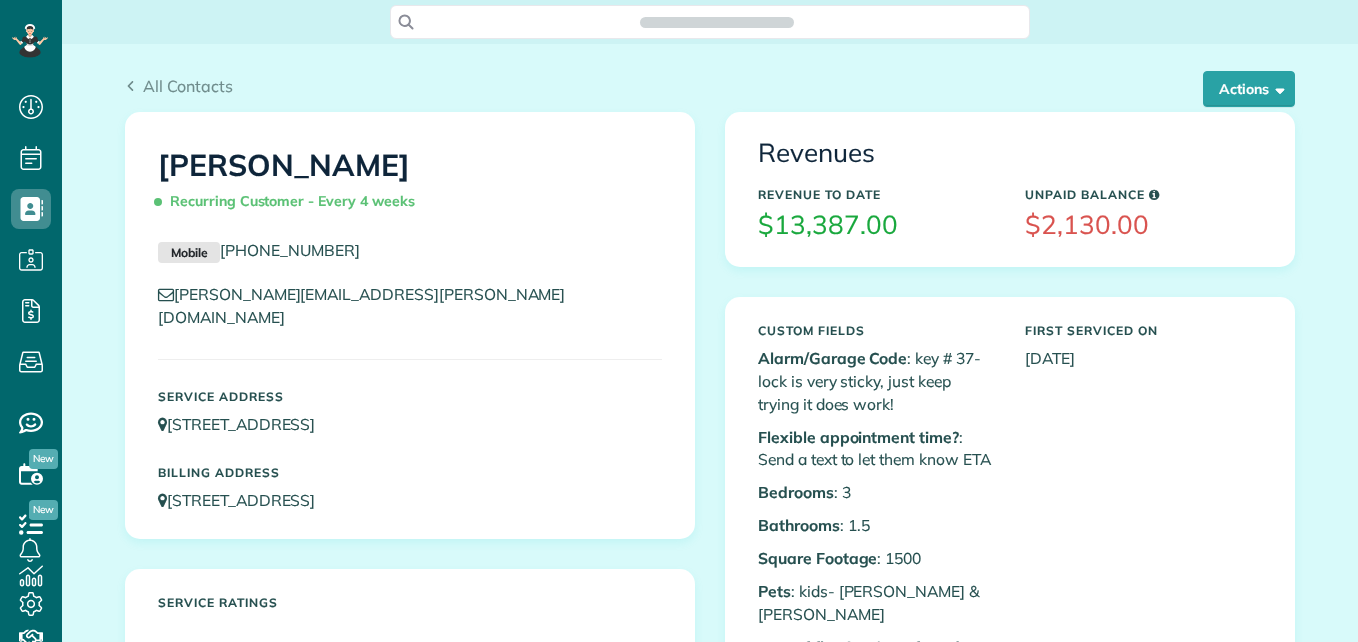 scroll, scrollTop: 0, scrollLeft: 0, axis: both 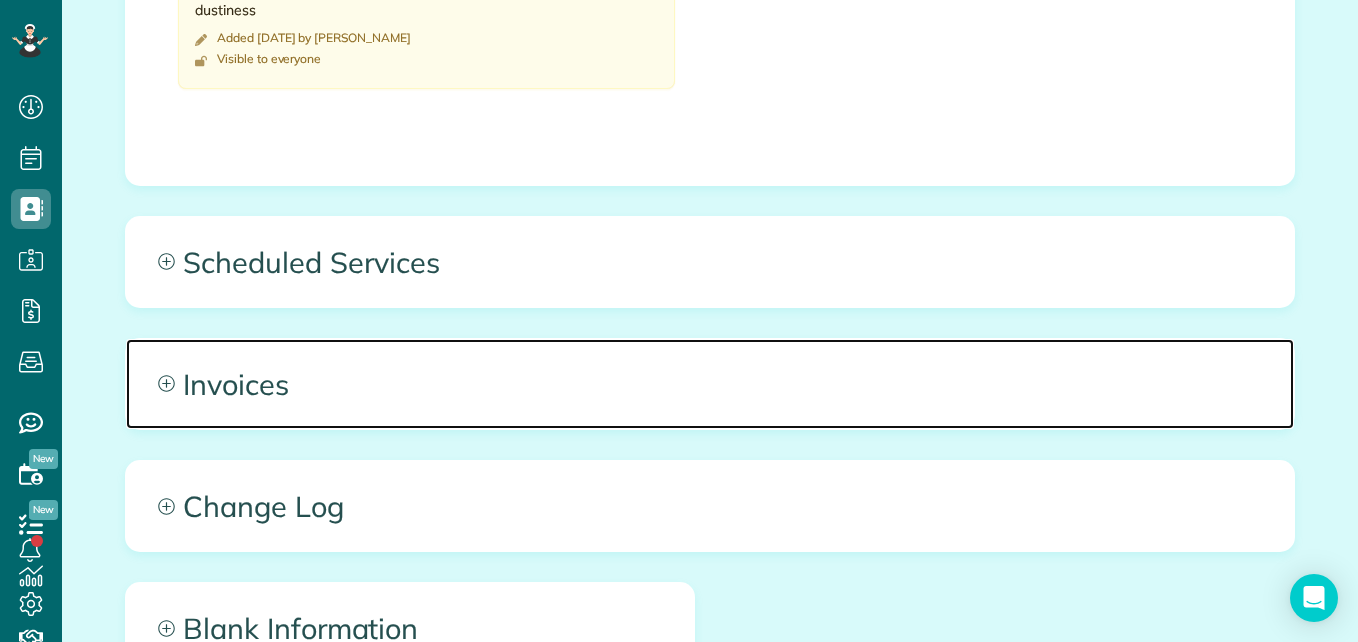 click 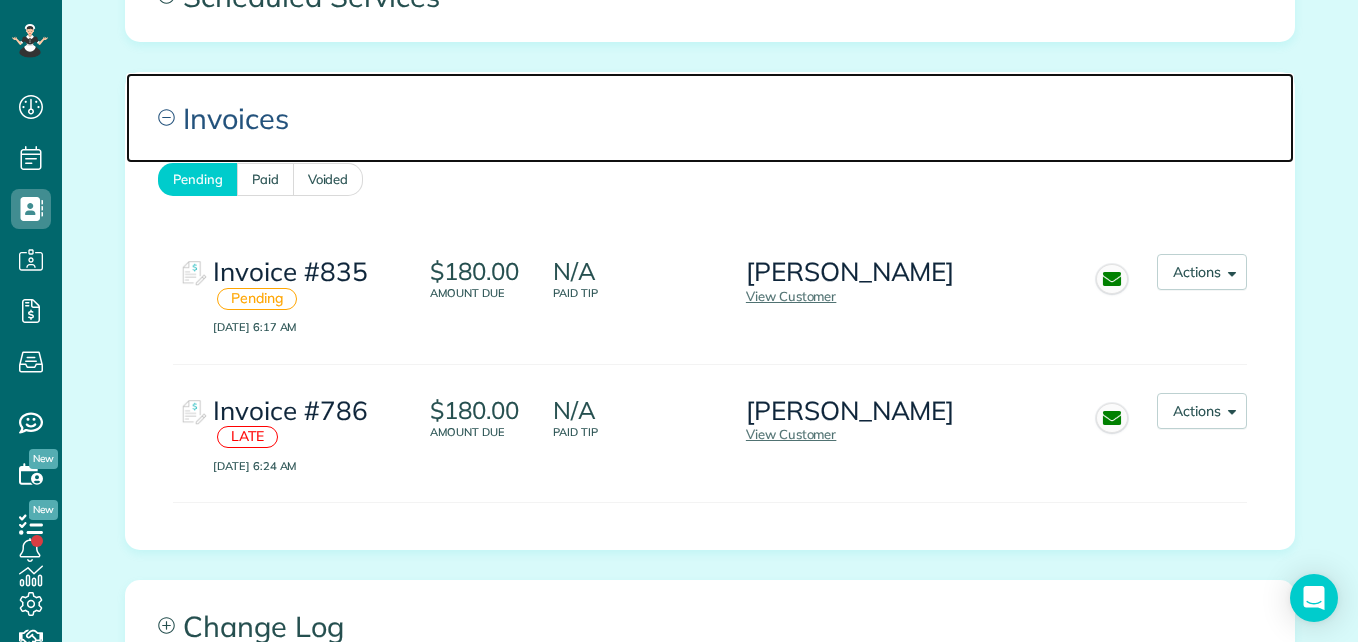 scroll, scrollTop: 2300, scrollLeft: 0, axis: vertical 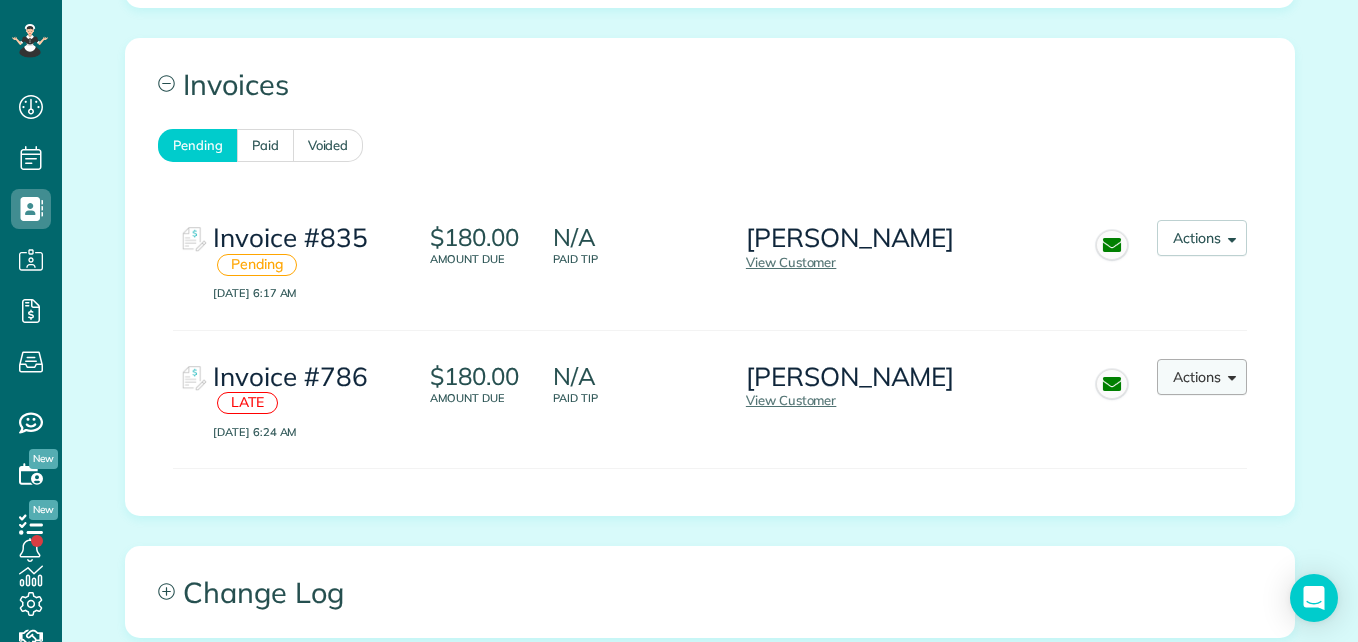 click on "Actions" at bounding box center [1202, 377] 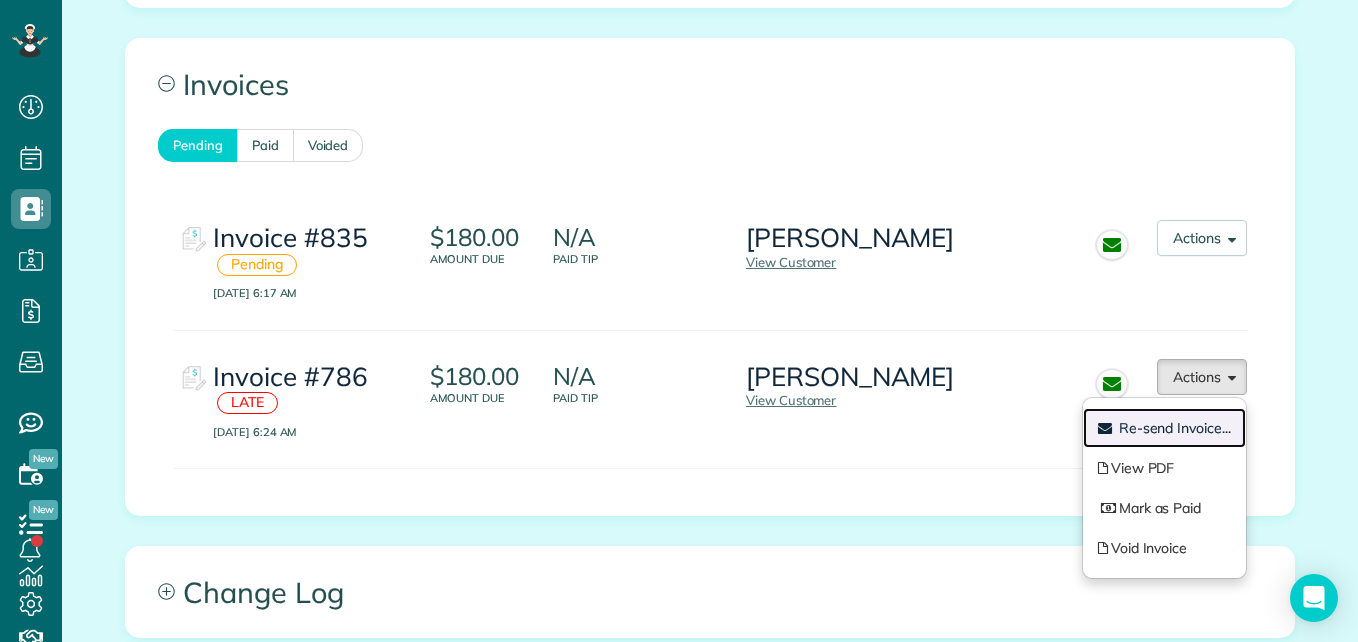 click on "Re-send Invoice..." at bounding box center (1175, 428) 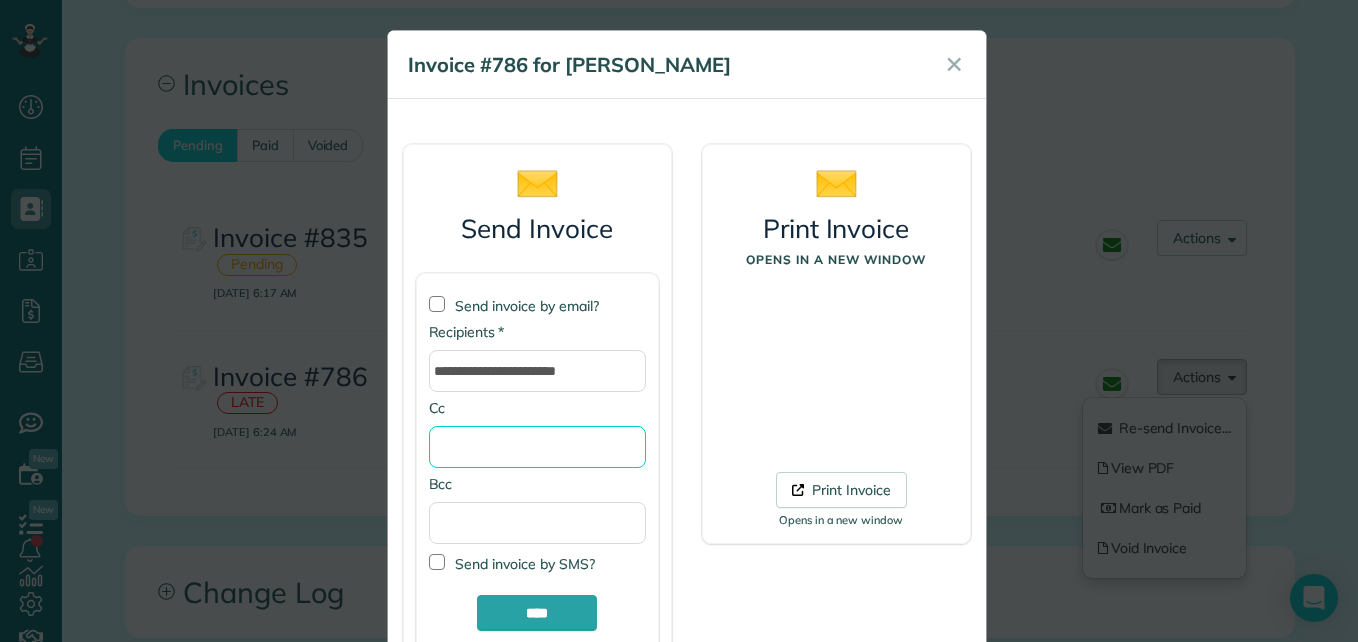 click on "Cc" at bounding box center [537, 447] 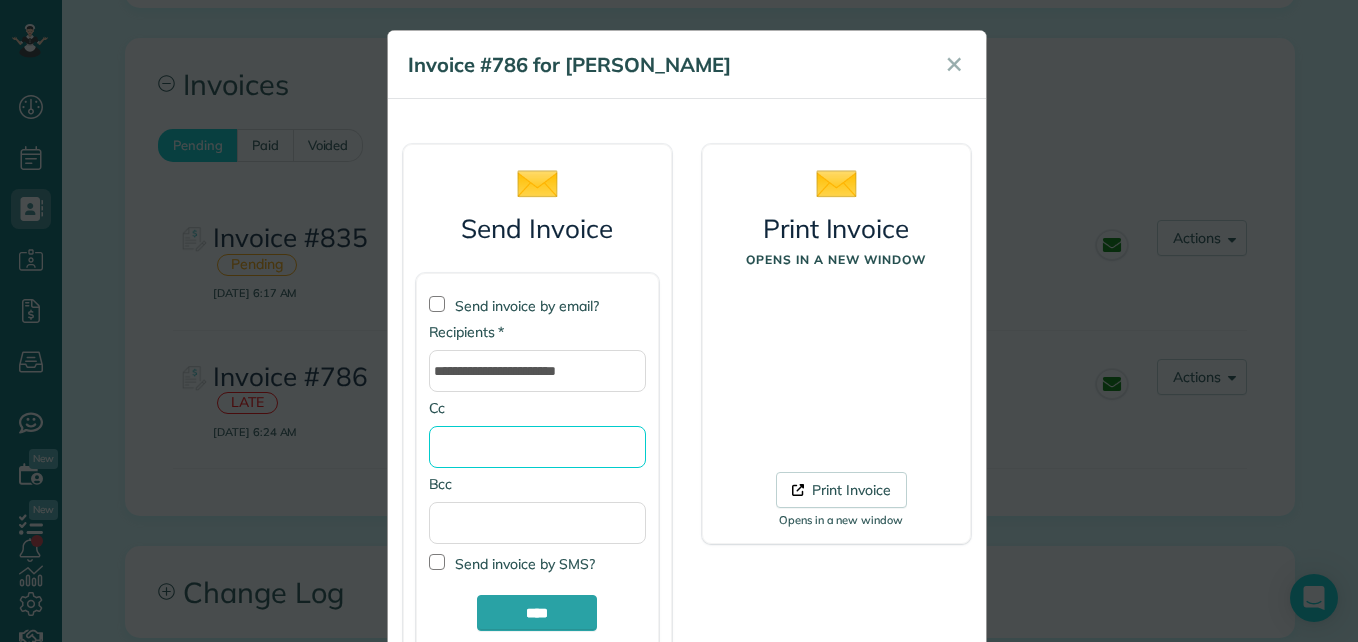 type on "**********" 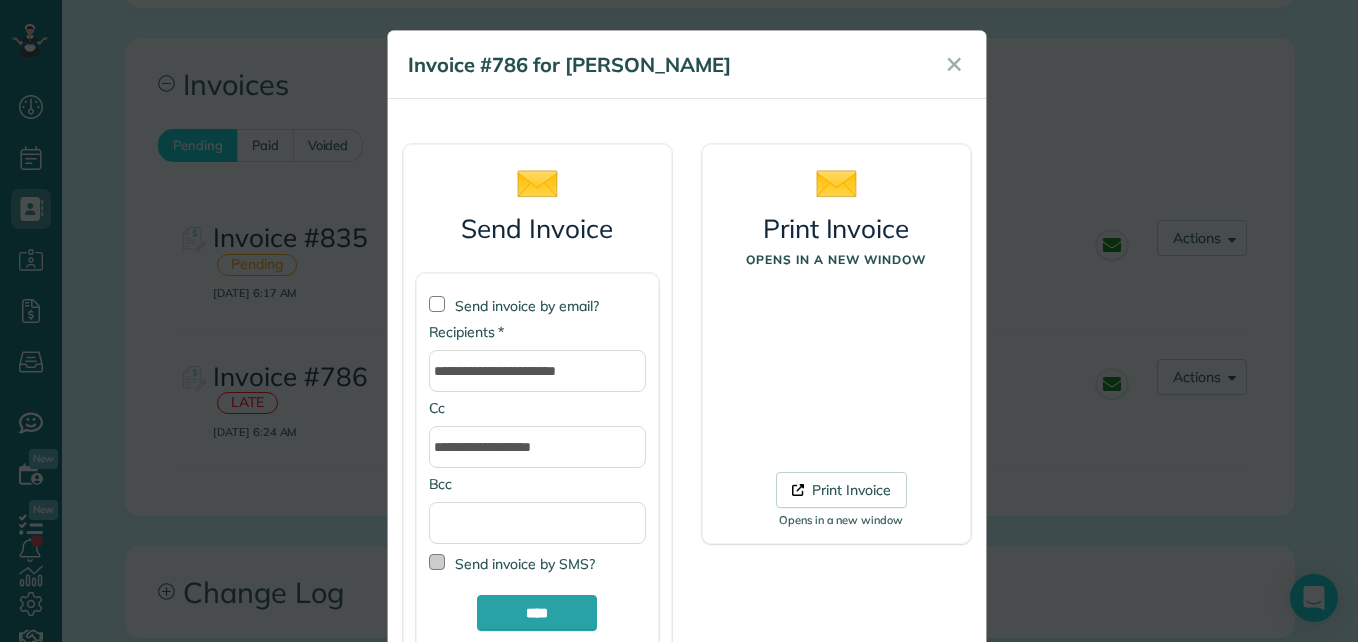 click at bounding box center (437, 562) 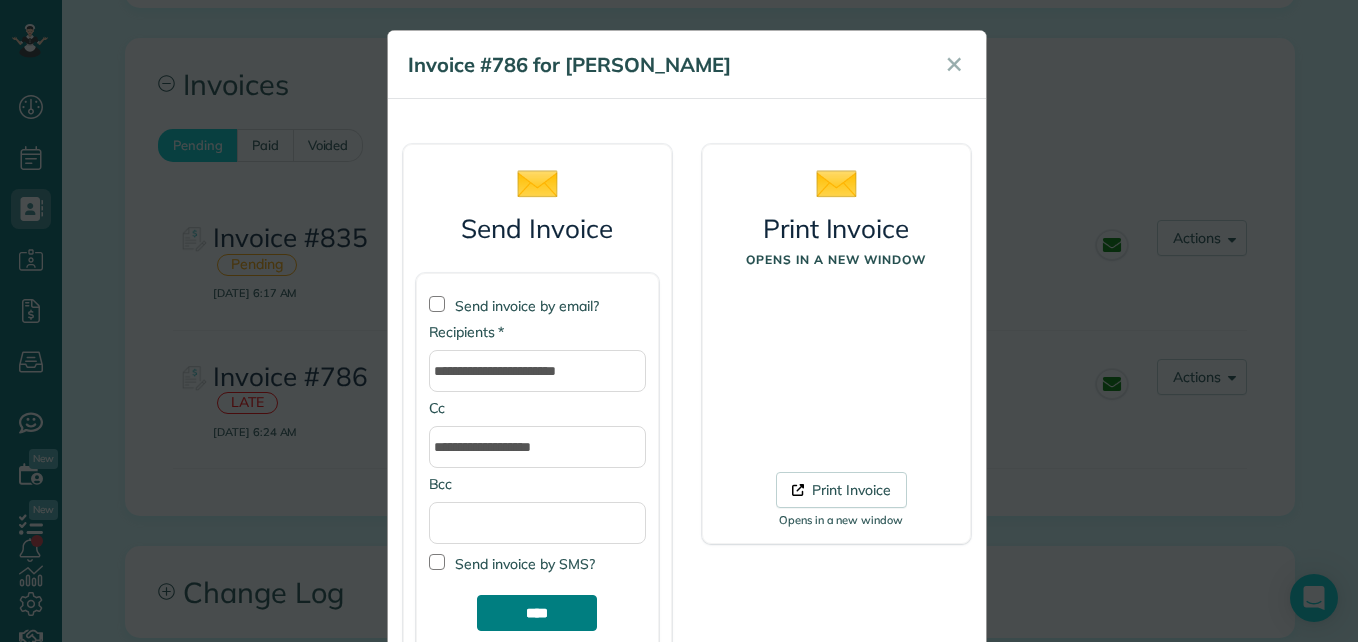 click on "****" at bounding box center (537, 613) 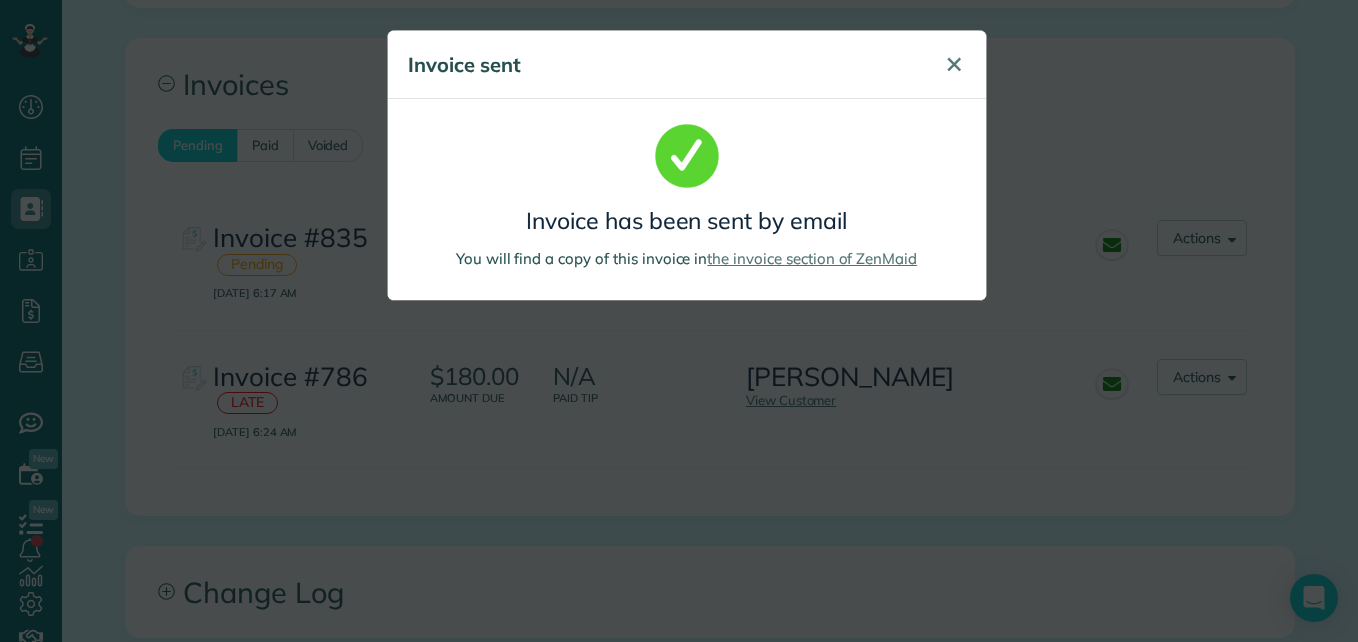click on "✕" at bounding box center (954, 64) 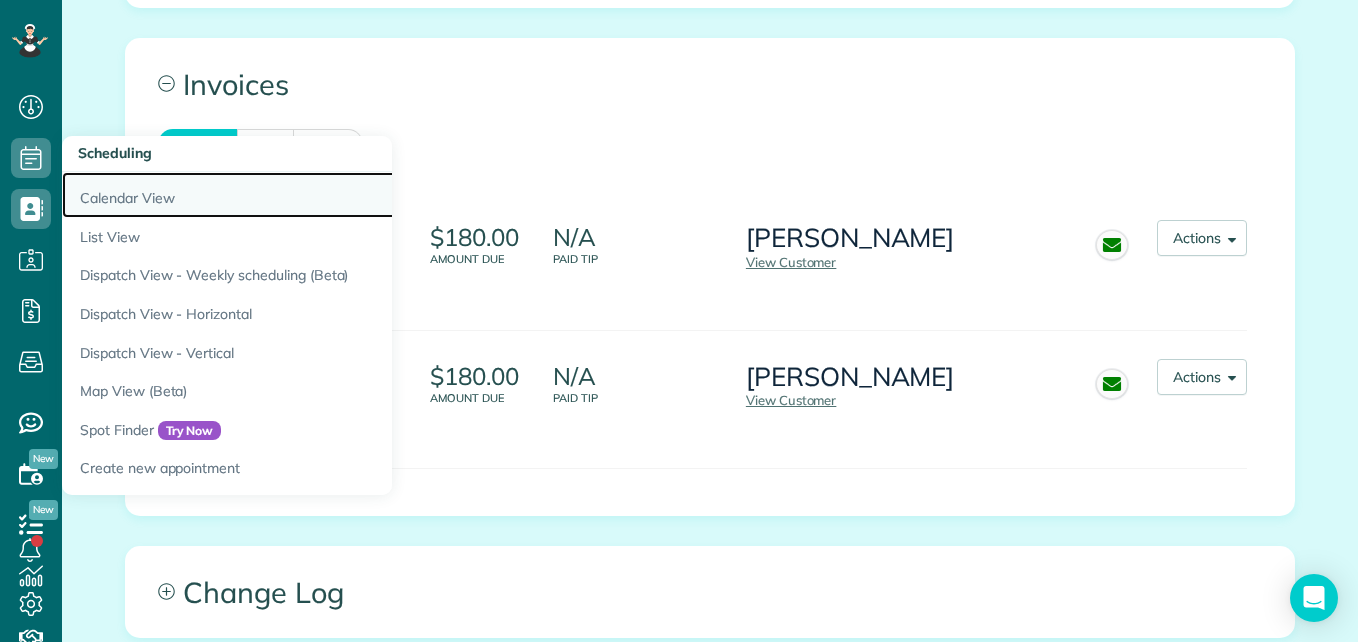 click on "Calendar View" at bounding box center [312, 195] 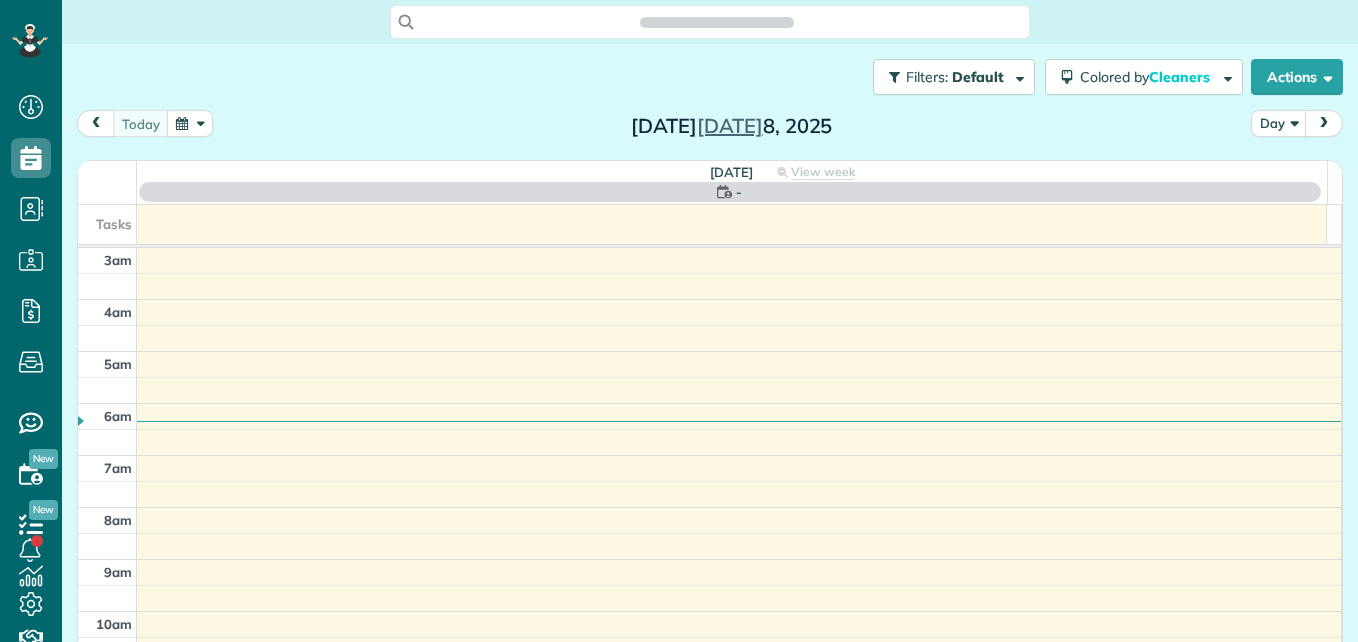 scroll, scrollTop: 0, scrollLeft: 0, axis: both 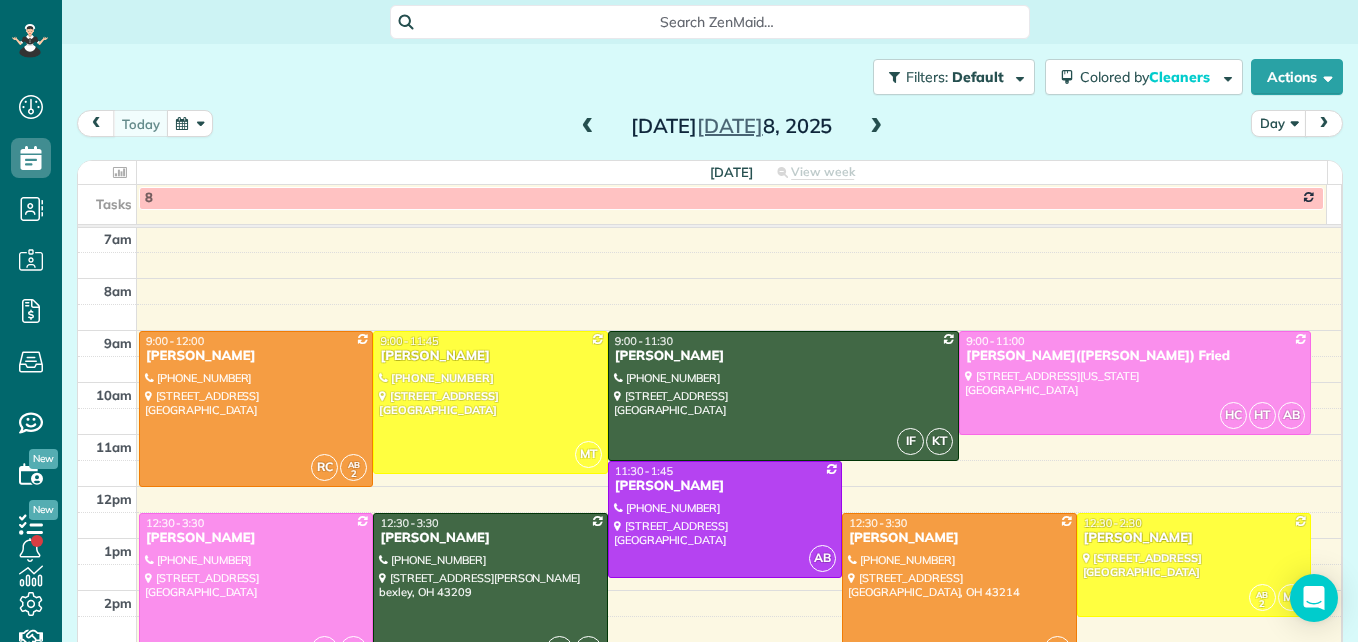 click at bounding box center (588, 127) 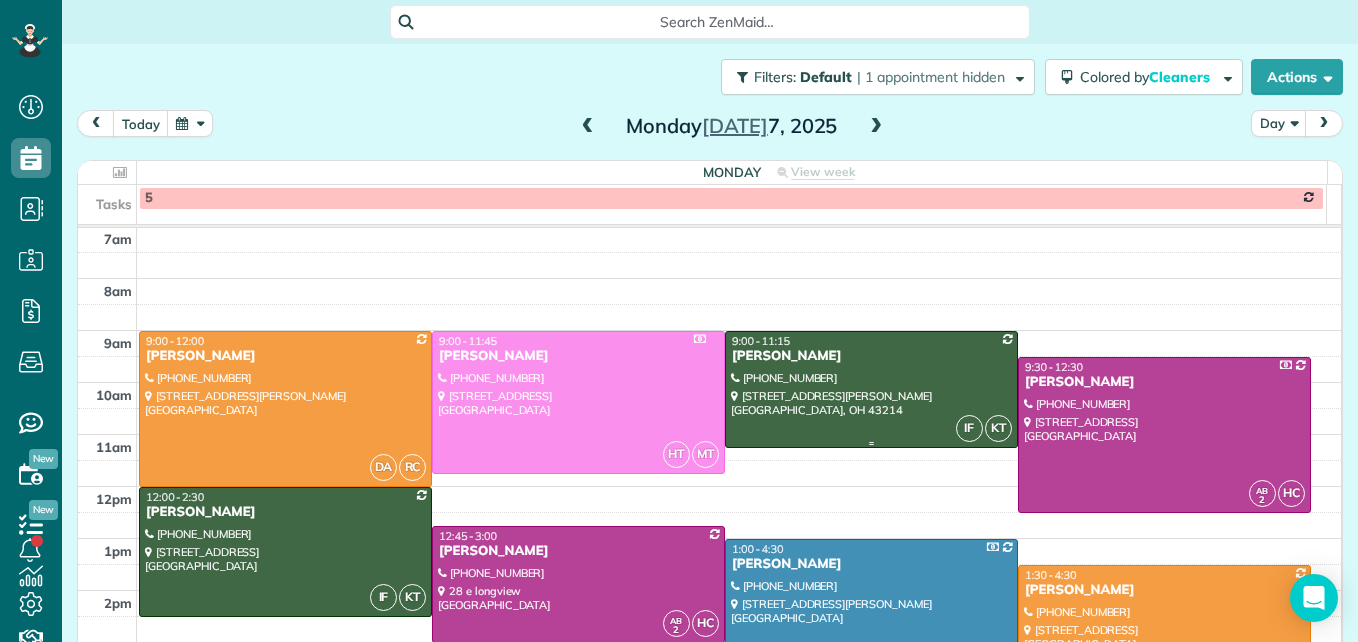 click at bounding box center (871, 389) 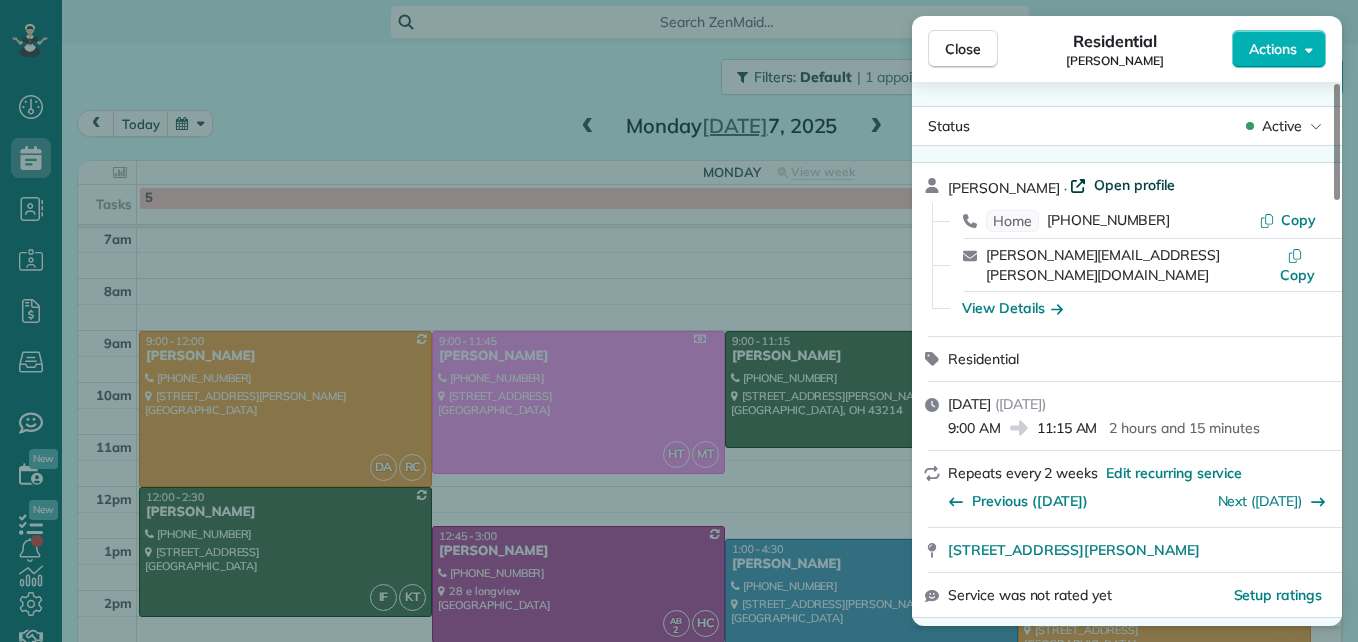 click on "Open profile" at bounding box center (1134, 185) 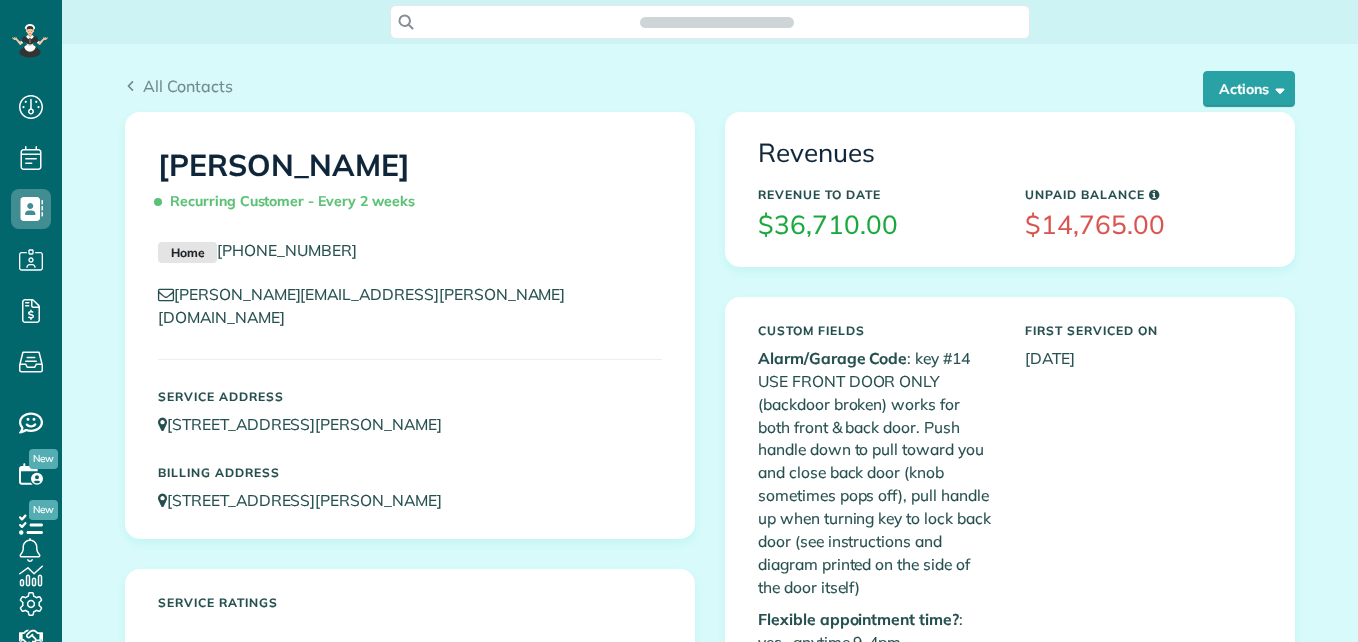 scroll, scrollTop: 0, scrollLeft: 0, axis: both 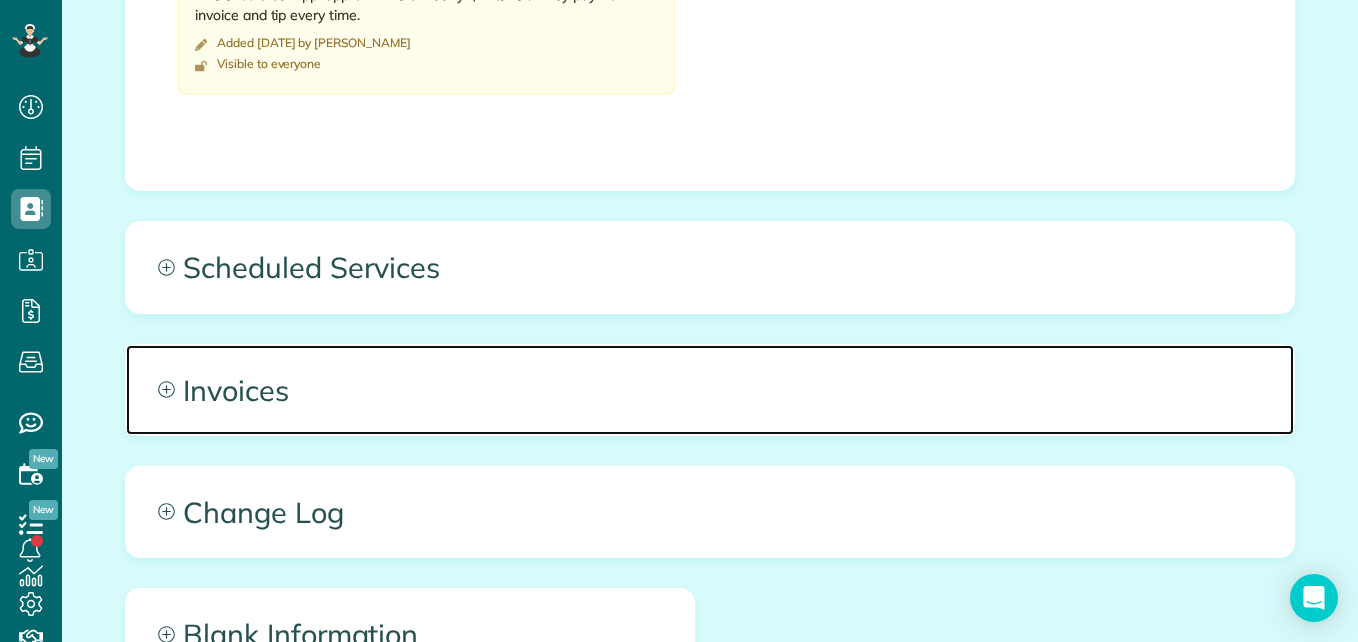 click 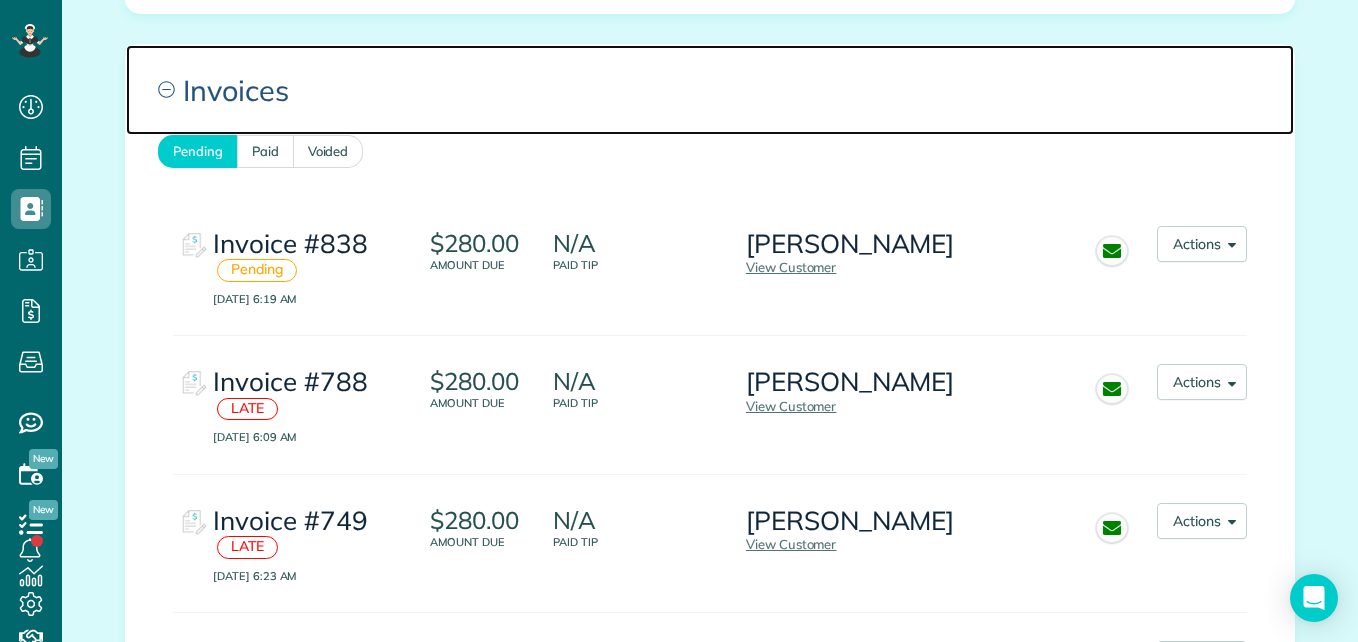scroll, scrollTop: 2600, scrollLeft: 0, axis: vertical 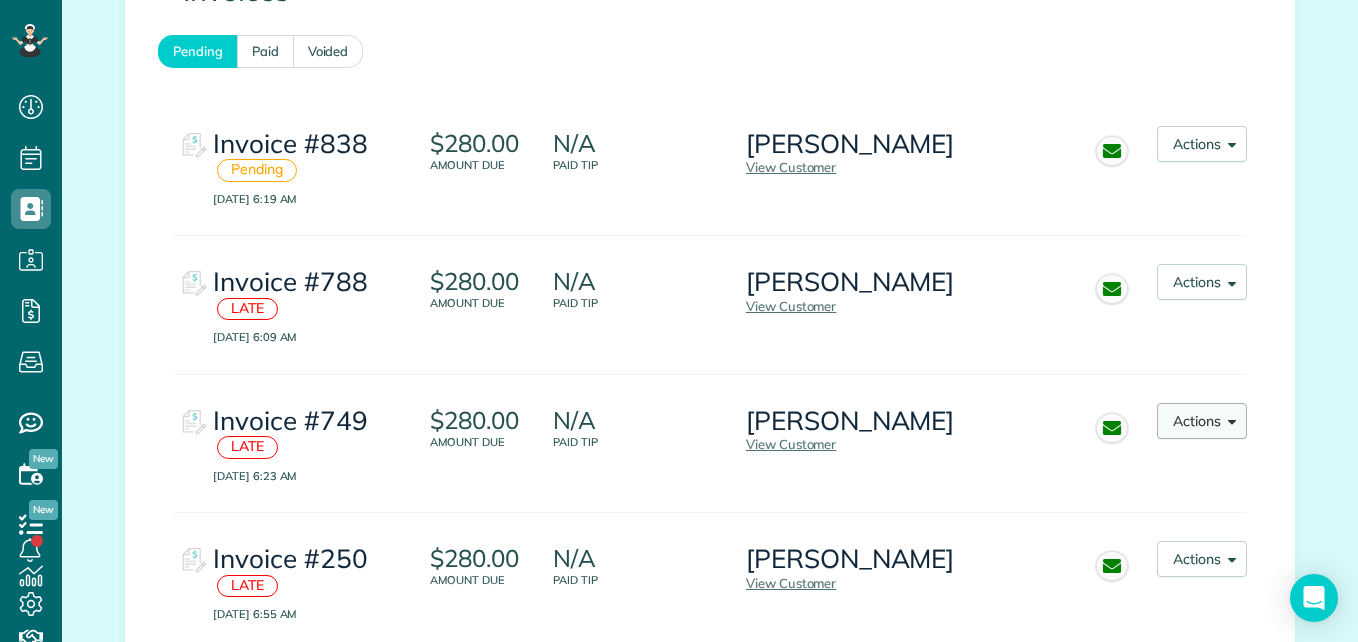 click on "Actions" at bounding box center [1202, 421] 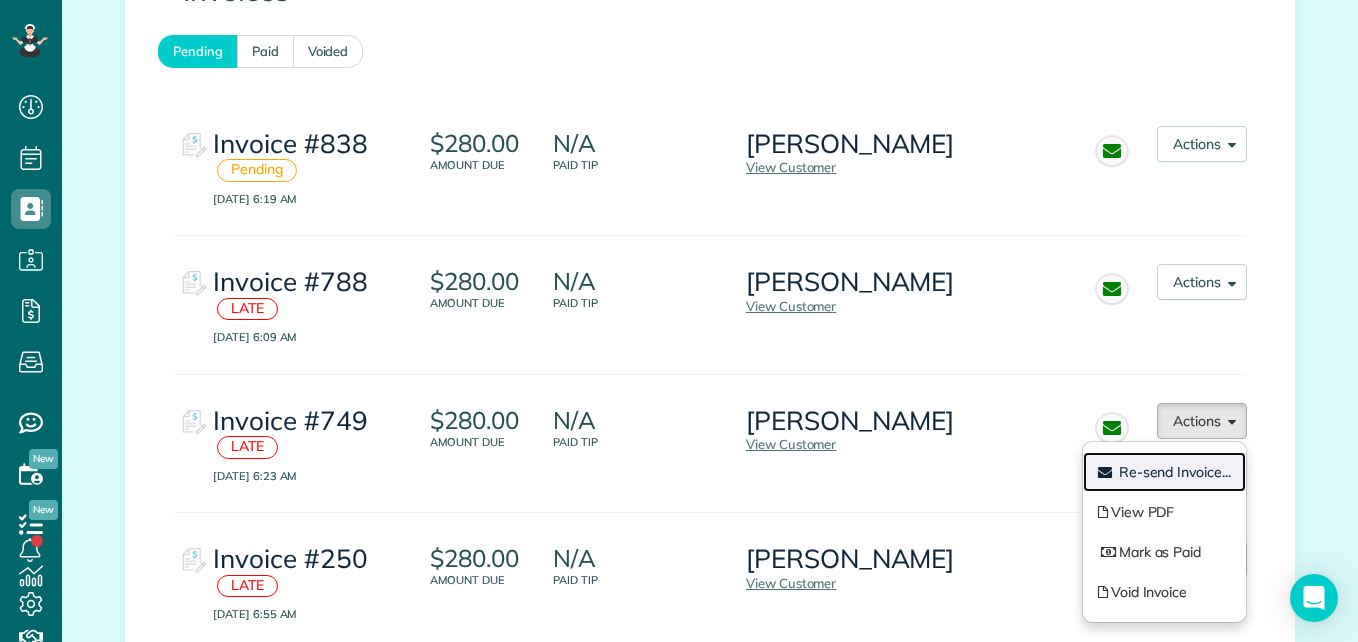 click on "Re-send Invoice..." at bounding box center (1175, 472) 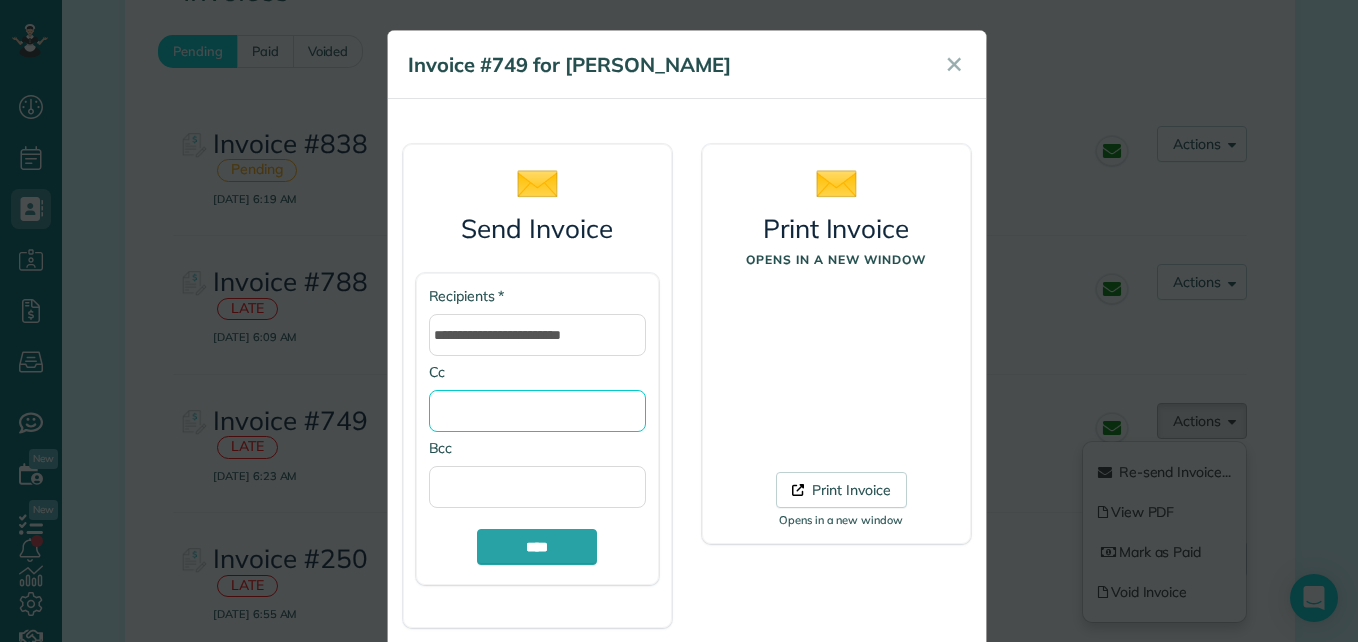 click on "Cc" at bounding box center (537, 411) 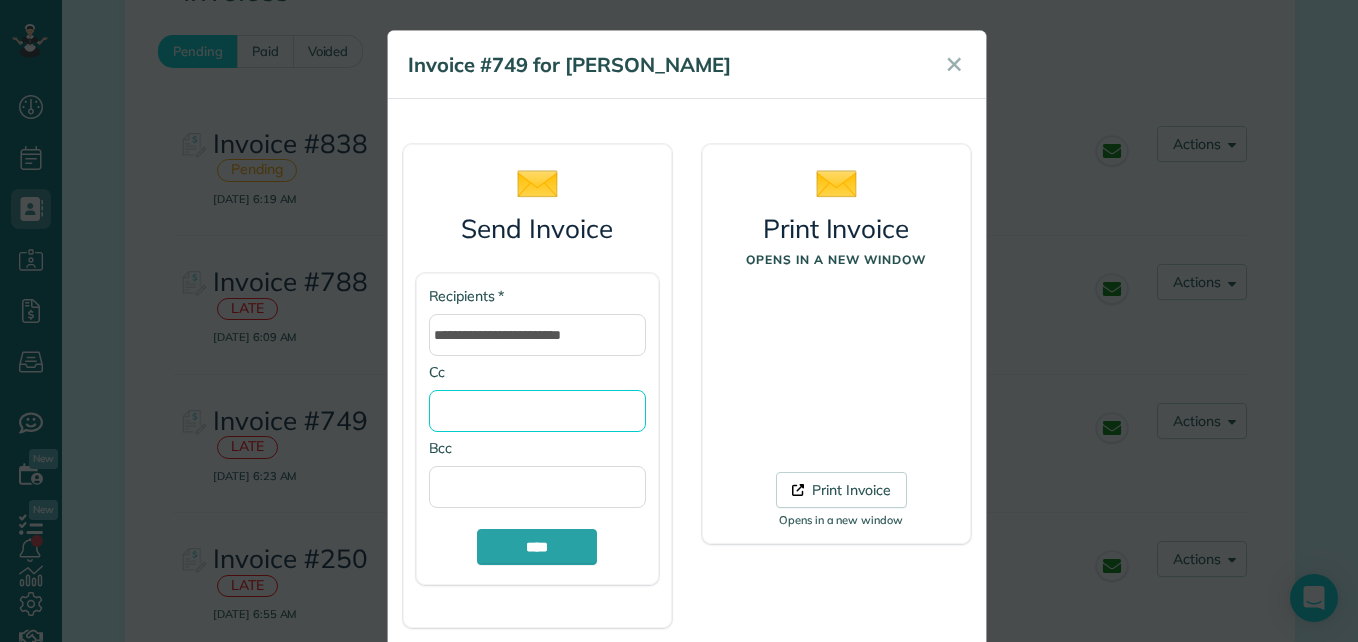 type on "**********" 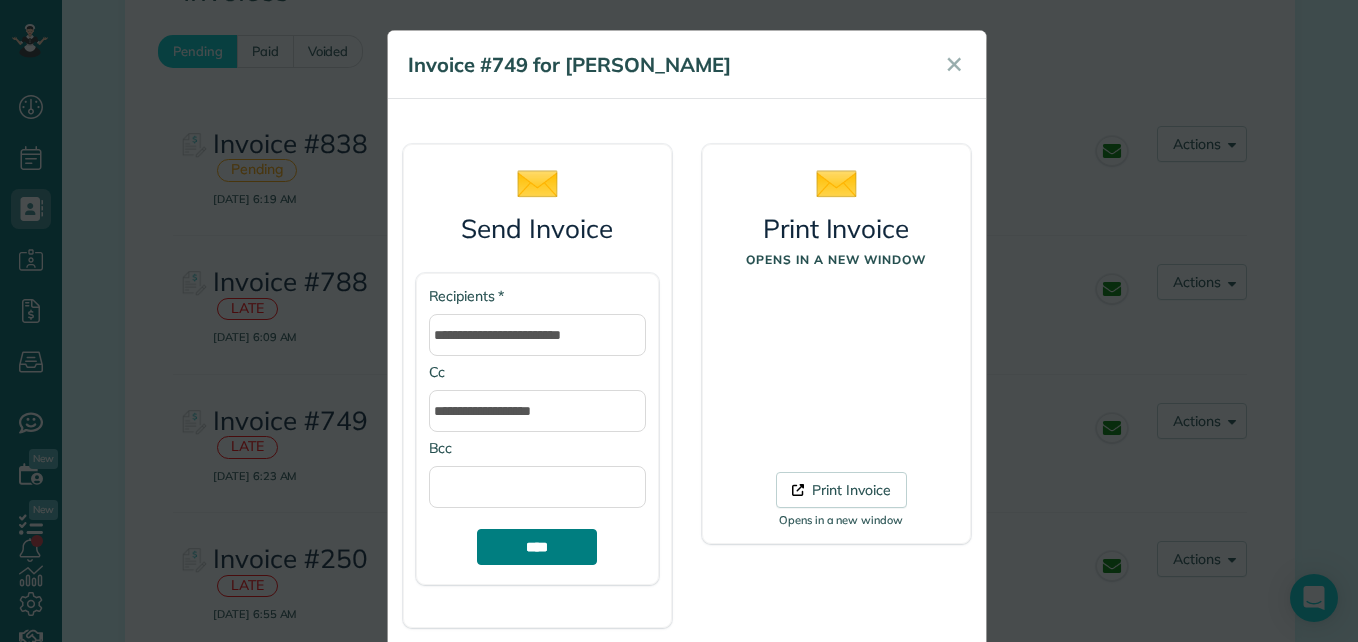 click on "****" at bounding box center (537, 547) 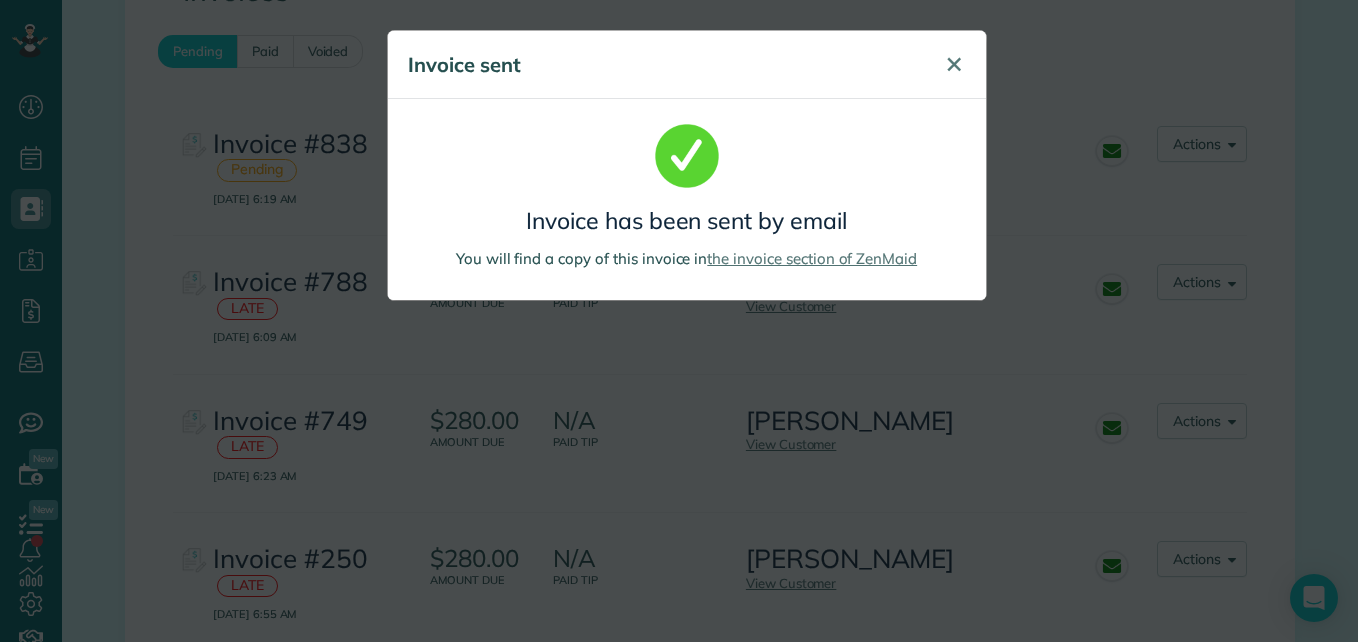 click on "✕" at bounding box center (954, 64) 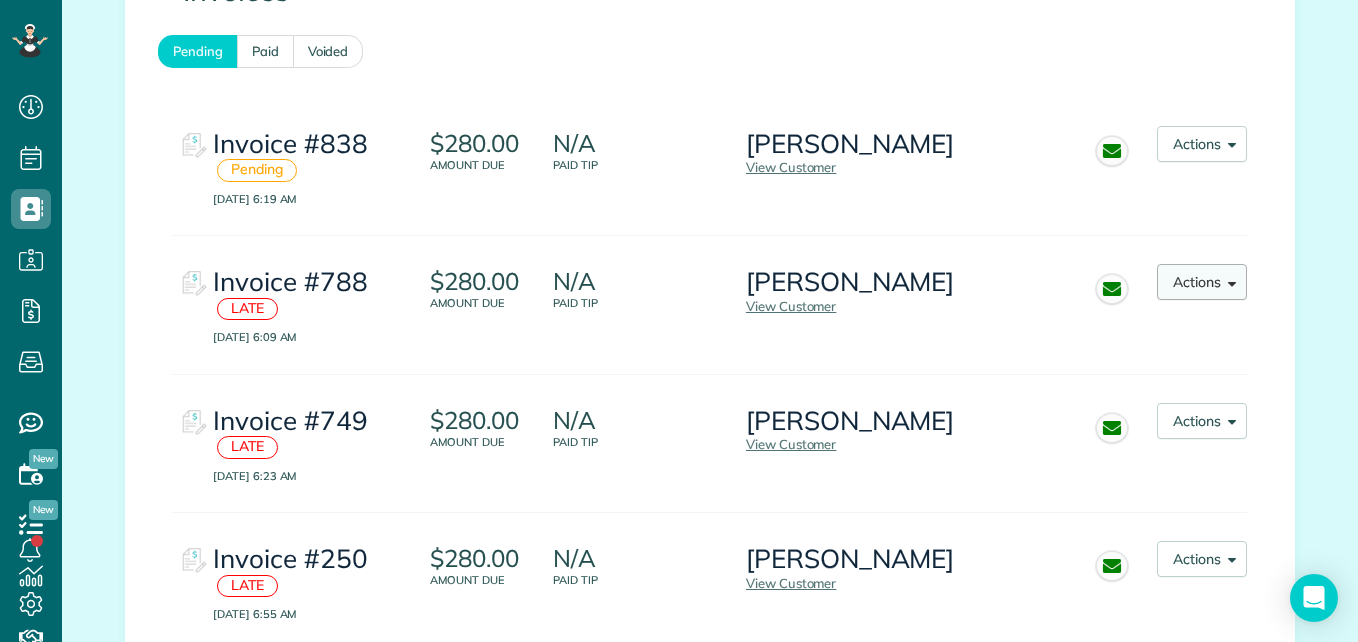 click on "Actions" at bounding box center (1202, 282) 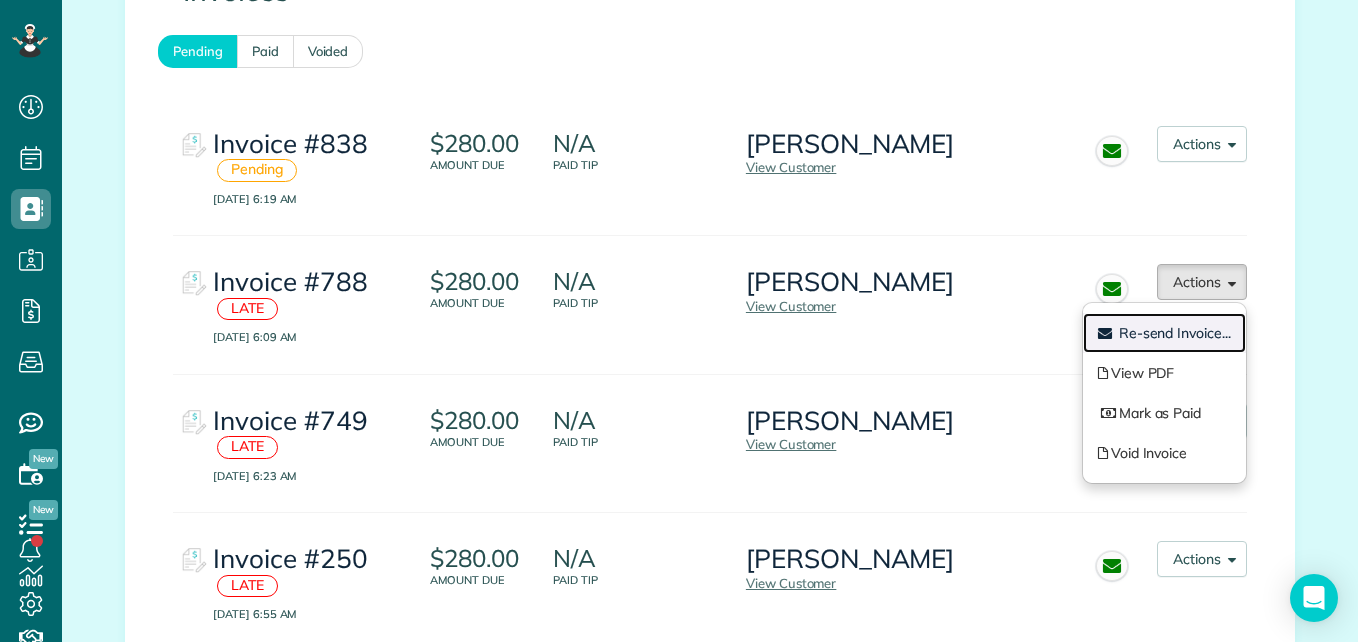 click on "Re-send Invoice..." at bounding box center (1175, 333) 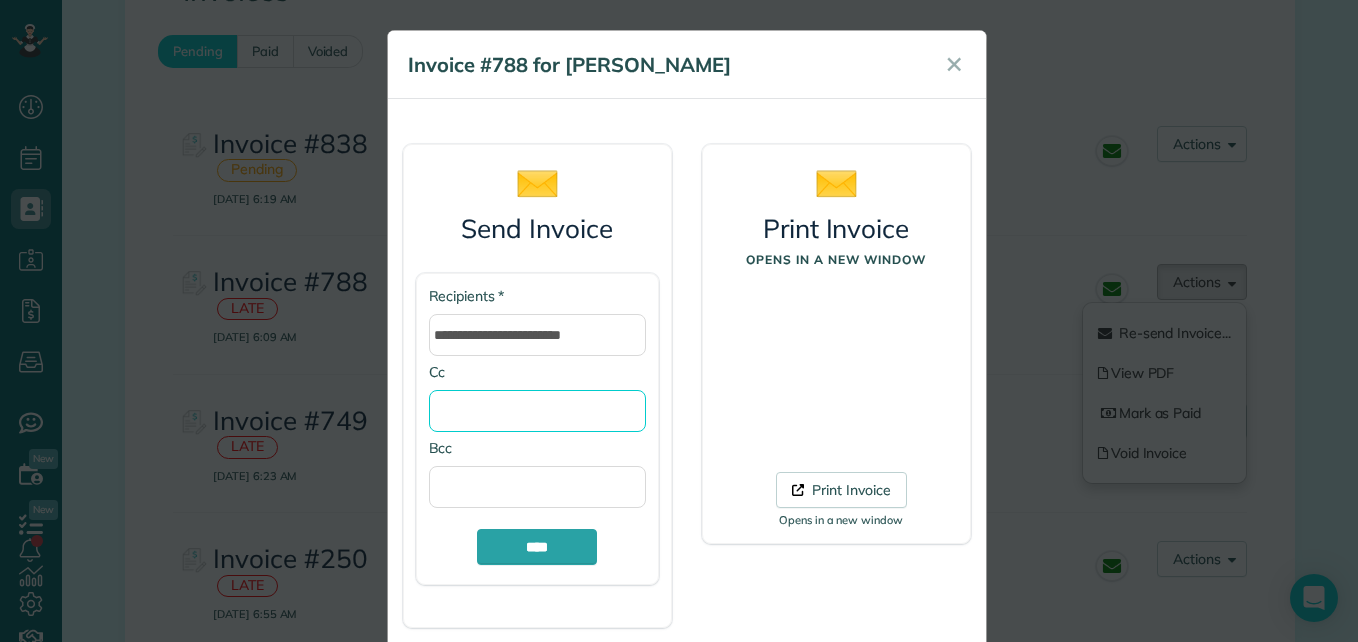 click on "Cc" at bounding box center [537, 411] 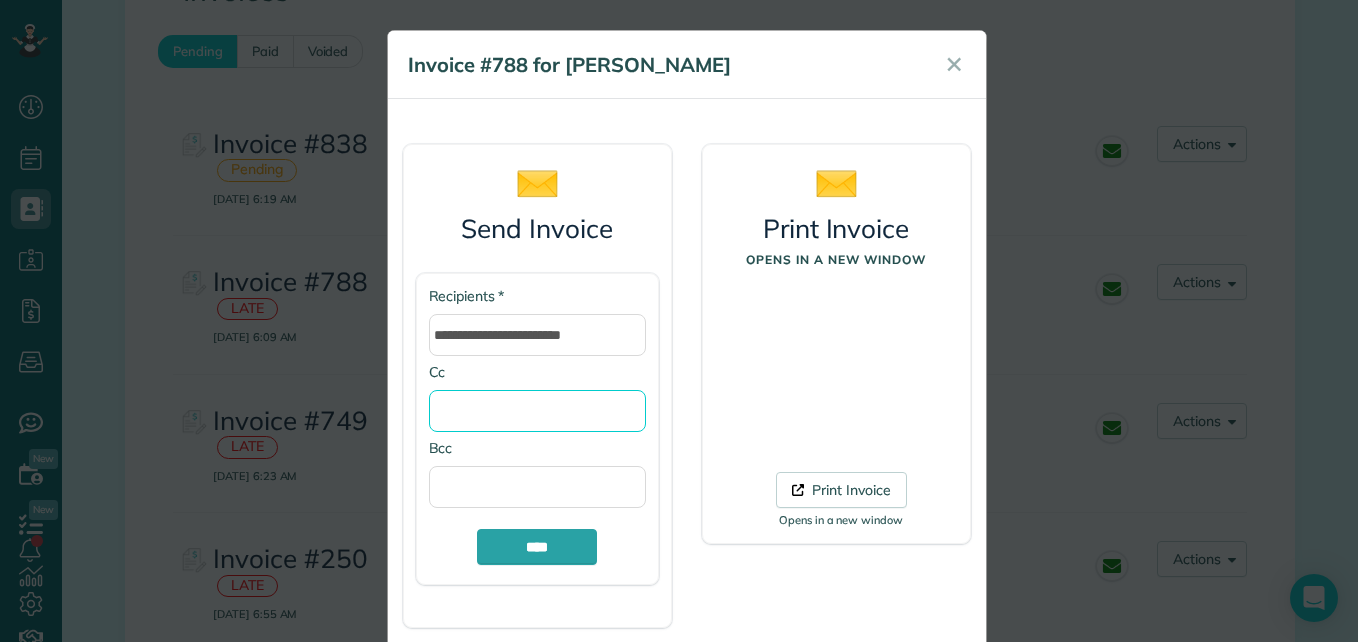 type on "**********" 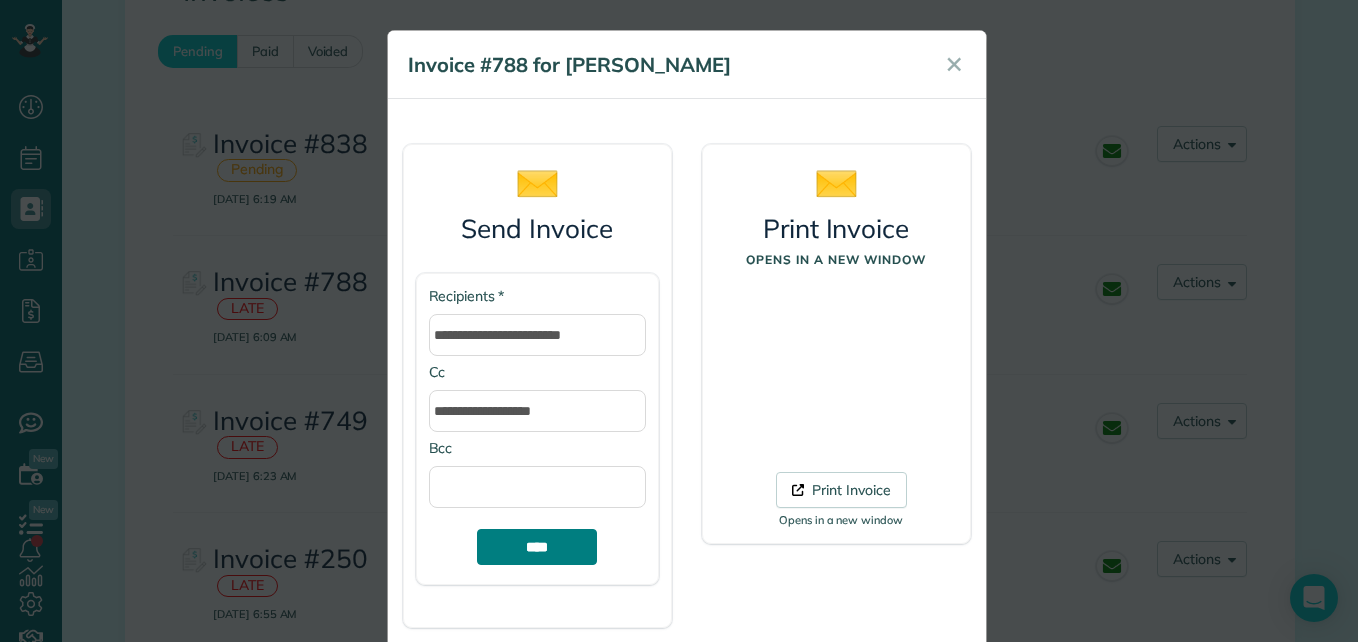 click on "****" at bounding box center (537, 547) 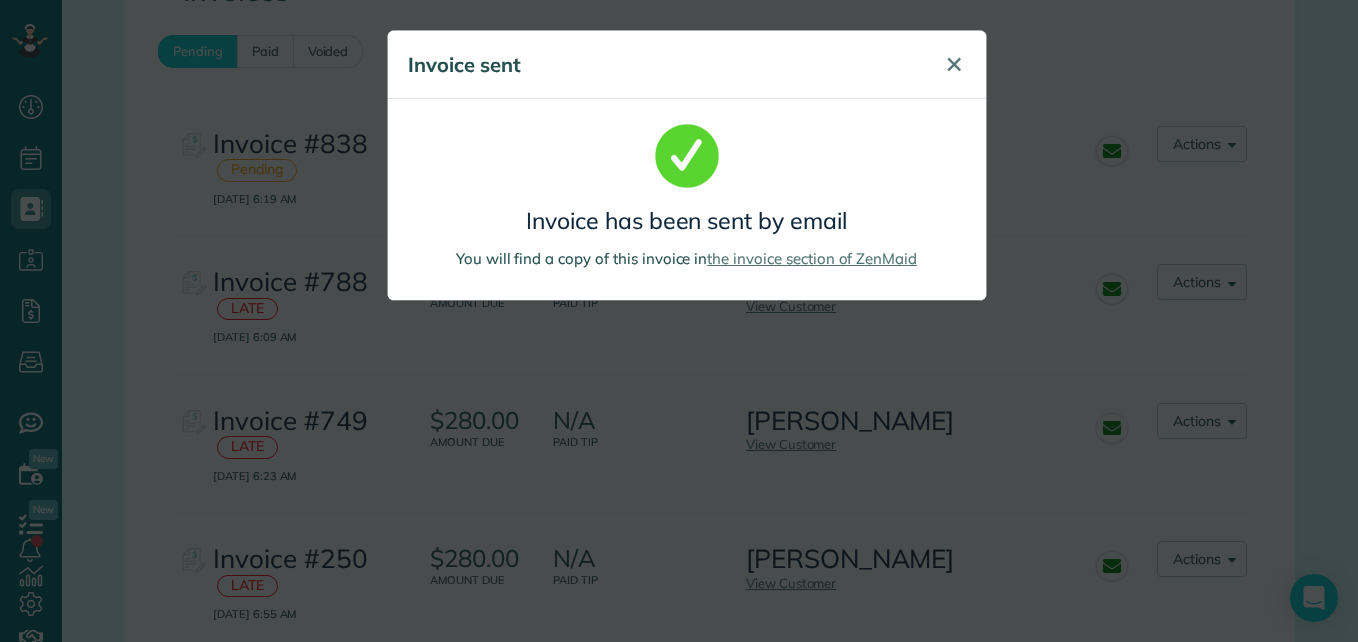 click on "✕" at bounding box center (954, 64) 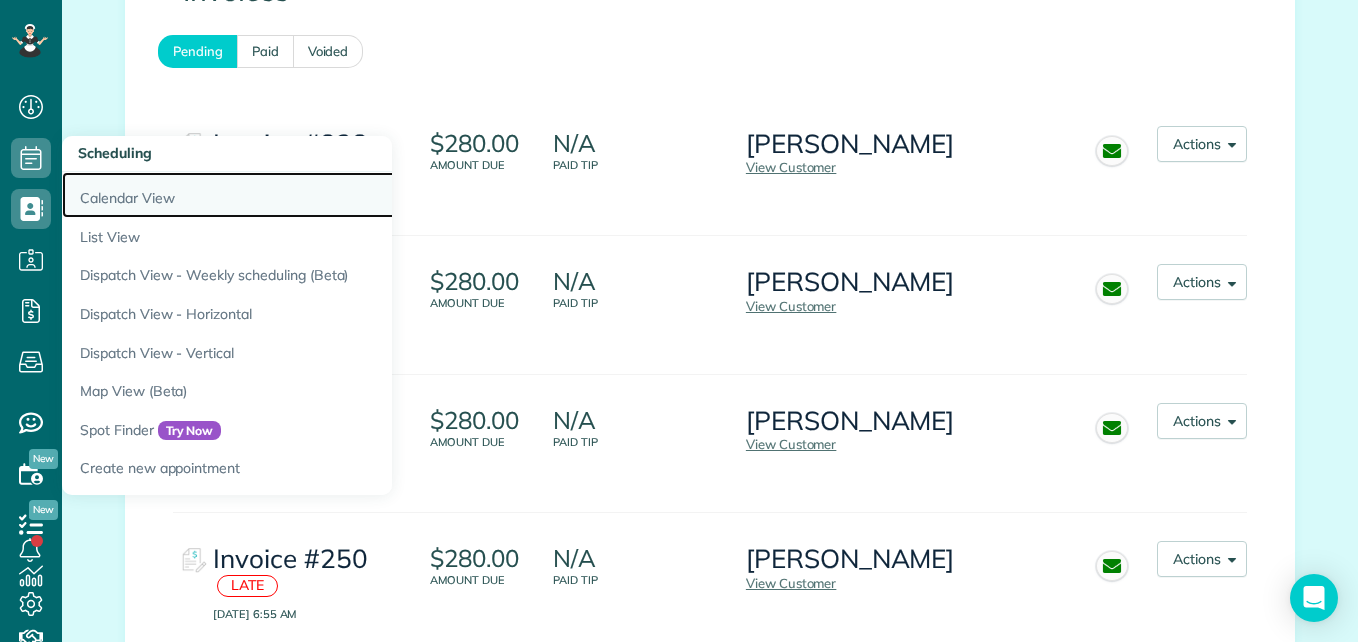 click on "Calendar View" at bounding box center (312, 195) 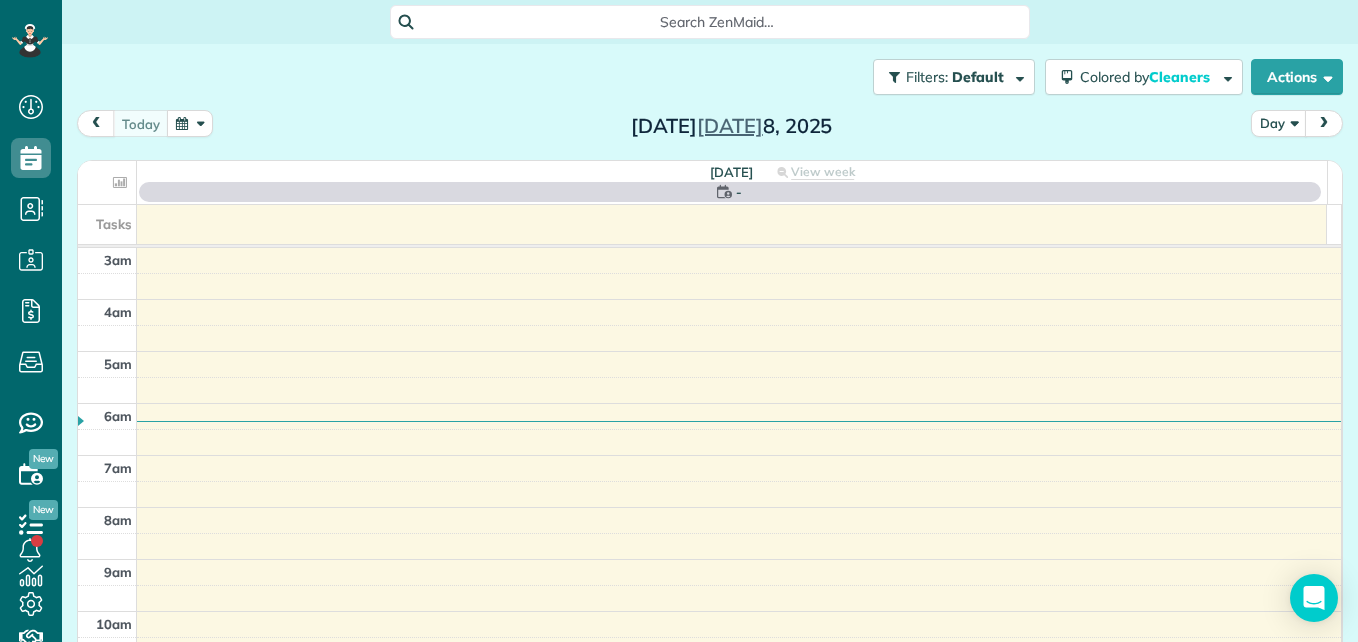 scroll, scrollTop: 0, scrollLeft: 0, axis: both 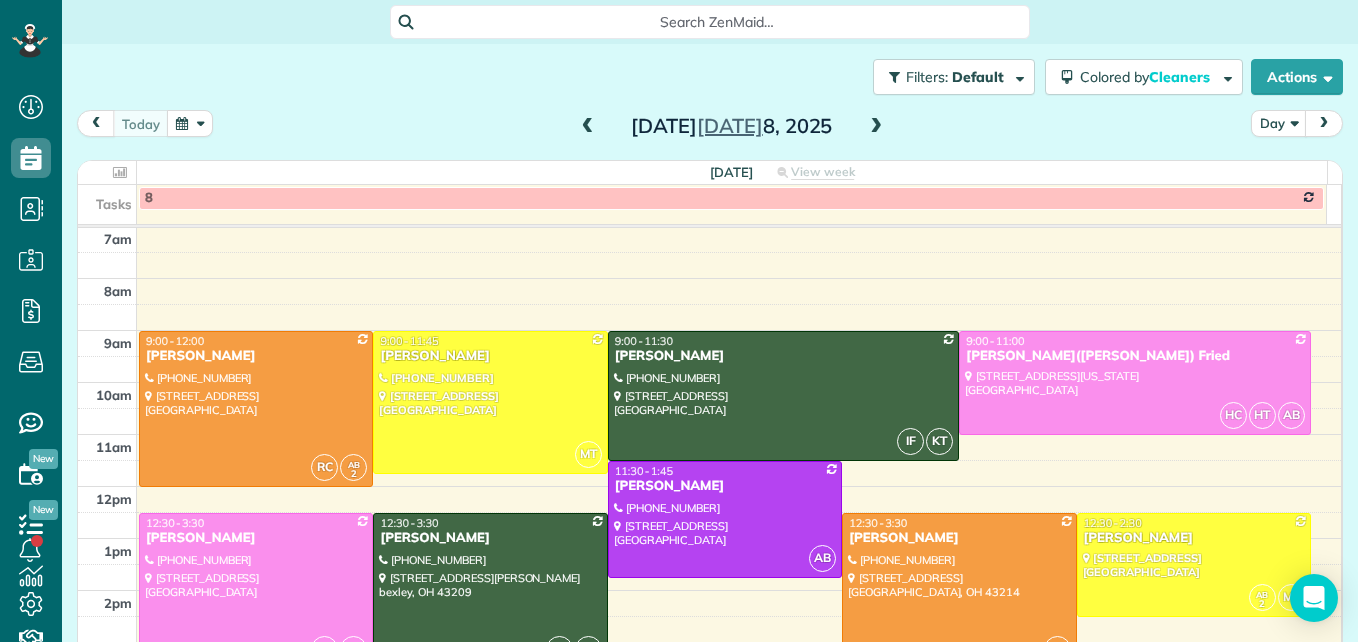 click at bounding box center (190, 123) 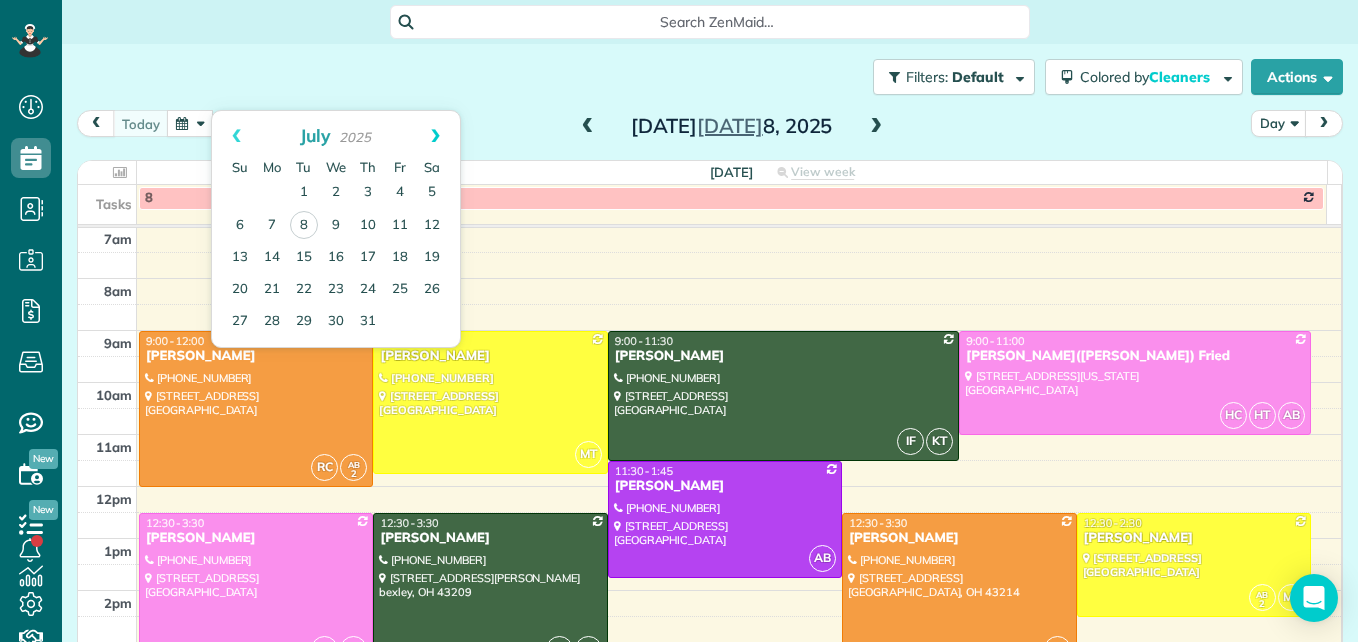 click on "Next" at bounding box center (435, 136) 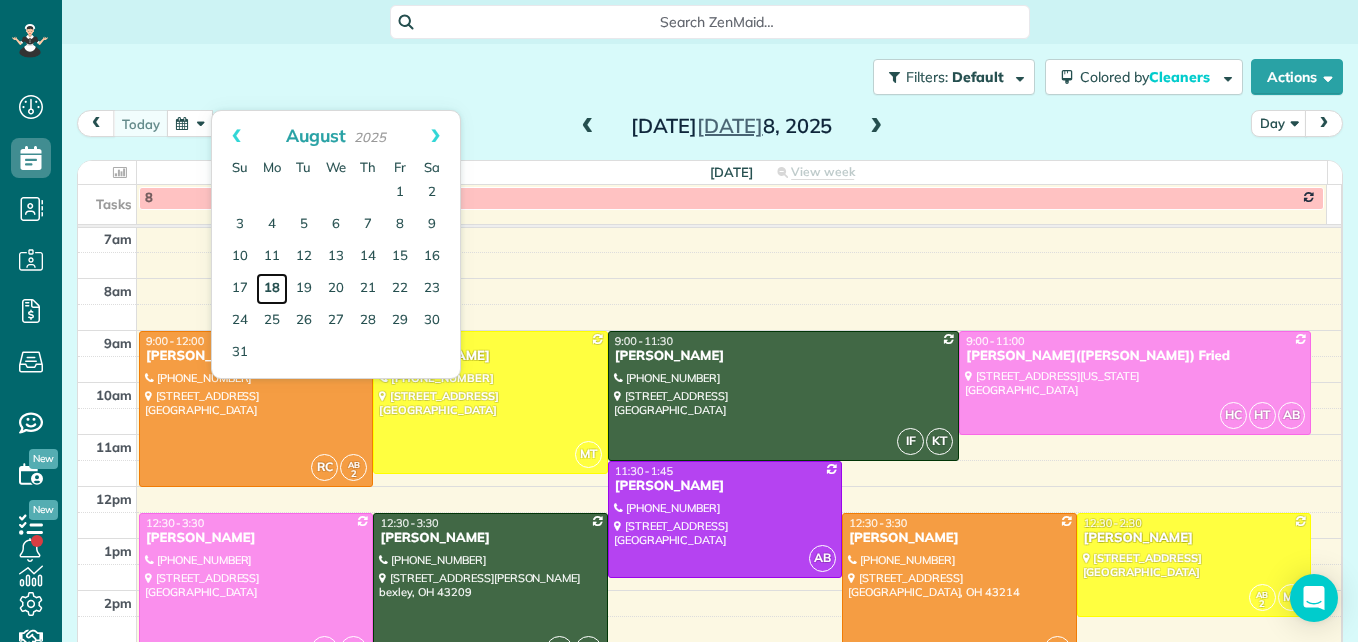 click on "18" at bounding box center [272, 289] 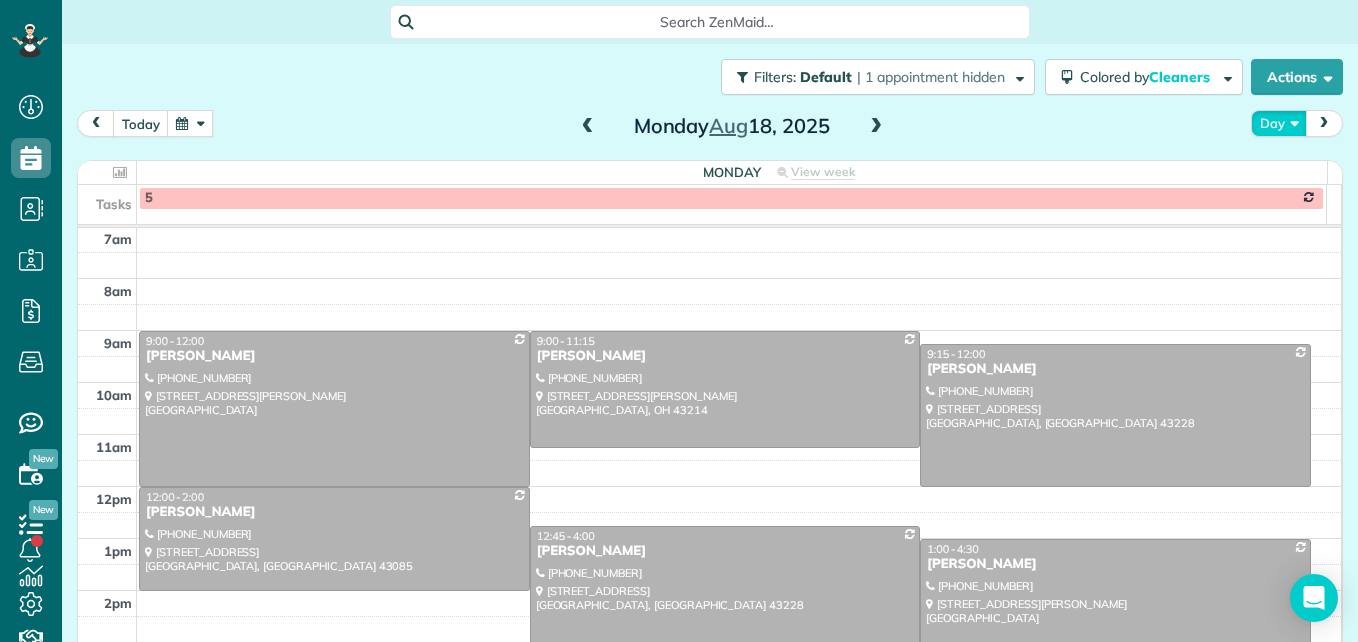 click on "Day" at bounding box center (1279, 123) 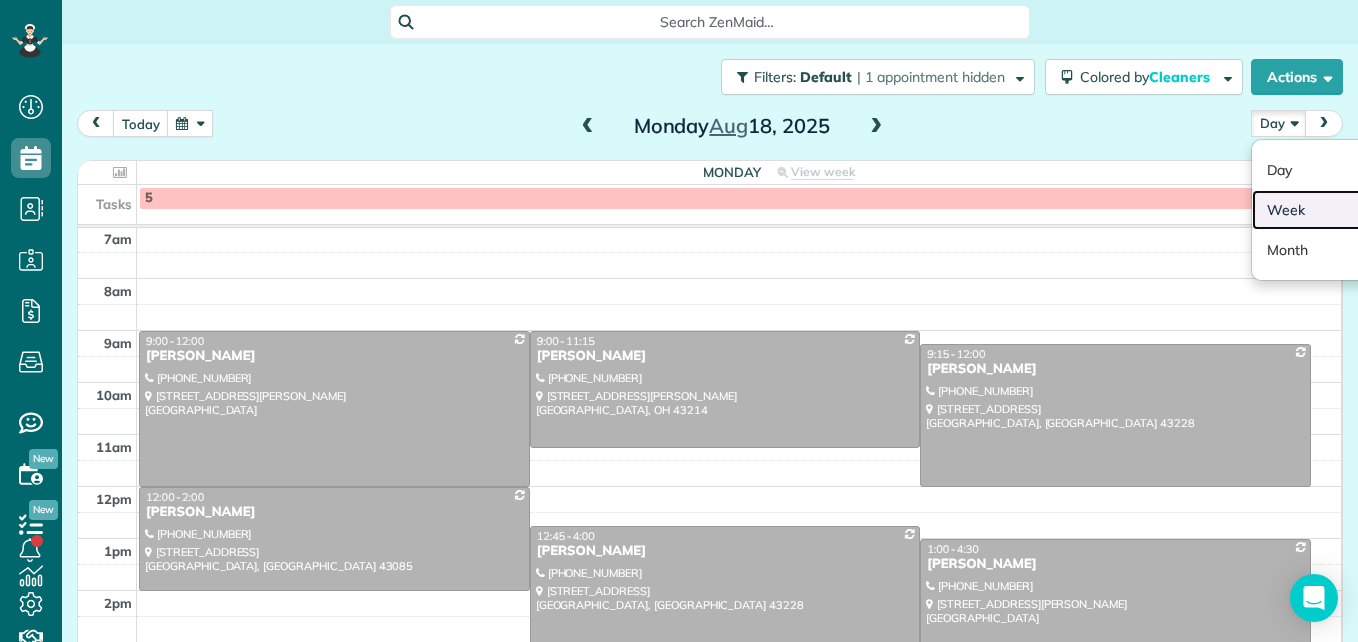 click on "Week" at bounding box center [1331, 210] 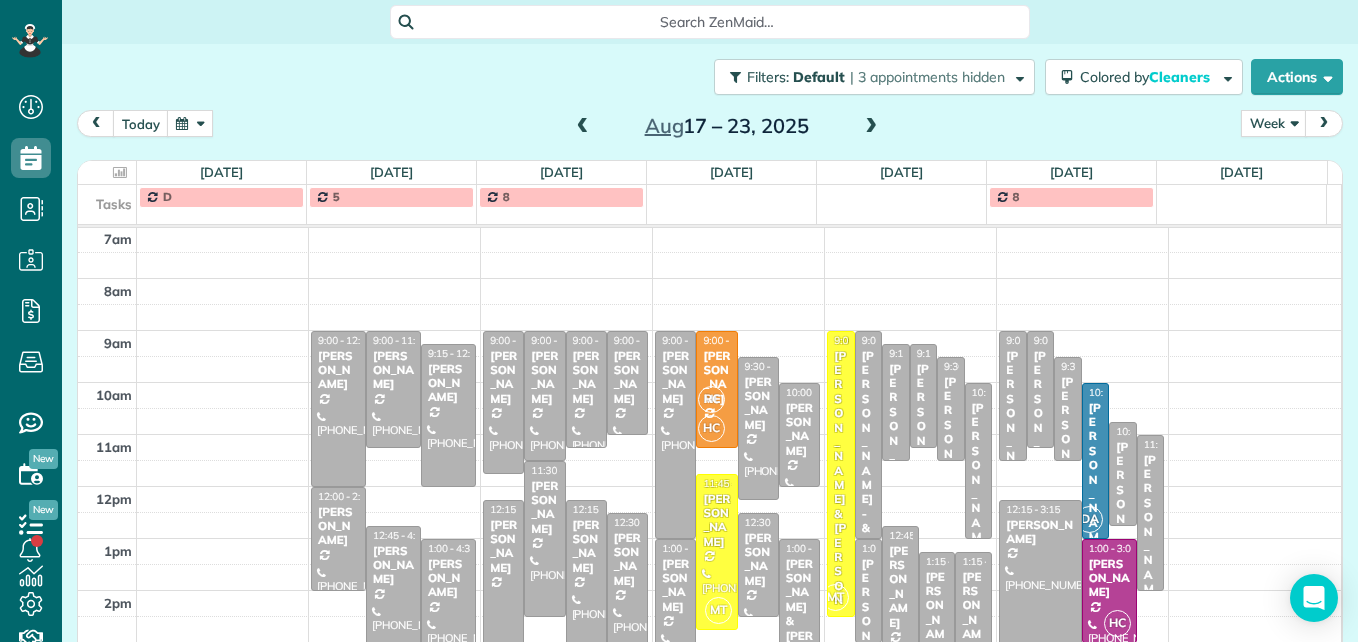 scroll, scrollTop: 309, scrollLeft: 0, axis: vertical 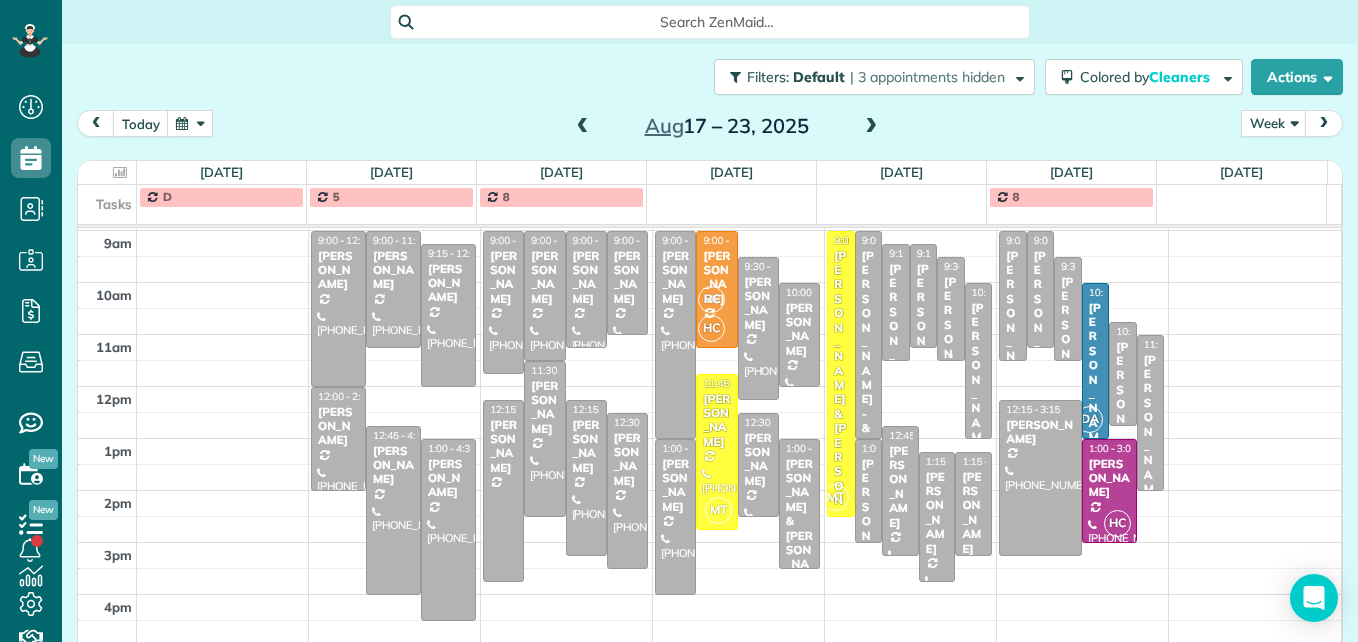 click at bounding box center [950, 309] 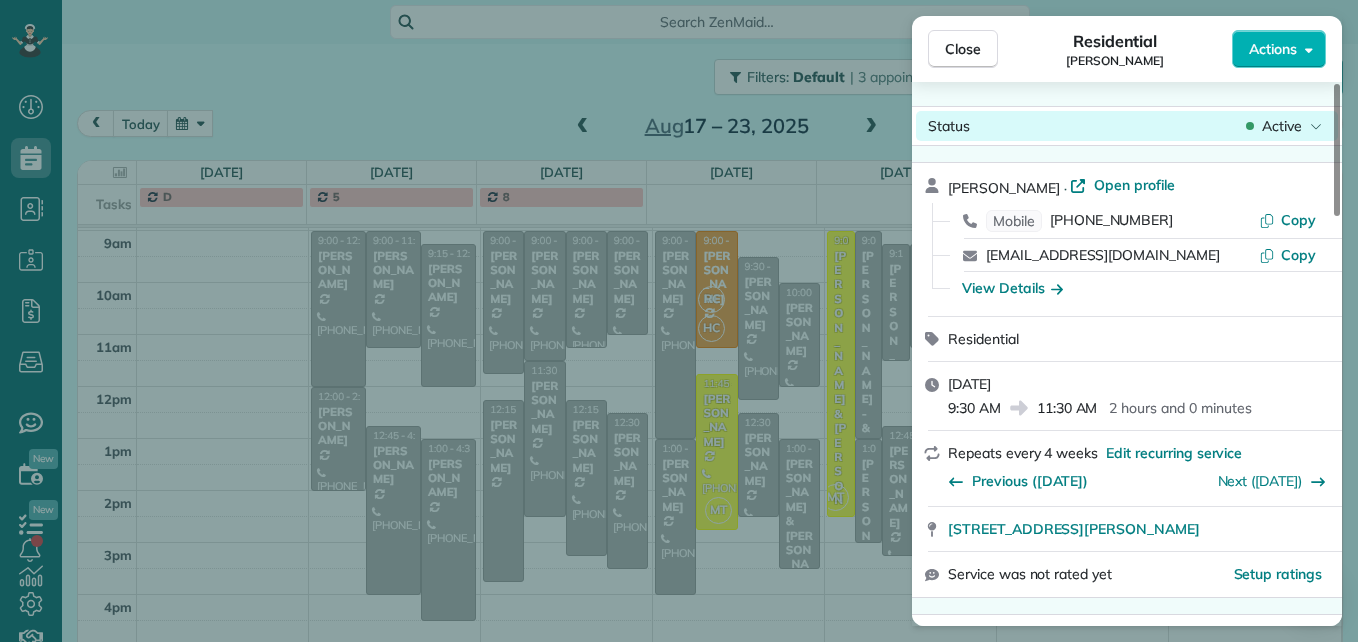 click on "Active" at bounding box center (1282, 126) 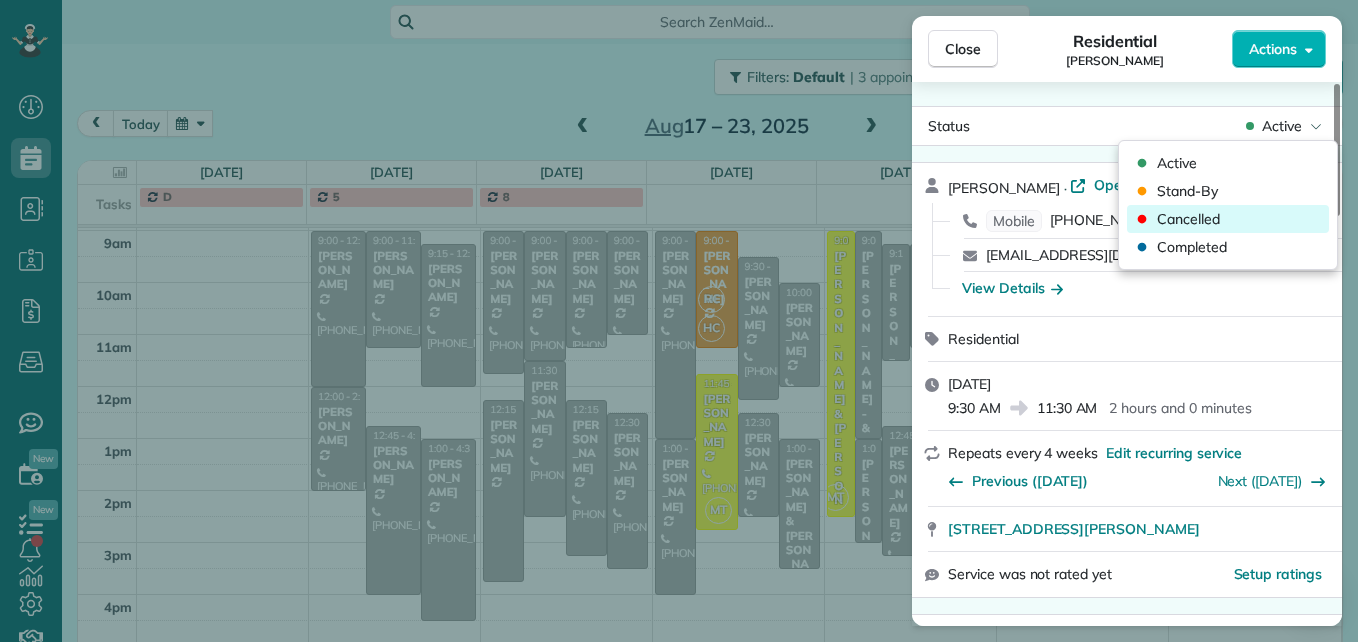click on "Cancelled" at bounding box center [1228, 219] 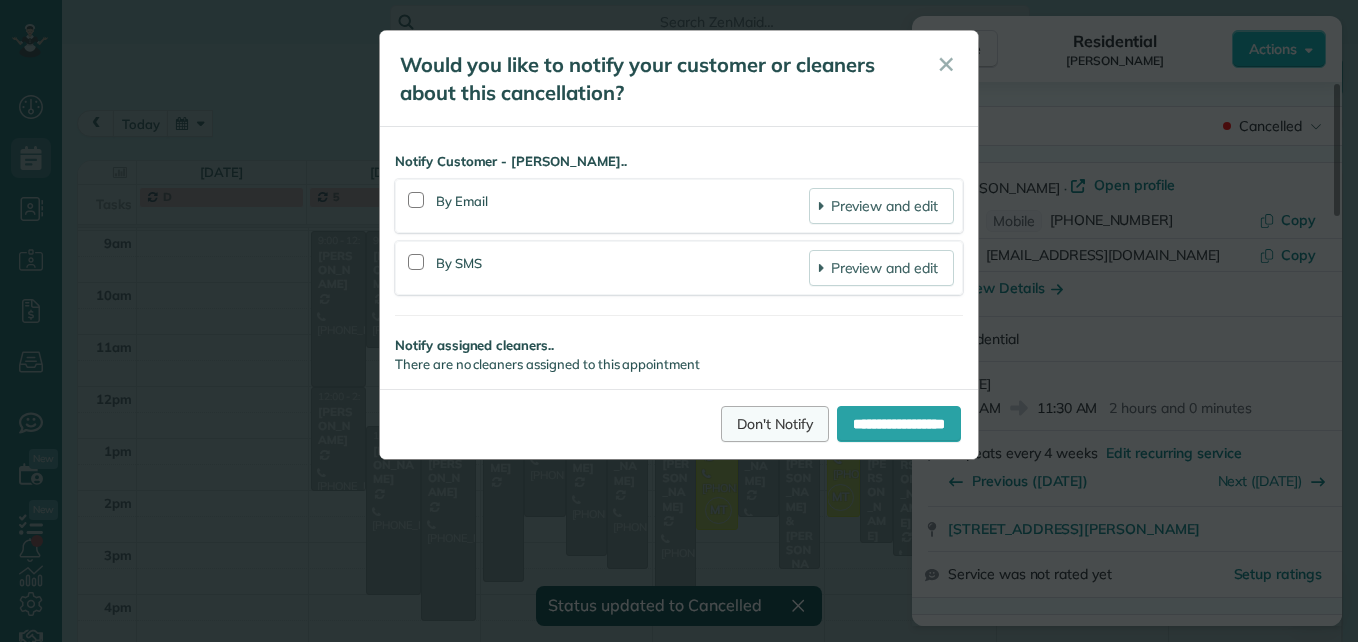 click on "Don't Notify" at bounding box center (775, 424) 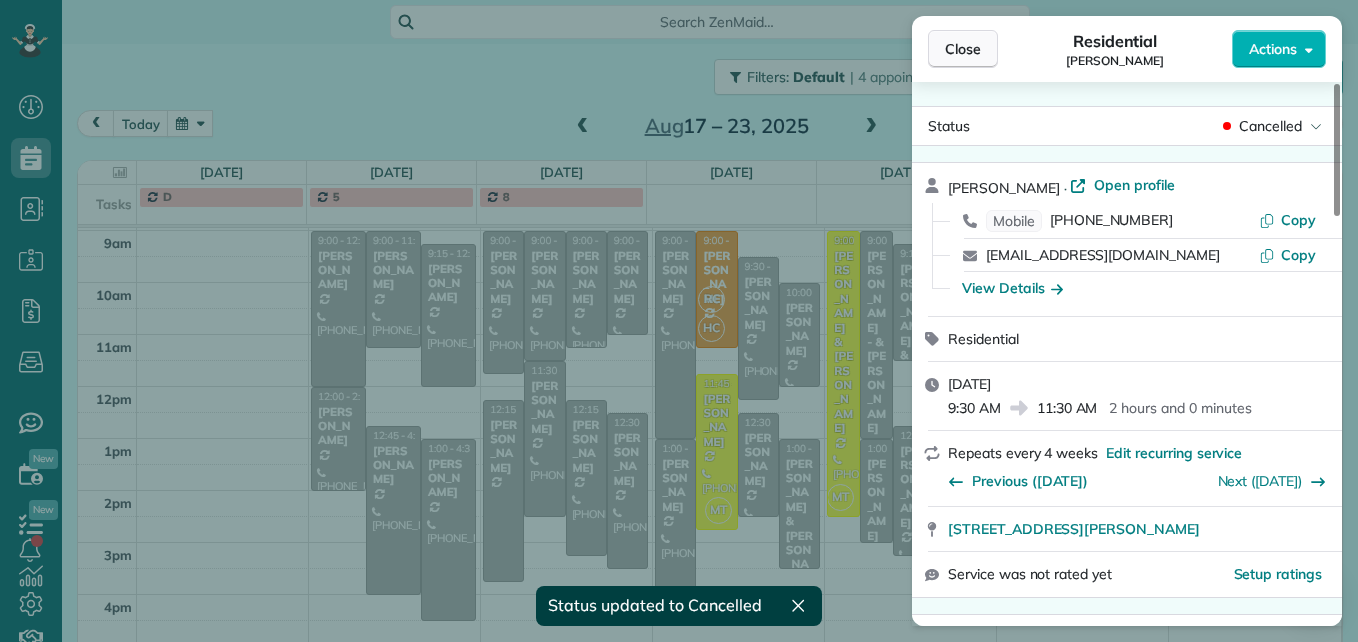 click on "Close" at bounding box center [963, 49] 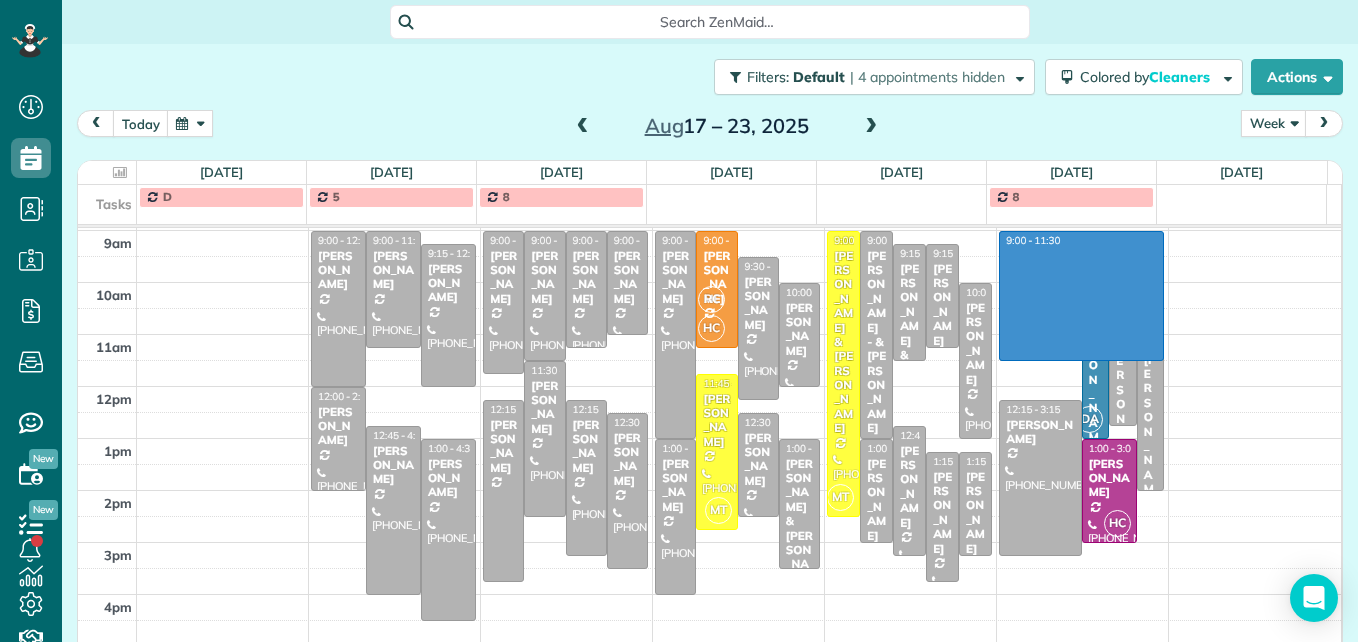 drag, startPoint x: 1107, startPoint y: 237, endPoint x: 1105, endPoint y: 348, distance: 111.01801 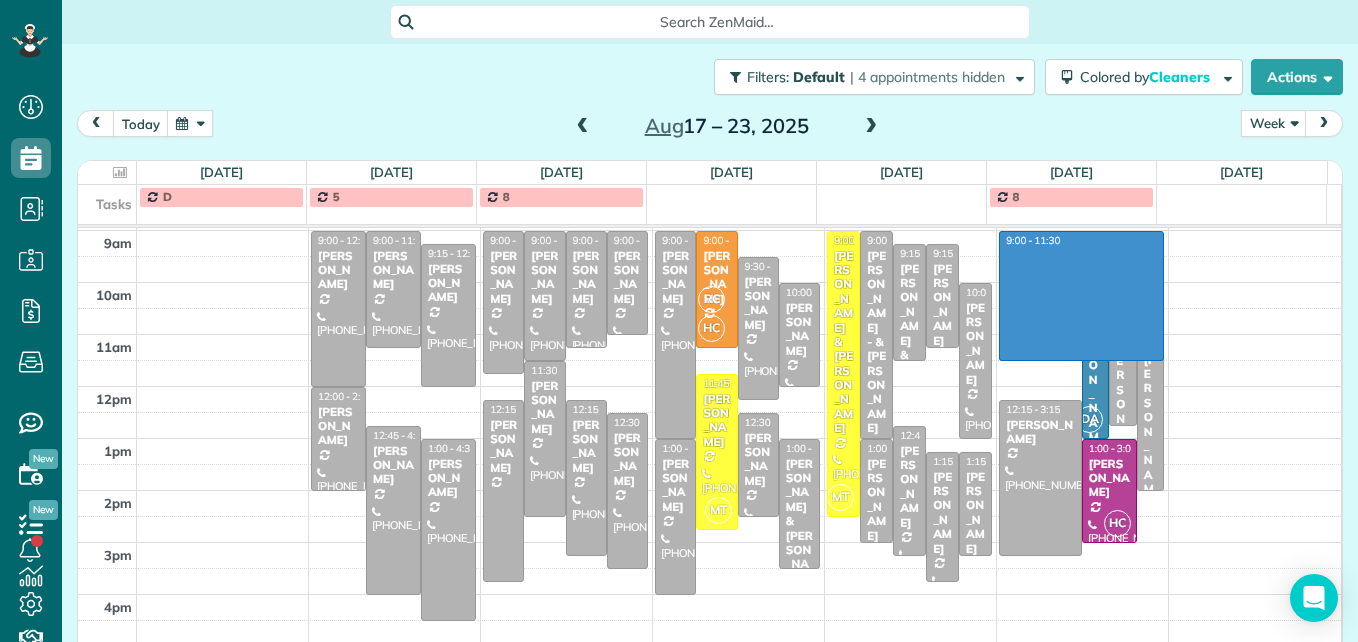 click on "3am 4am 5am 6am 7am 8am 9am 10am 11am 12pm 1pm 2pm 3pm 4pm 5pm 9:00 - 12:00 [PERSON_NAME] [PHONE_NUMBER] [STREET_ADDRESS][PERSON_NAME] 9:00 - 11:15 [PERSON_NAME] [PHONE_NUMBER] [STREET_ADDRESS][PERSON_NAME] 9:15 - 12:00 [PERSON_NAME] [PHONE_NUMBER] [STREET_ADDRESS] 12:00 - 2:00 [PERSON_NAME] [PHONE_NUMBER] [STREET_ADDRESS] 12:45 - 4:00 [PERSON_NAME] [PHONE_NUMBER] [STREET_ADDRESS] 1:00 - 4:30 [PERSON_NAME] [PHONE_NUMBER] [STREET_ADDRESS][PERSON_NAME] 9:00 - 11:45 [PERSON_NAME] [PHONE_NUMBER] [STREET_ADDRESS] 9:00 - 11:30 [PERSON_NAME] [PHONE_NUMBER] [STREET_ADDRESS] 9:00 - 11:15 [PERSON_NAME] [PHONE_NUMBER] [STREET_ADDRESS] 9:00 - 11:00 [PERSON_NAME] [PHONE_NUMBER] [GEOGRAPHIC_DATA][STREET_ADDRESS] 11:30 - 2:30 [PERSON_NAME] [PHONE_NUMBER] [STREET_ADDRESS] 12:15 - 3:45 [PERSON_NAME] [STREET_ADDRESS] RC" at bounding box center (709, 308) 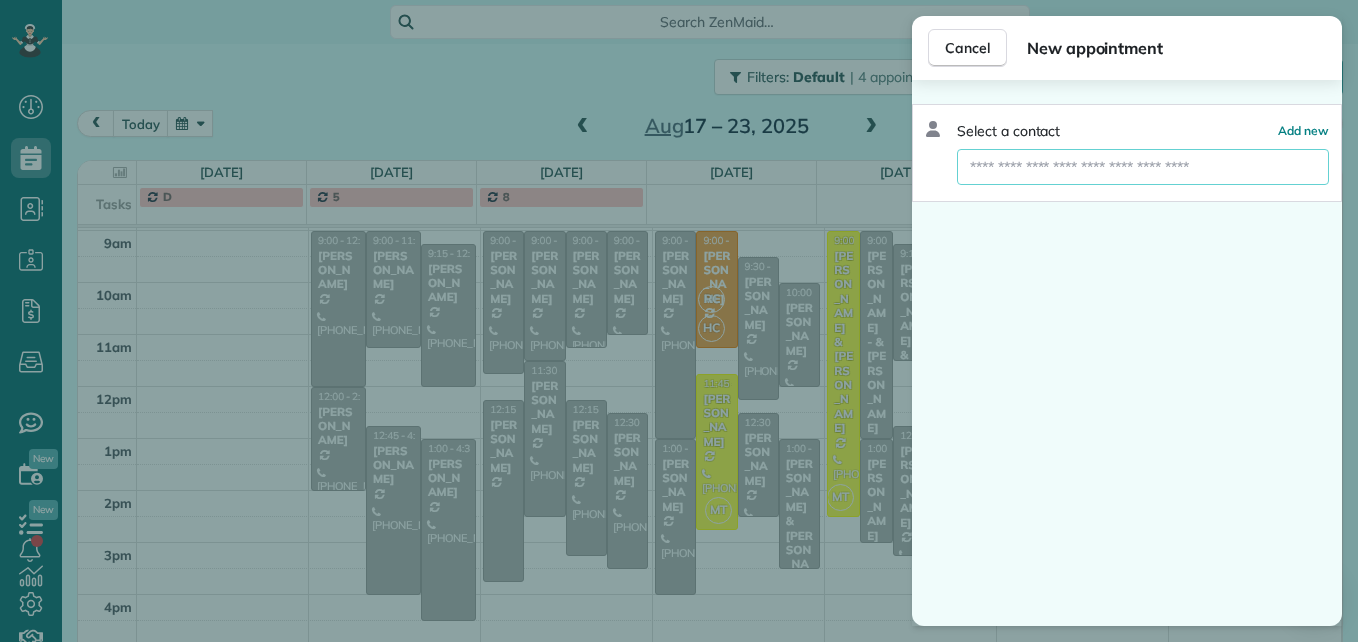 click at bounding box center (1143, 167) 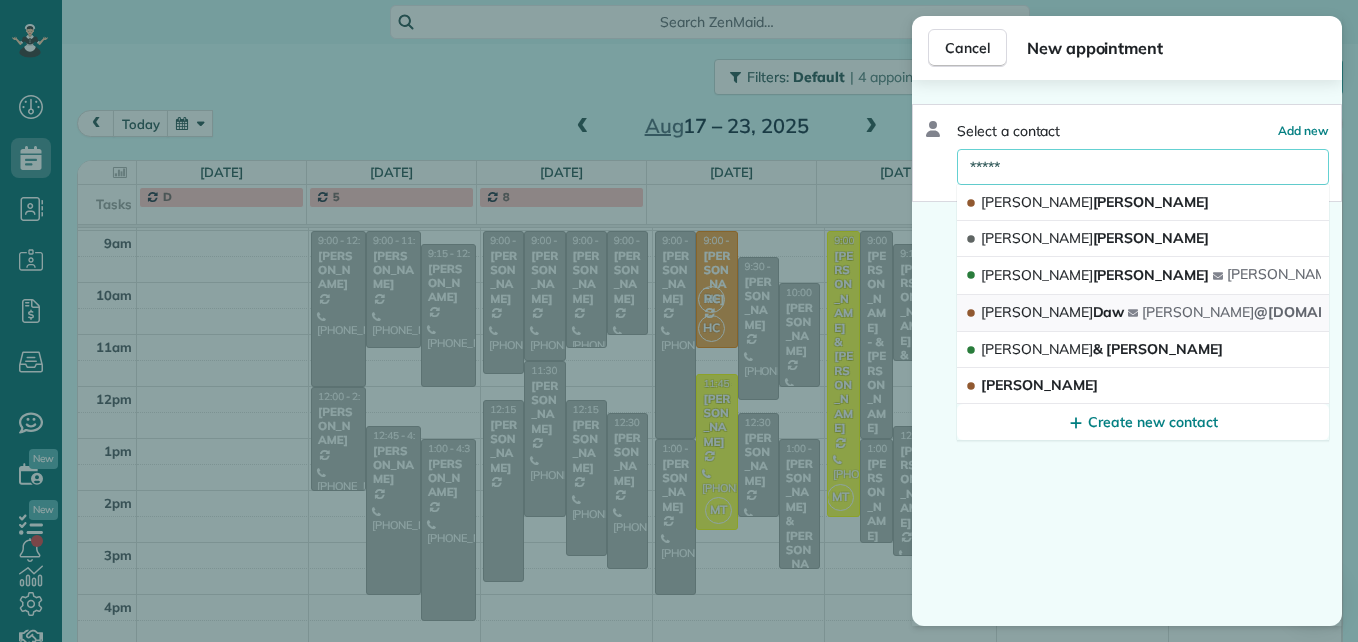 type on "*****" 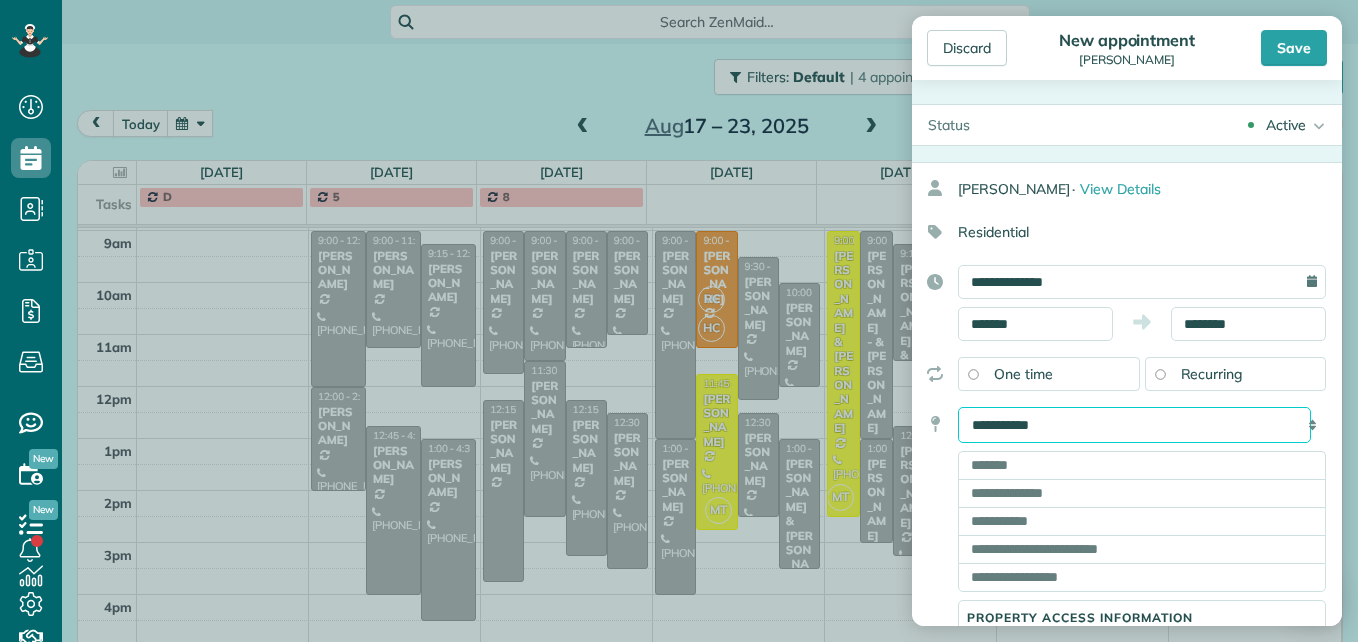 click on "**********" at bounding box center [1134, 425] 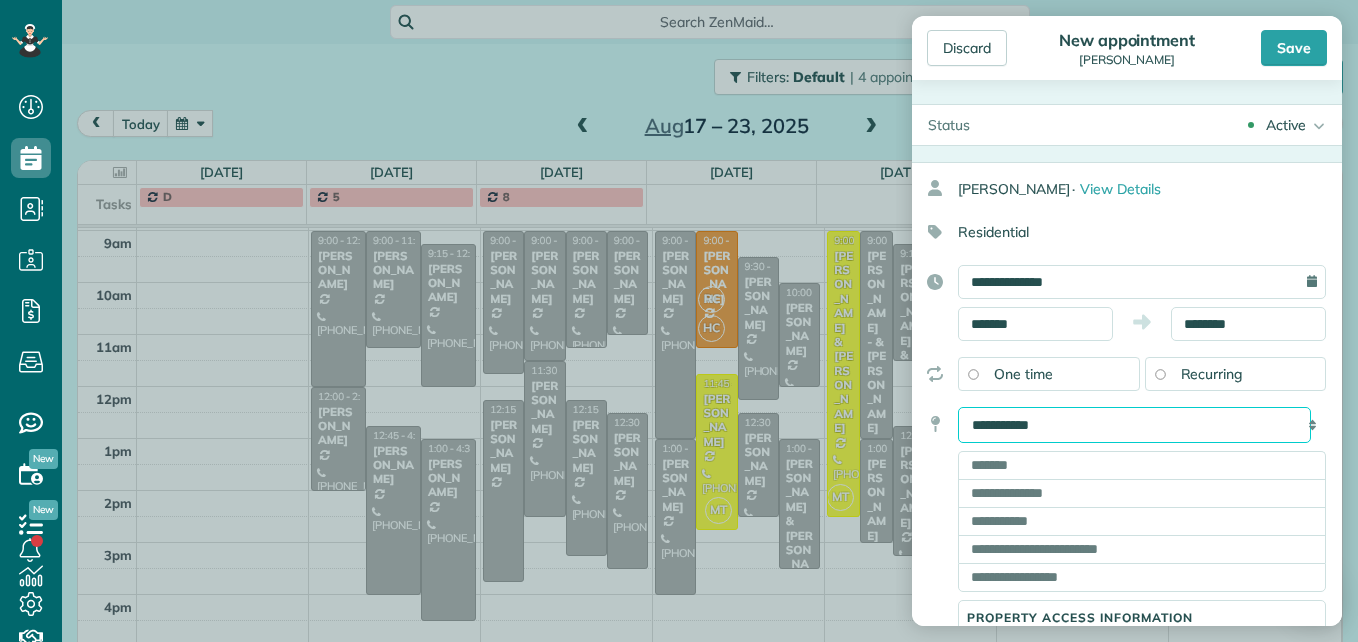 select on "*****" 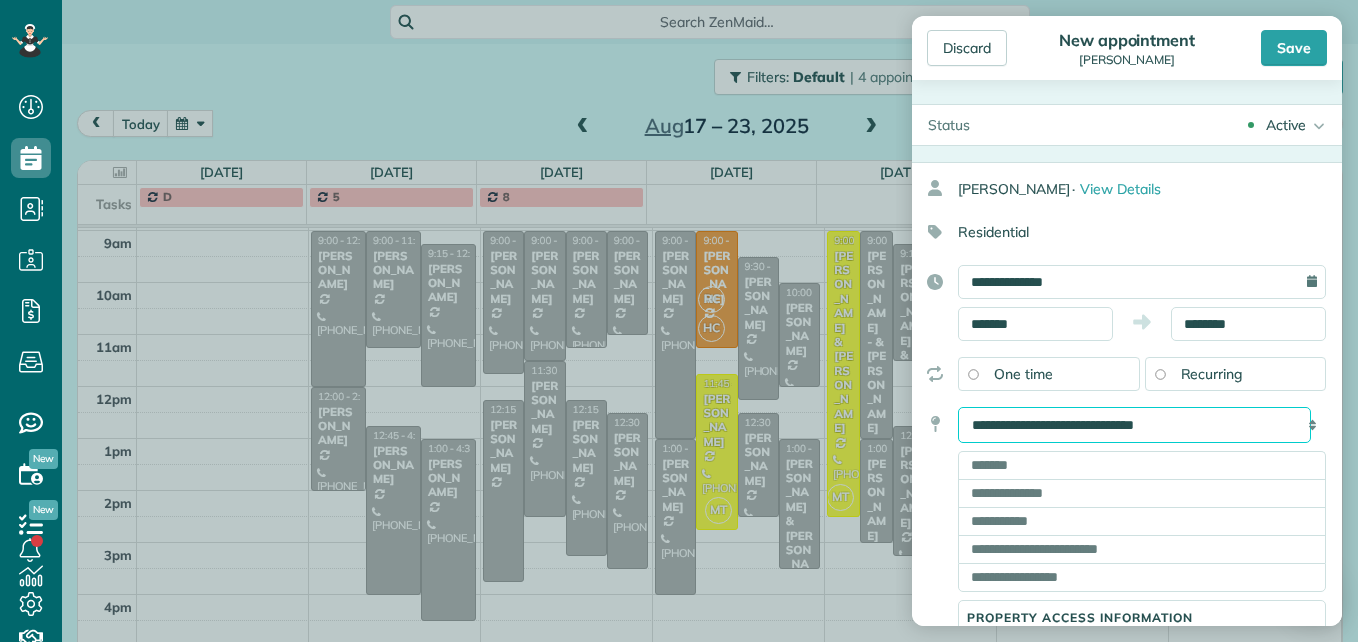 click on "**********" at bounding box center (1134, 425) 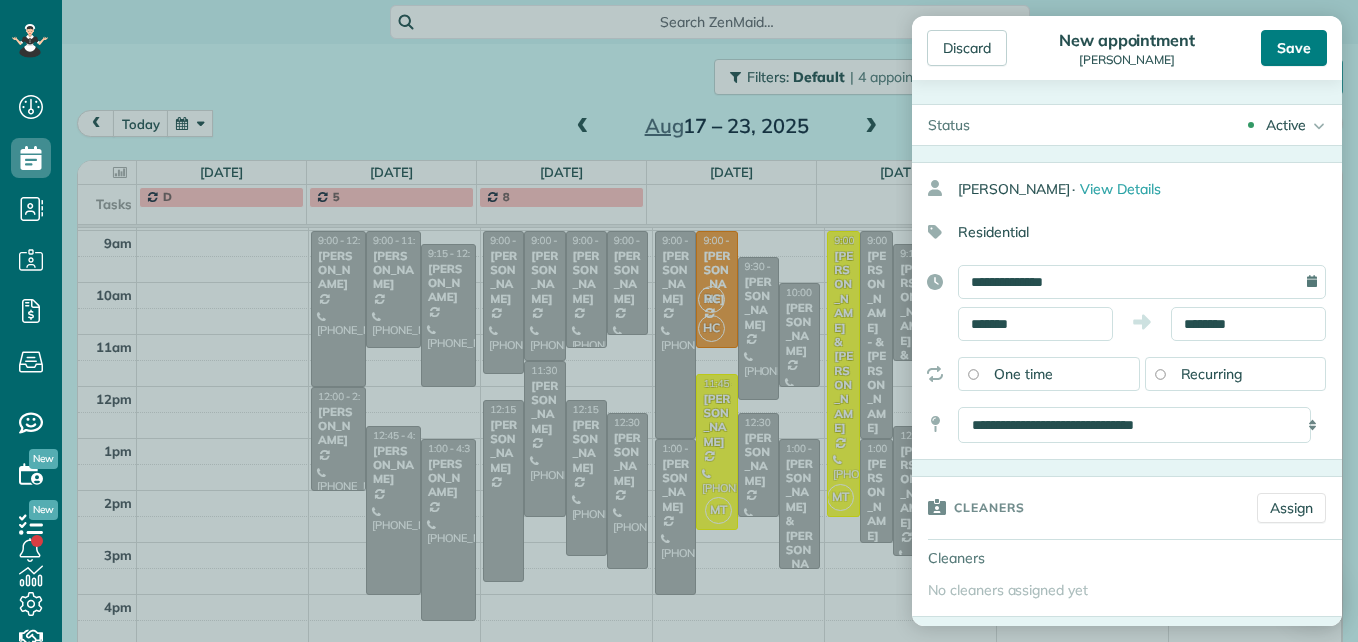 click on "Save" at bounding box center (1294, 48) 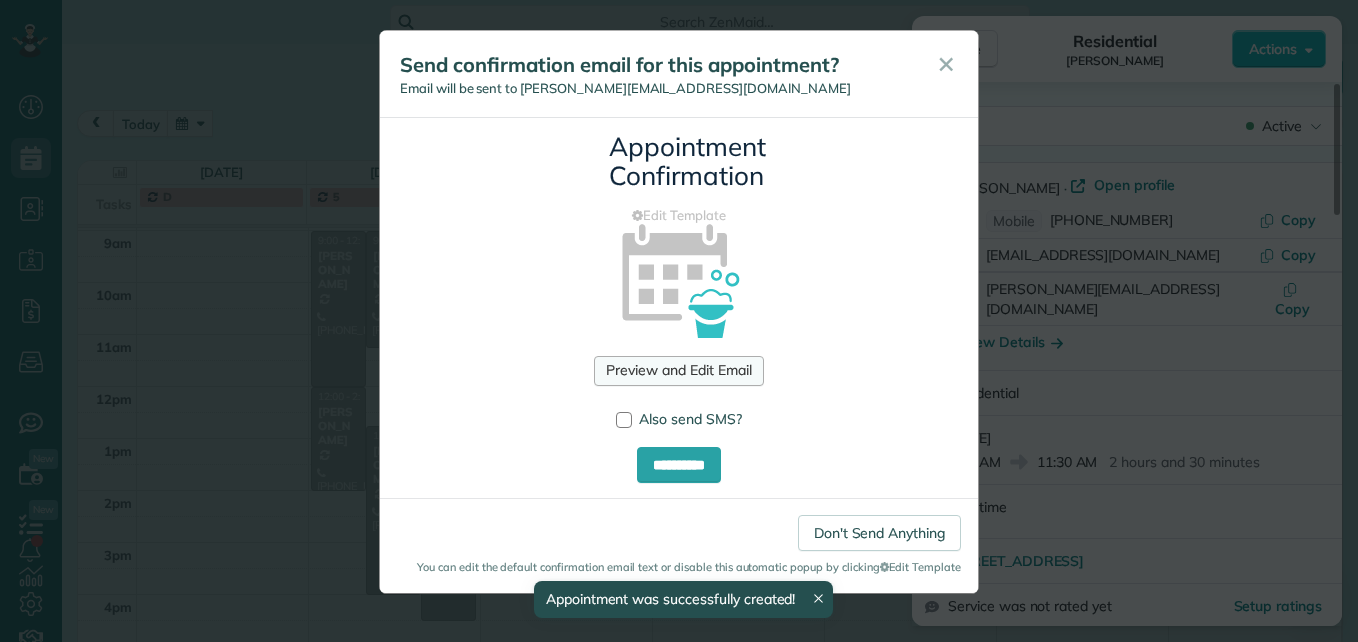 click on "Preview and Edit Email" at bounding box center [678, 371] 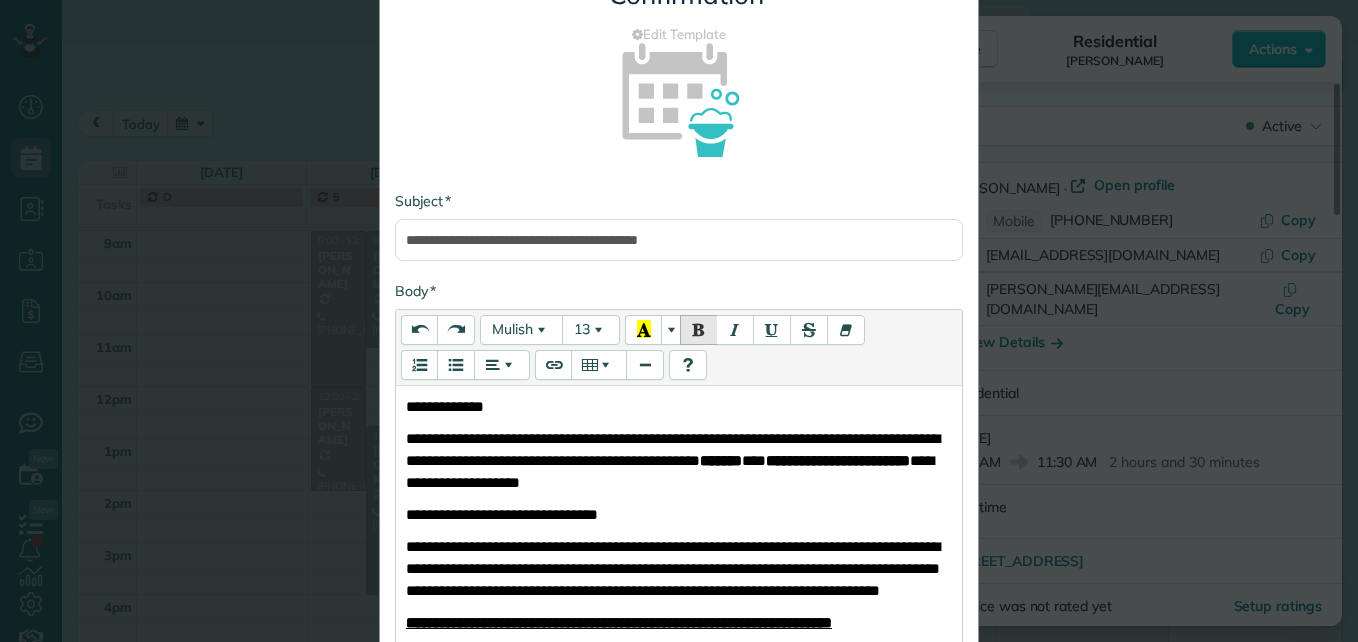 scroll, scrollTop: 200, scrollLeft: 0, axis: vertical 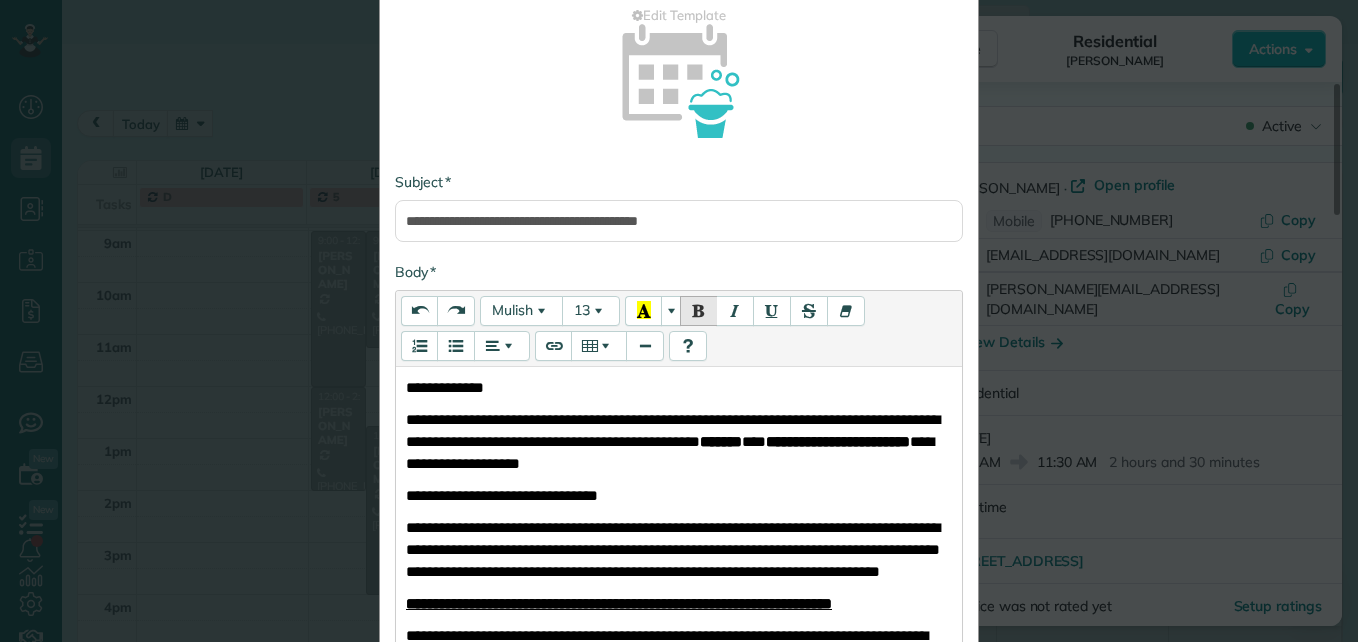 click on "**********" at bounding box center (673, 441) 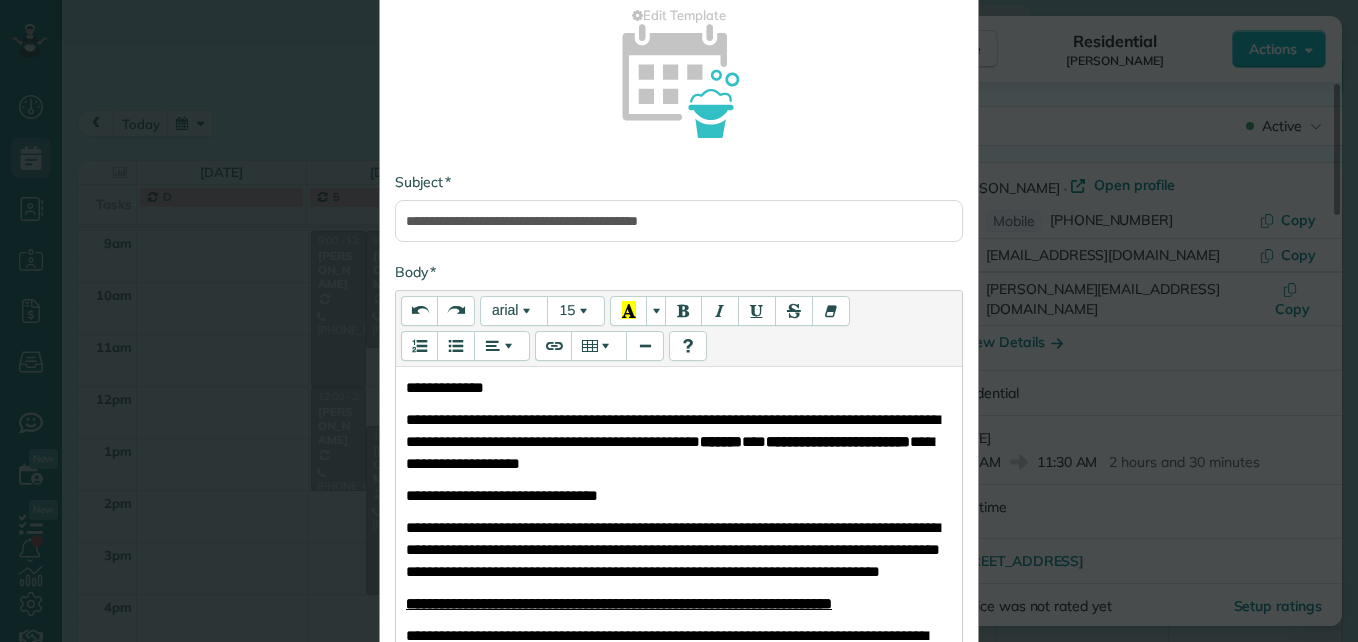 type 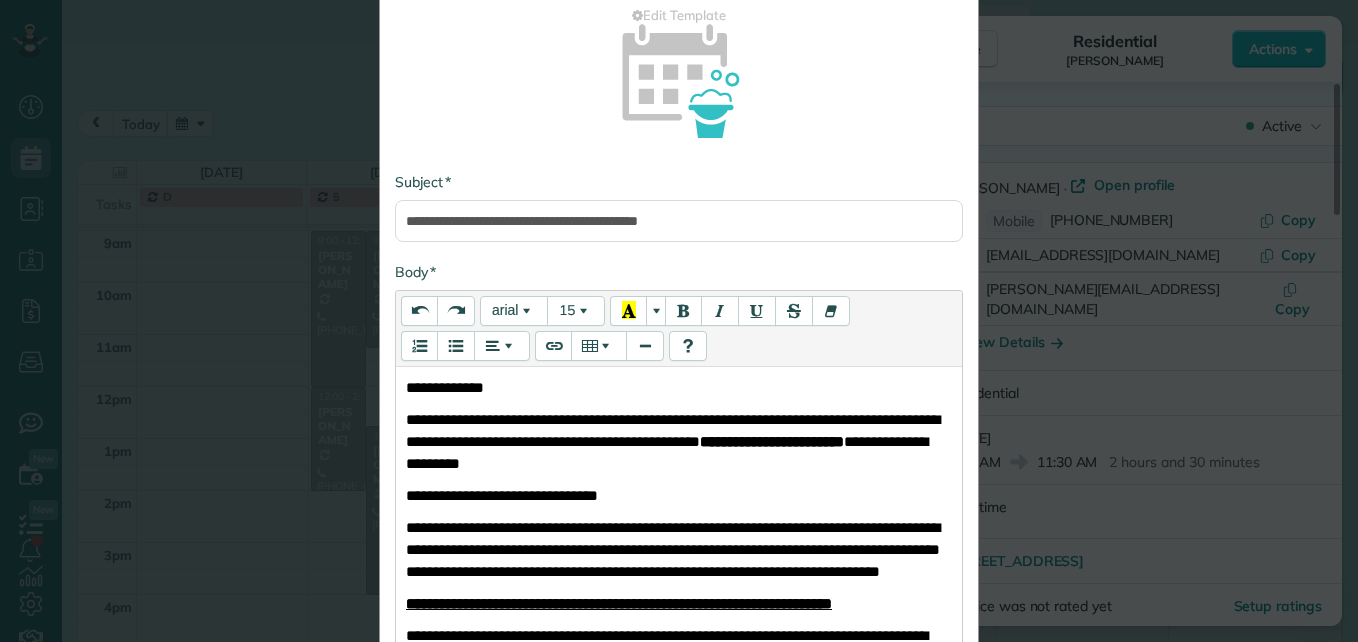 click on "**********" at bounding box center [772, 441] 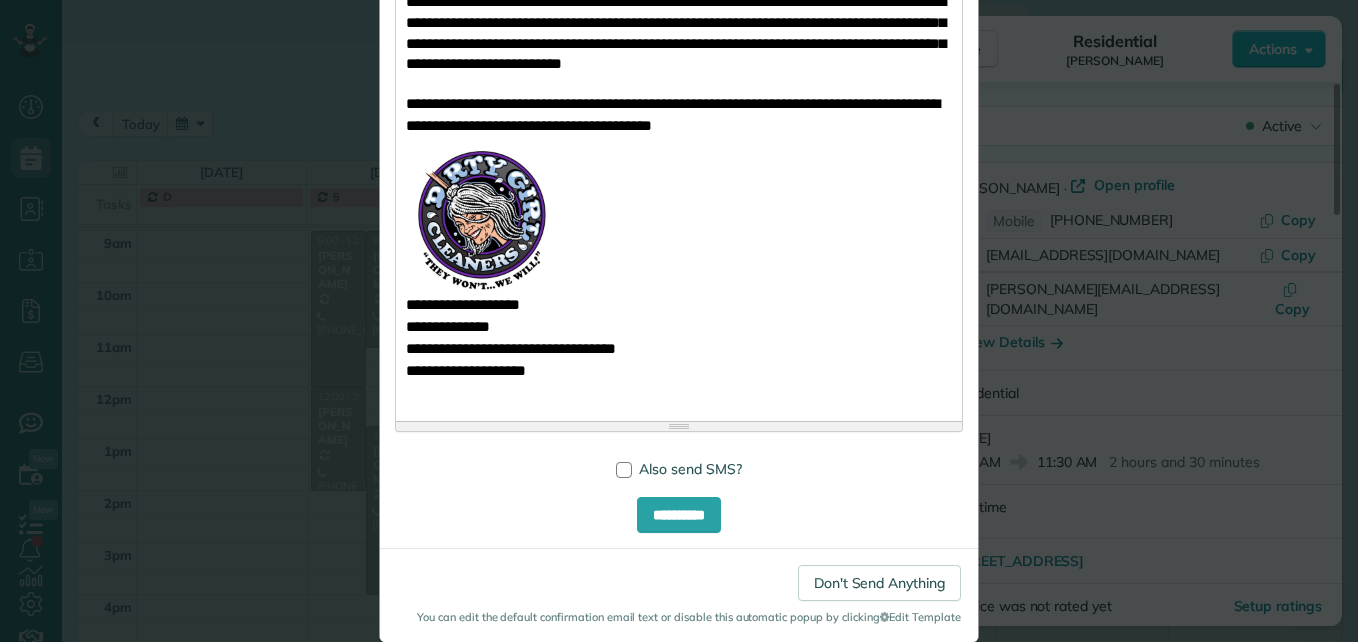 scroll, scrollTop: 1178, scrollLeft: 0, axis: vertical 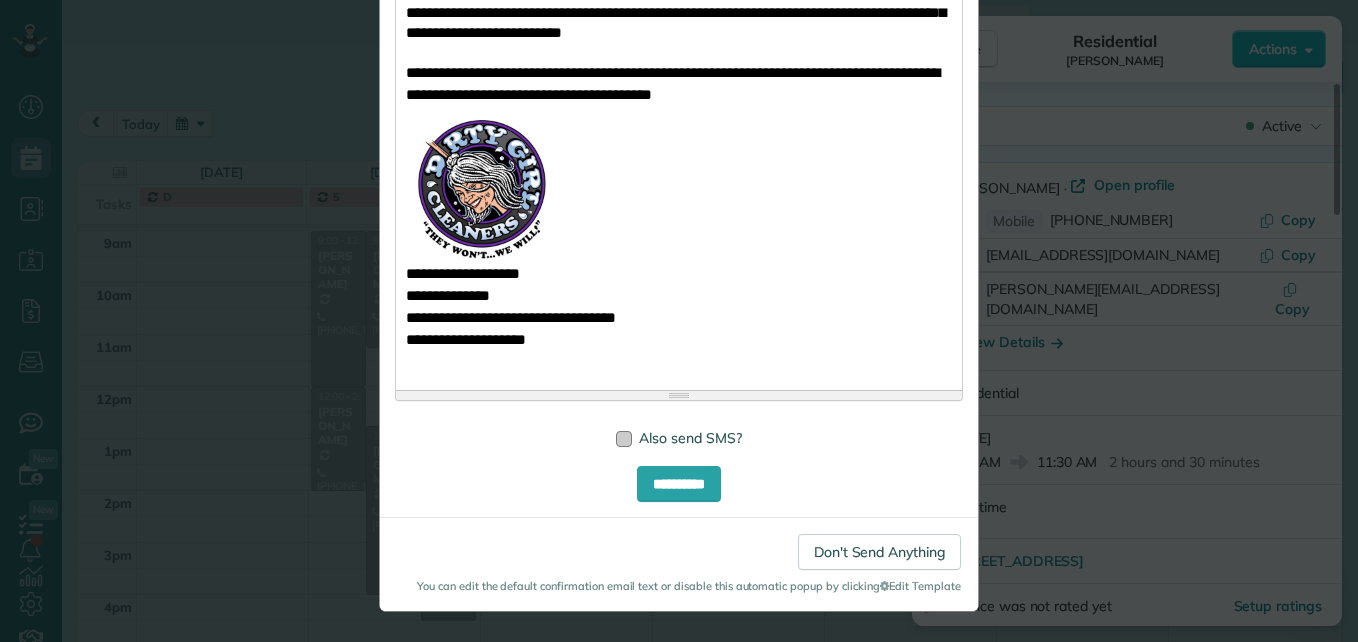 click at bounding box center (624, 439) 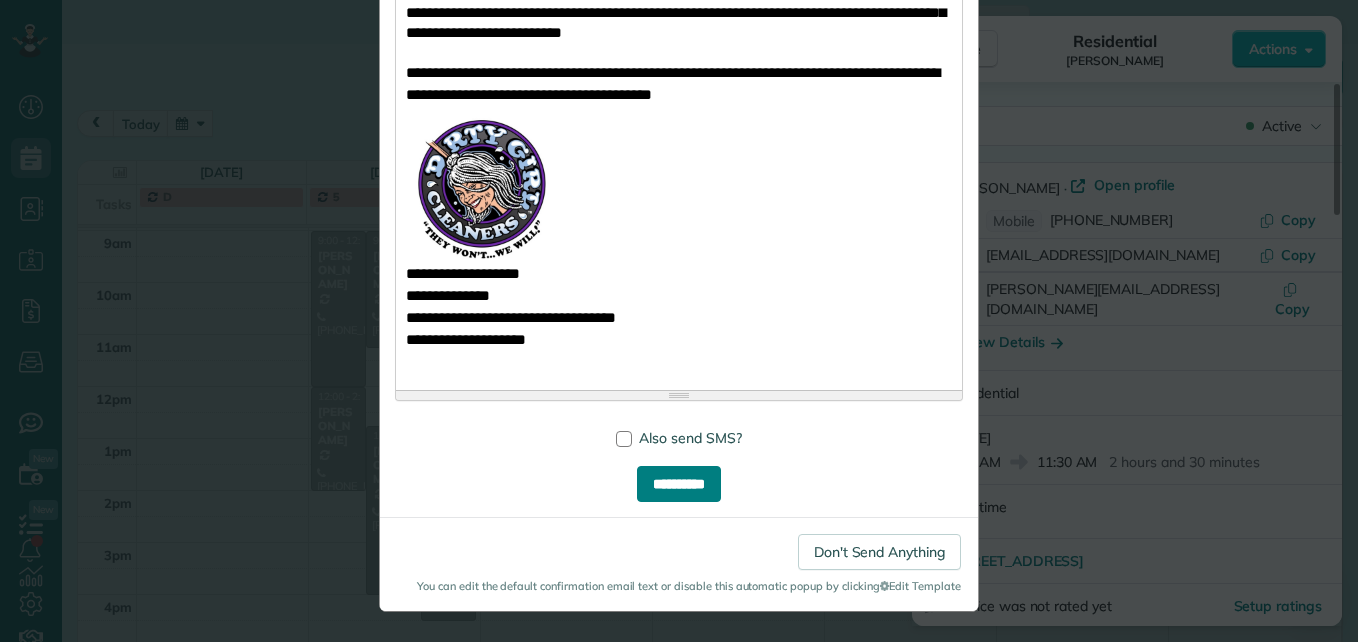 click on "**********" at bounding box center (679, 484) 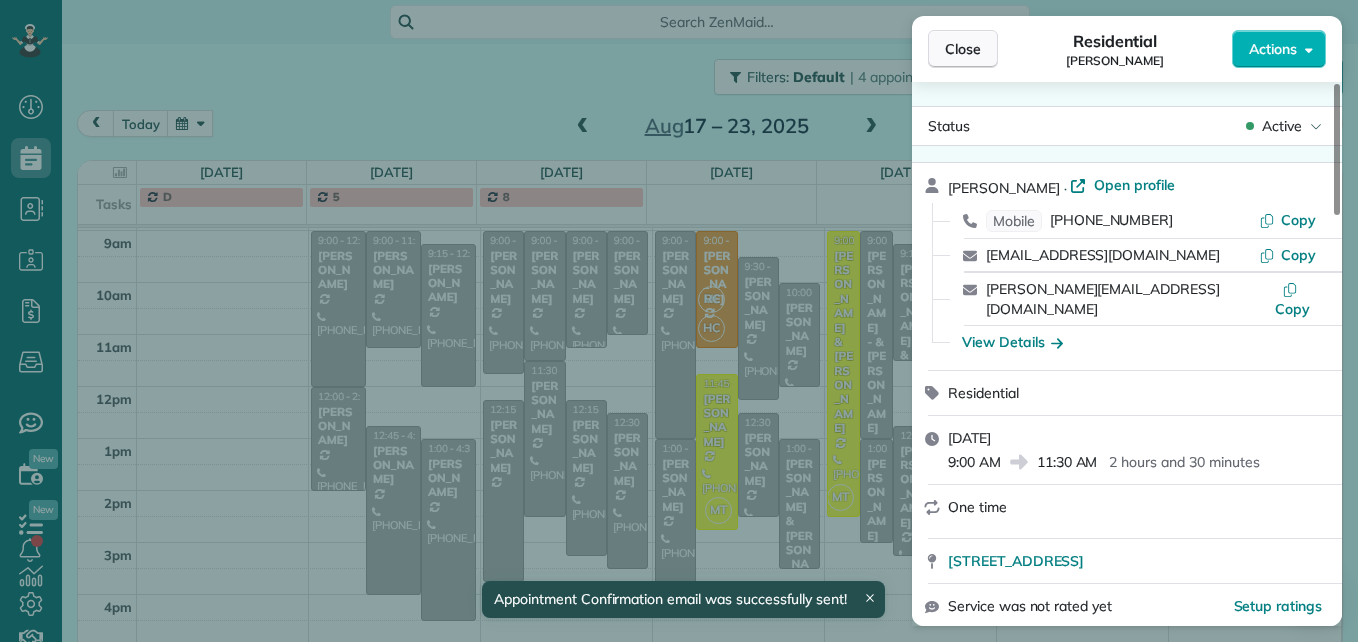 click on "Close" at bounding box center (963, 49) 